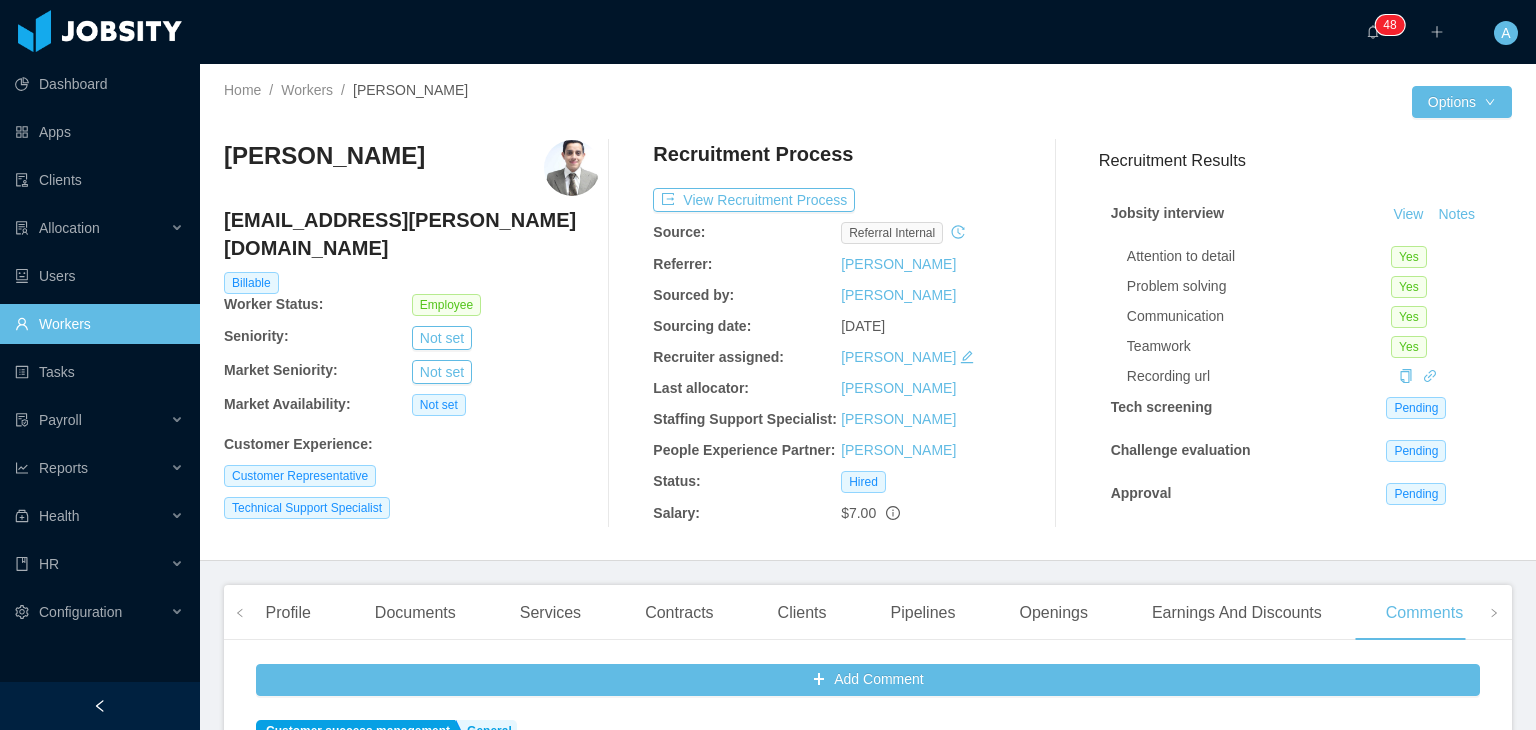 scroll, scrollTop: 0, scrollLeft: 0, axis: both 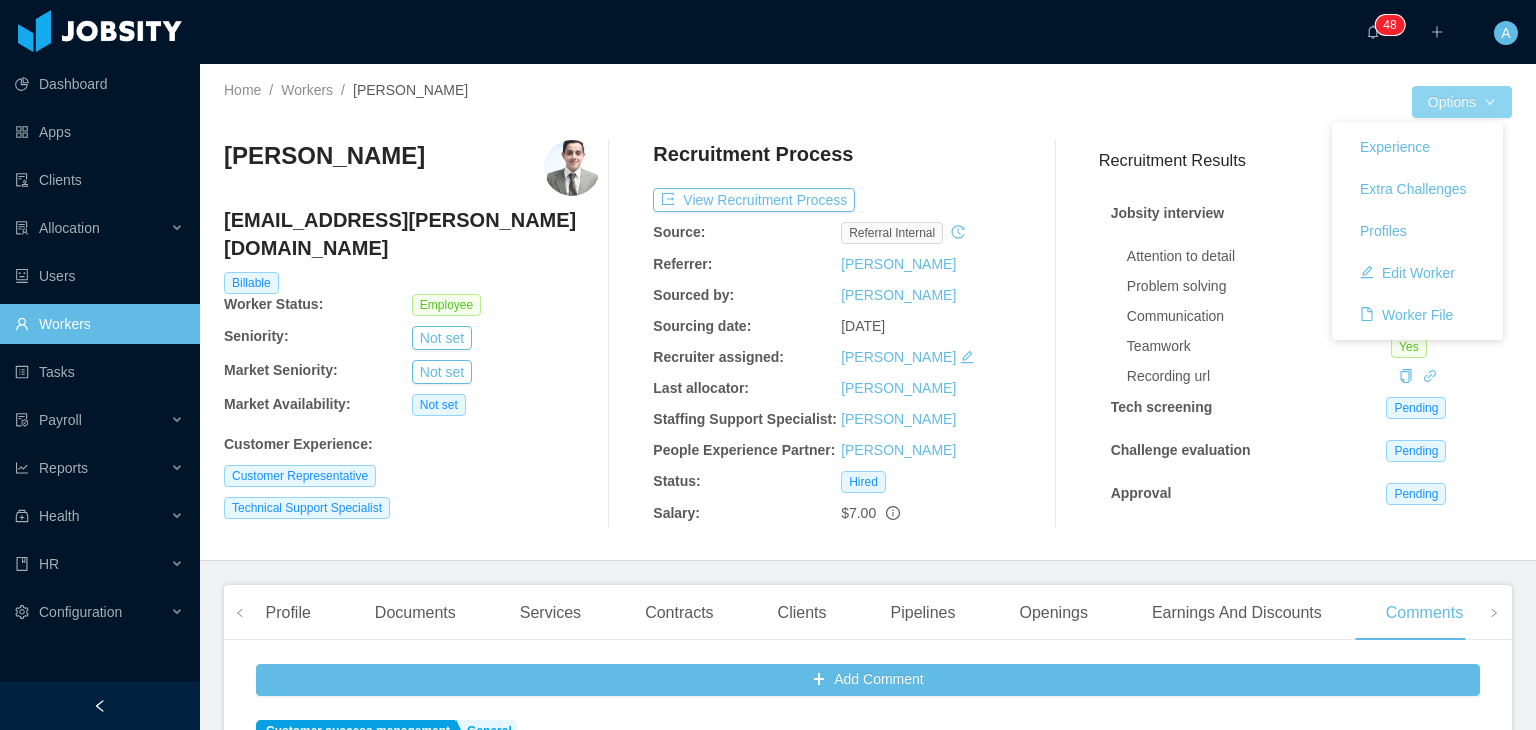click on "Options" at bounding box center (1462, 102) 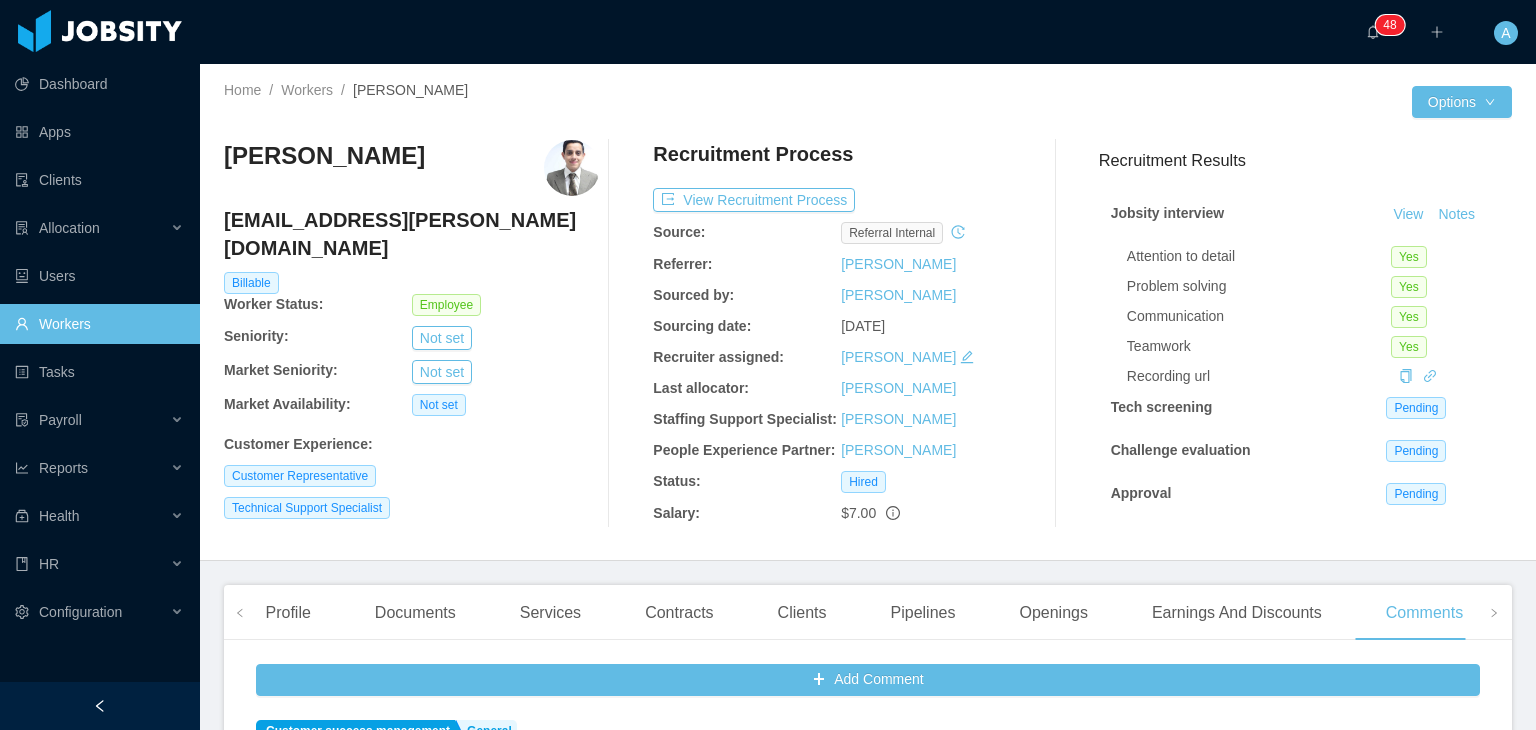click on "Attention to detail Yes Problem solving Yes Communication Yes Teamwork Yes Recording url" at bounding box center (1313, 312) 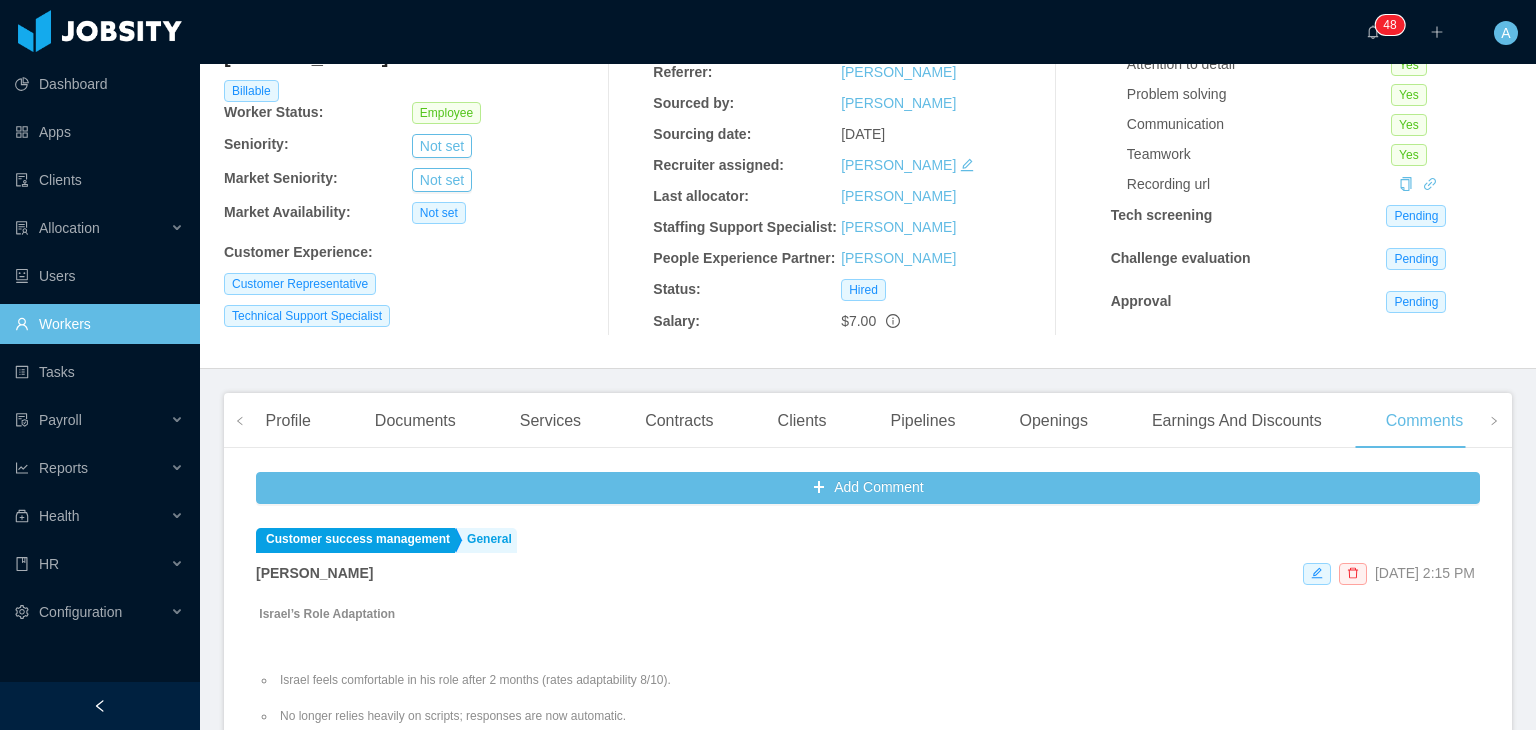 scroll, scrollTop: 0, scrollLeft: 0, axis: both 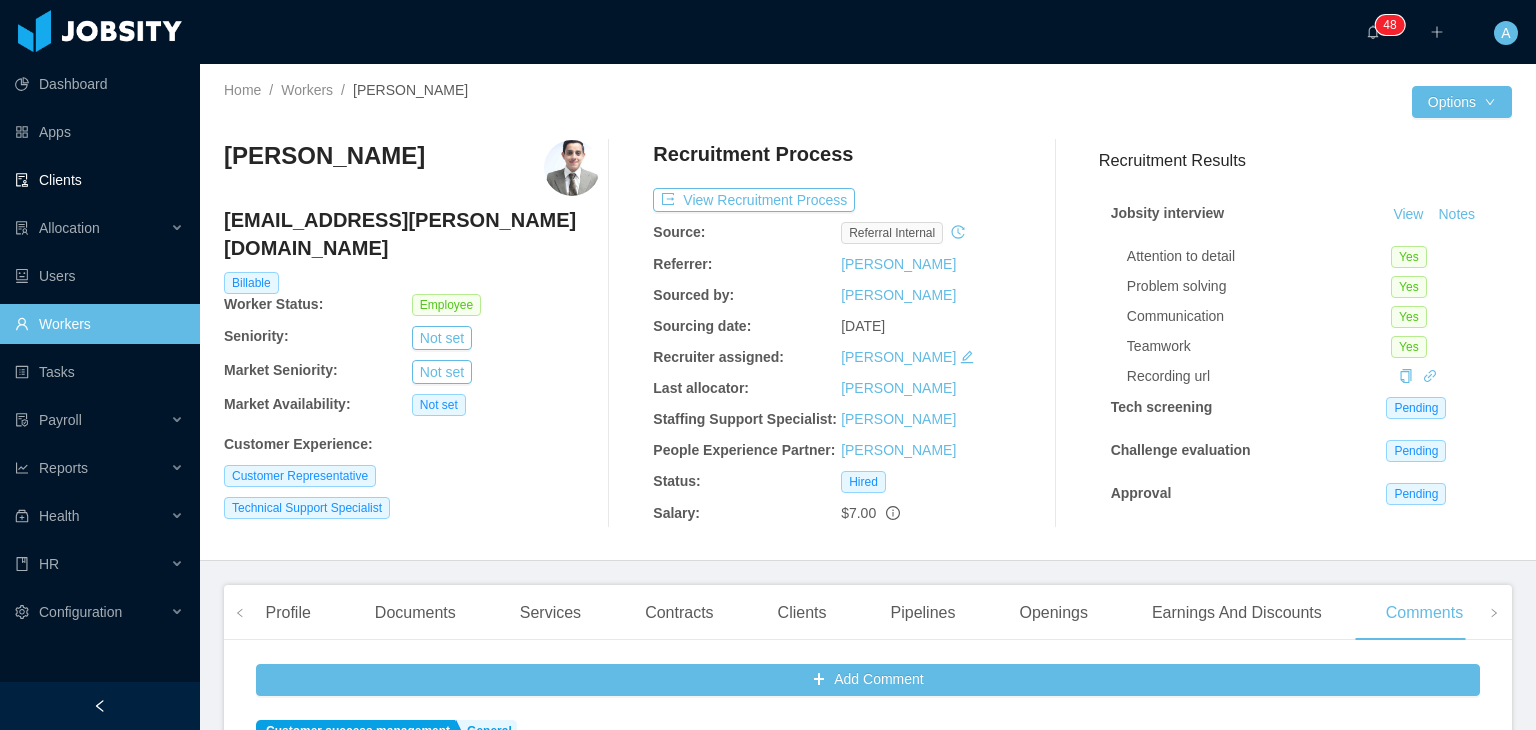 click on "Clients" at bounding box center (99, 180) 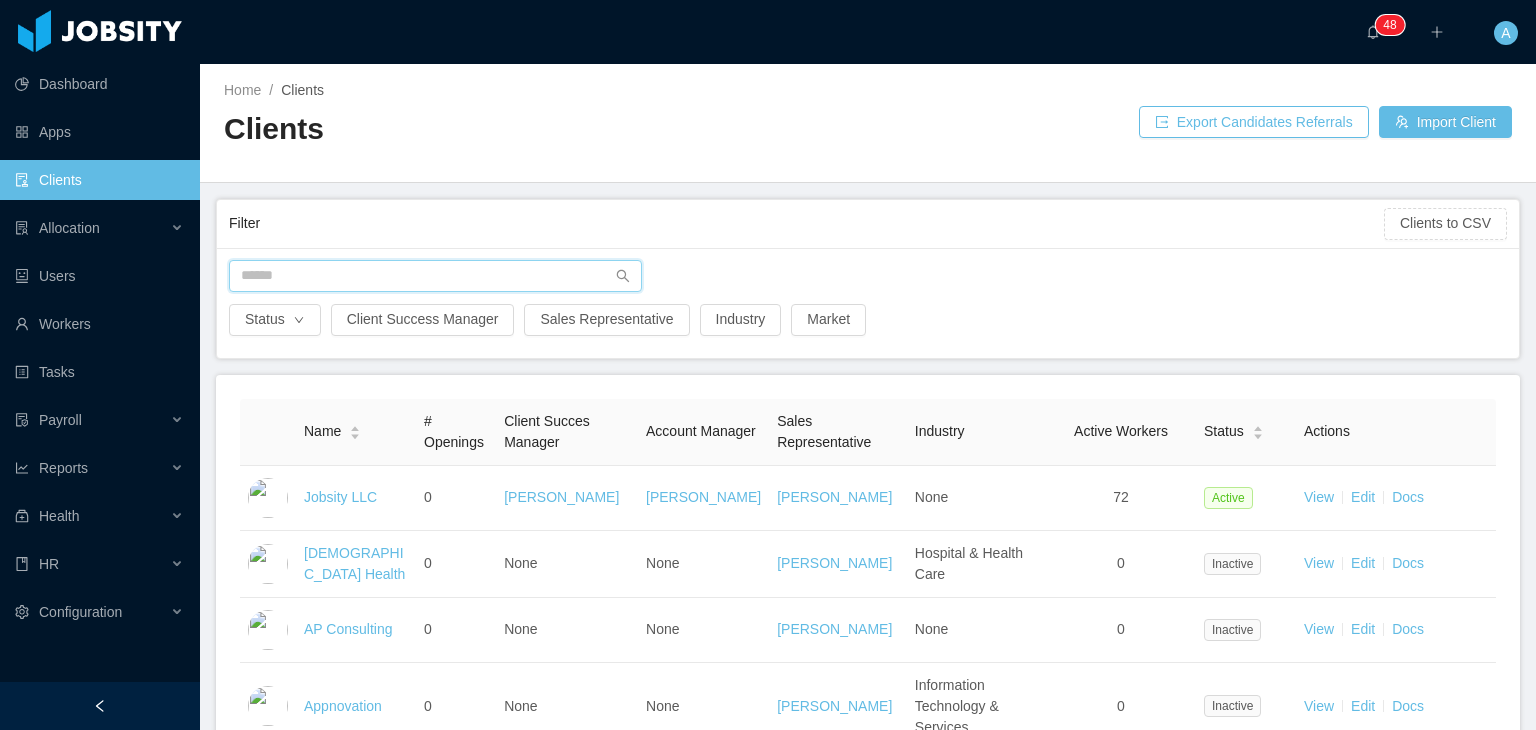 click at bounding box center (435, 276) 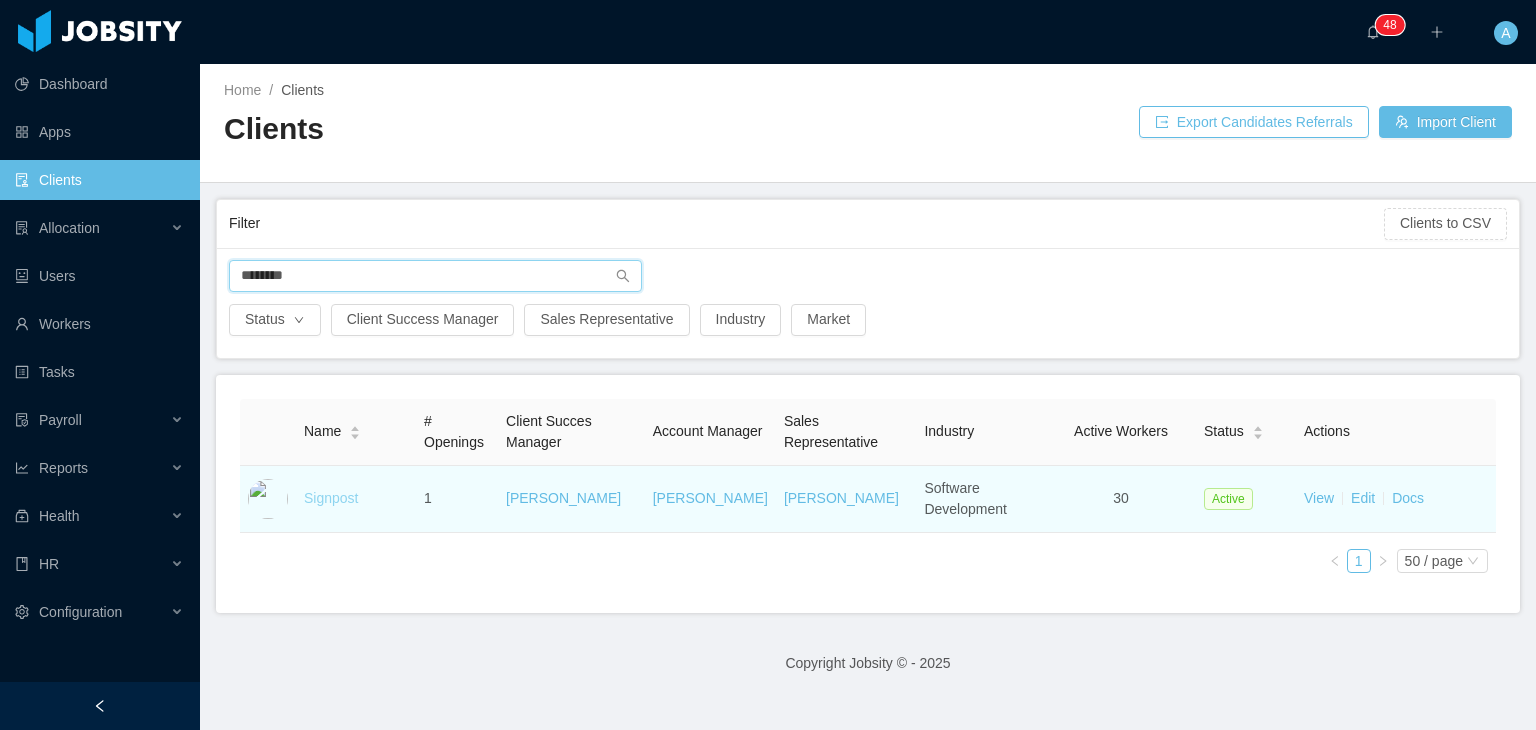 type on "********" 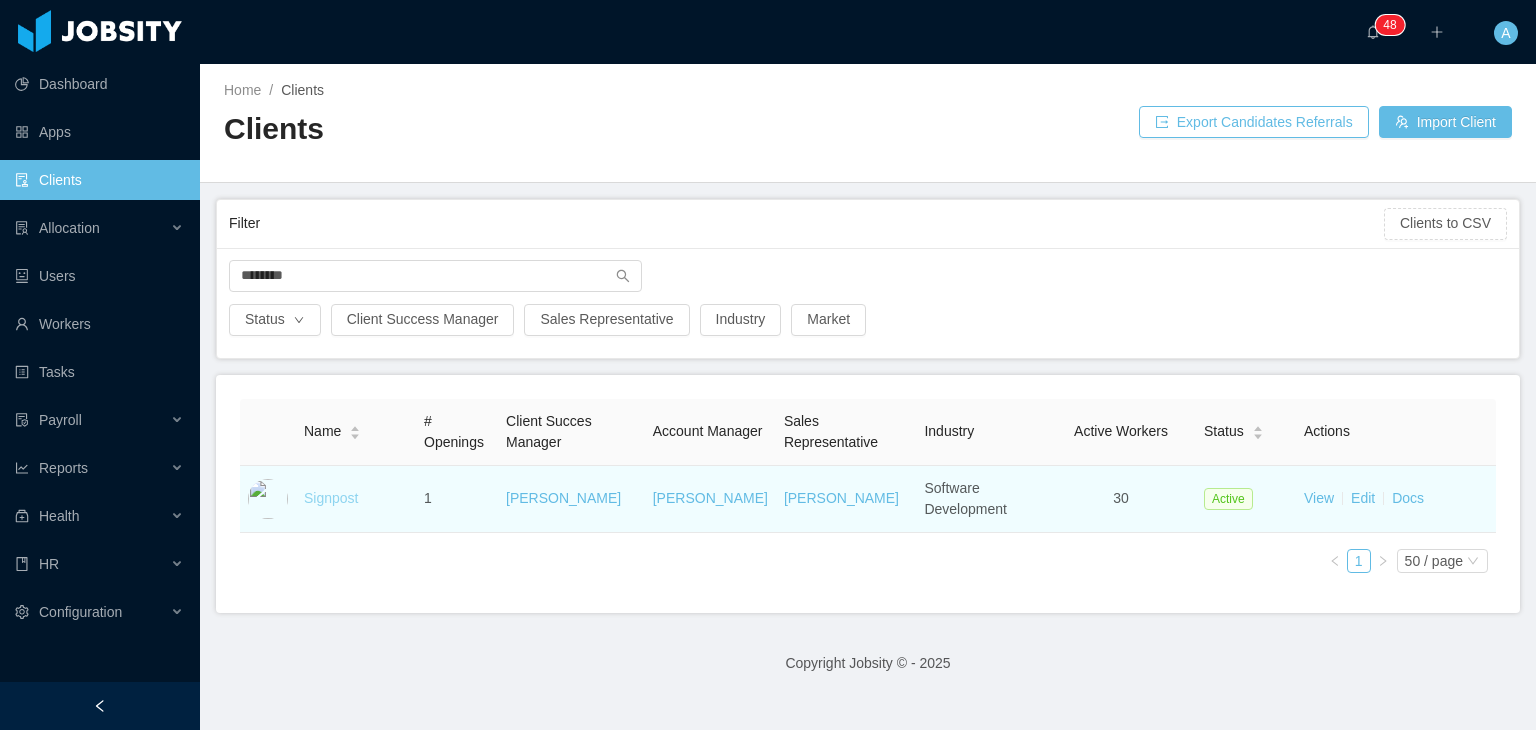 click on "Signpost" at bounding box center [331, 498] 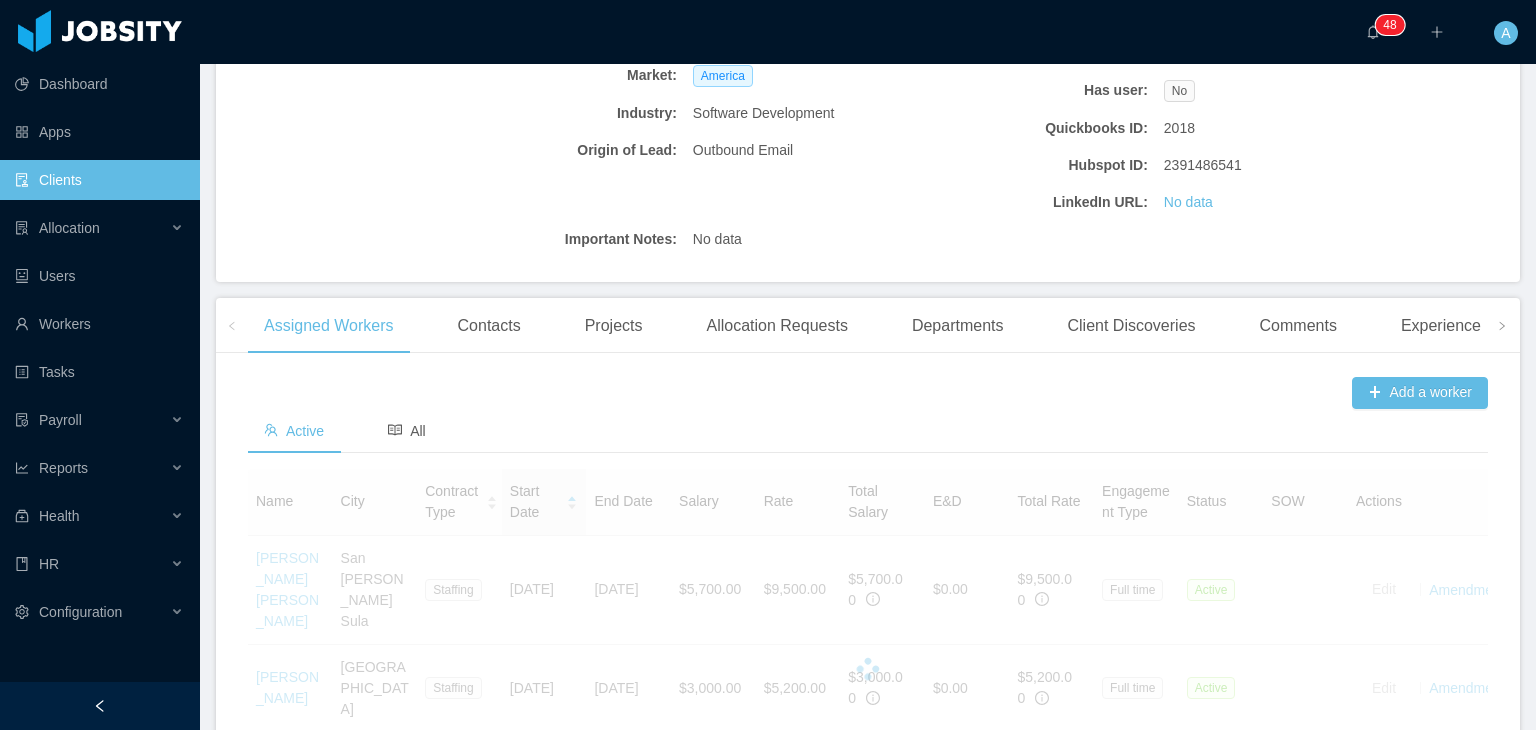 scroll, scrollTop: 400, scrollLeft: 0, axis: vertical 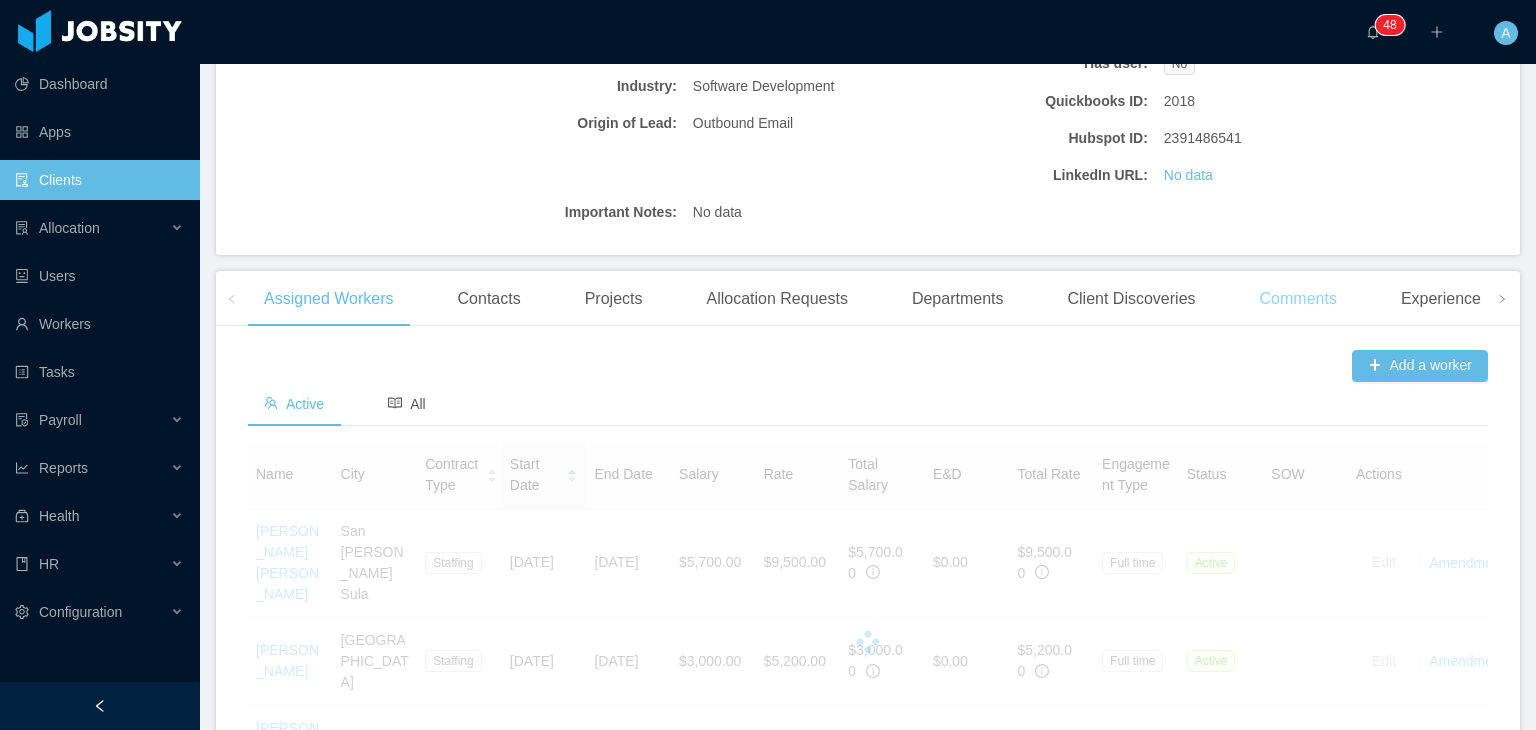 click on "Comments" at bounding box center [1298, 299] 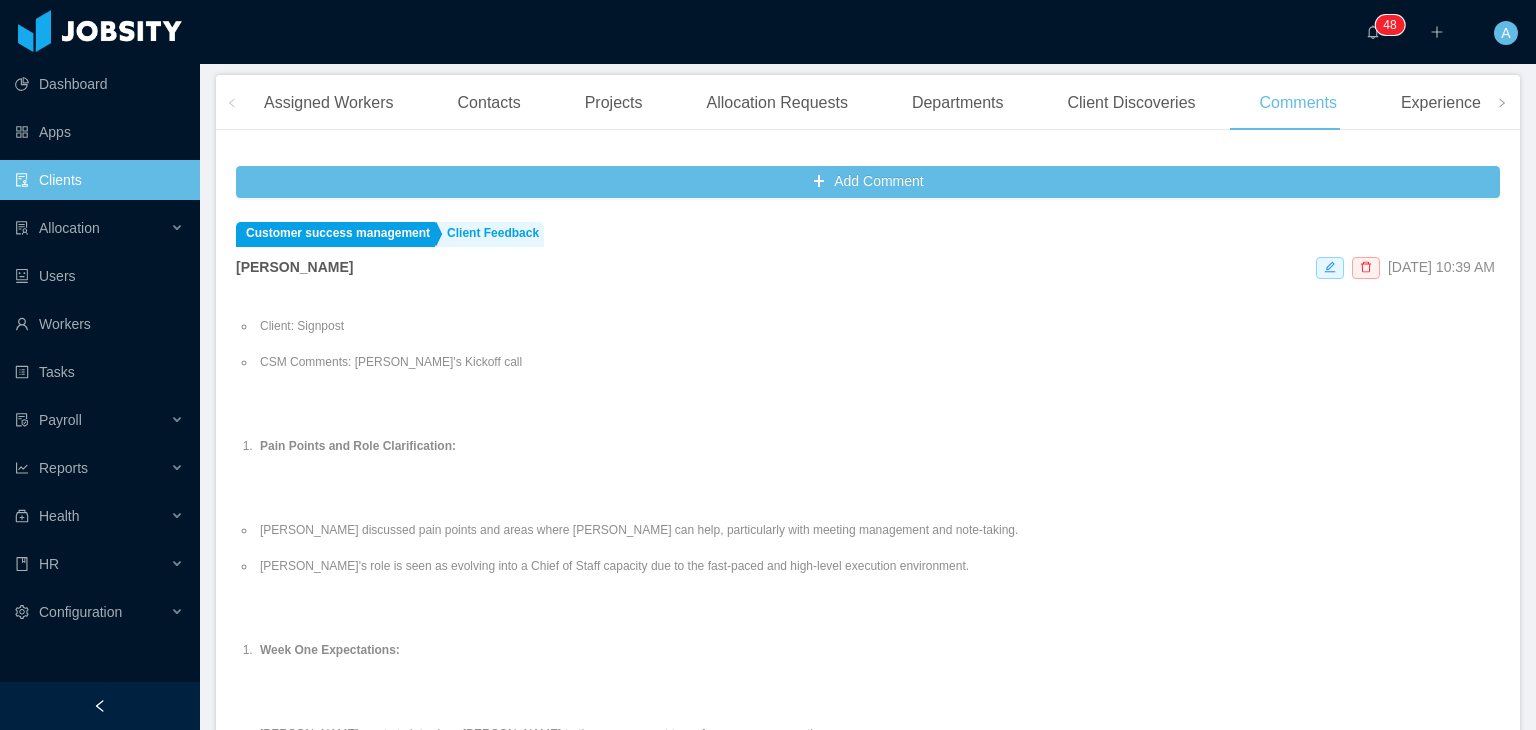 scroll, scrollTop: 584, scrollLeft: 0, axis: vertical 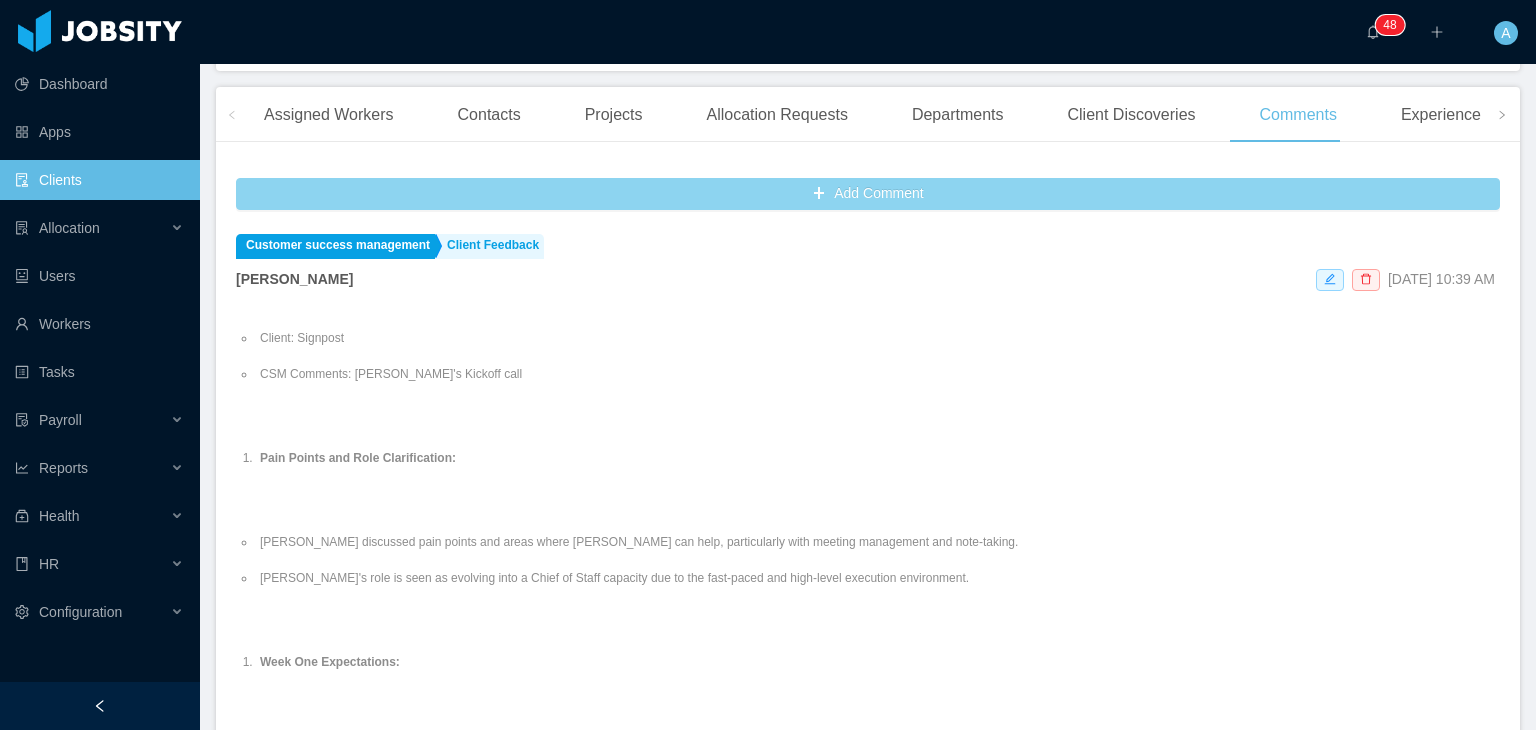 click on "Add Comment" at bounding box center (868, 194) 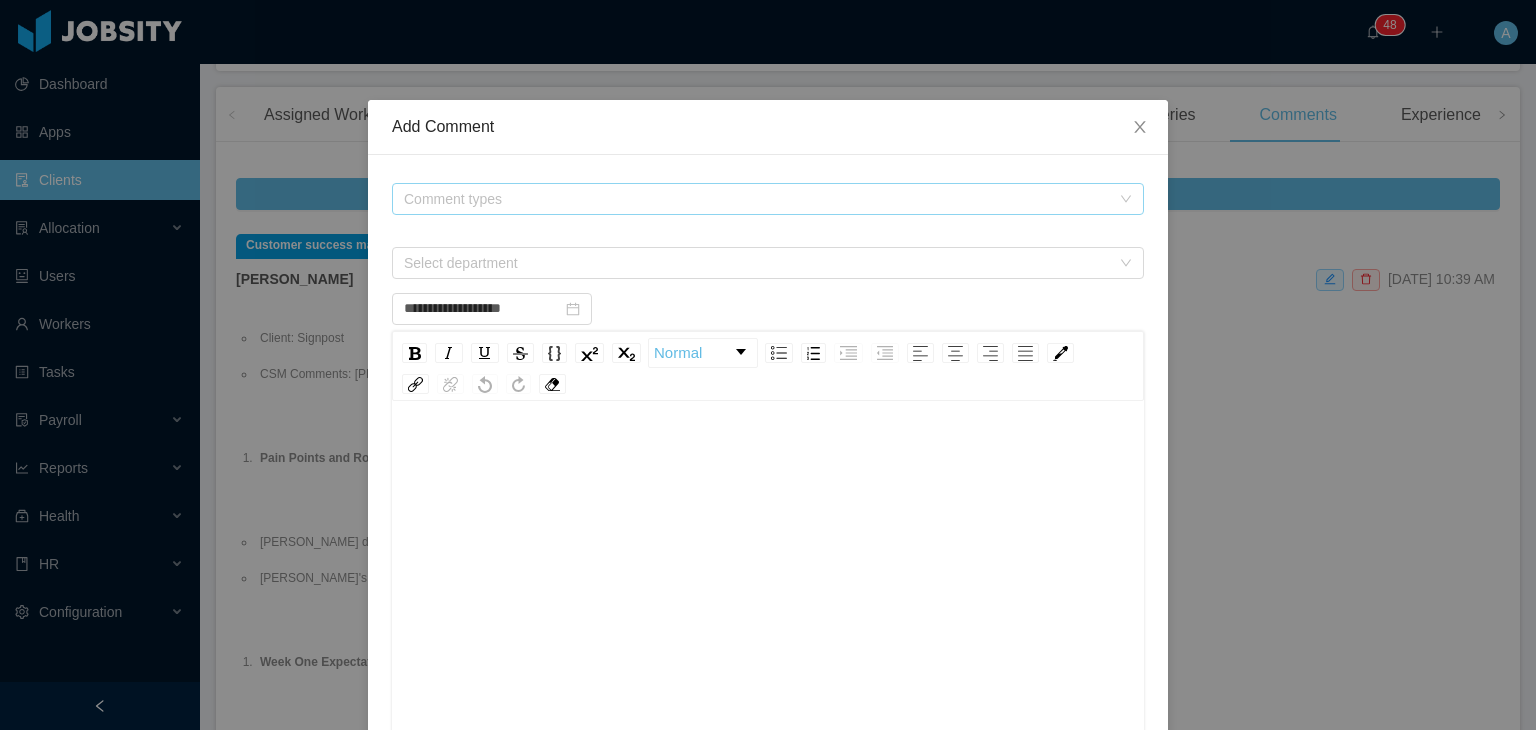 type on "**********" 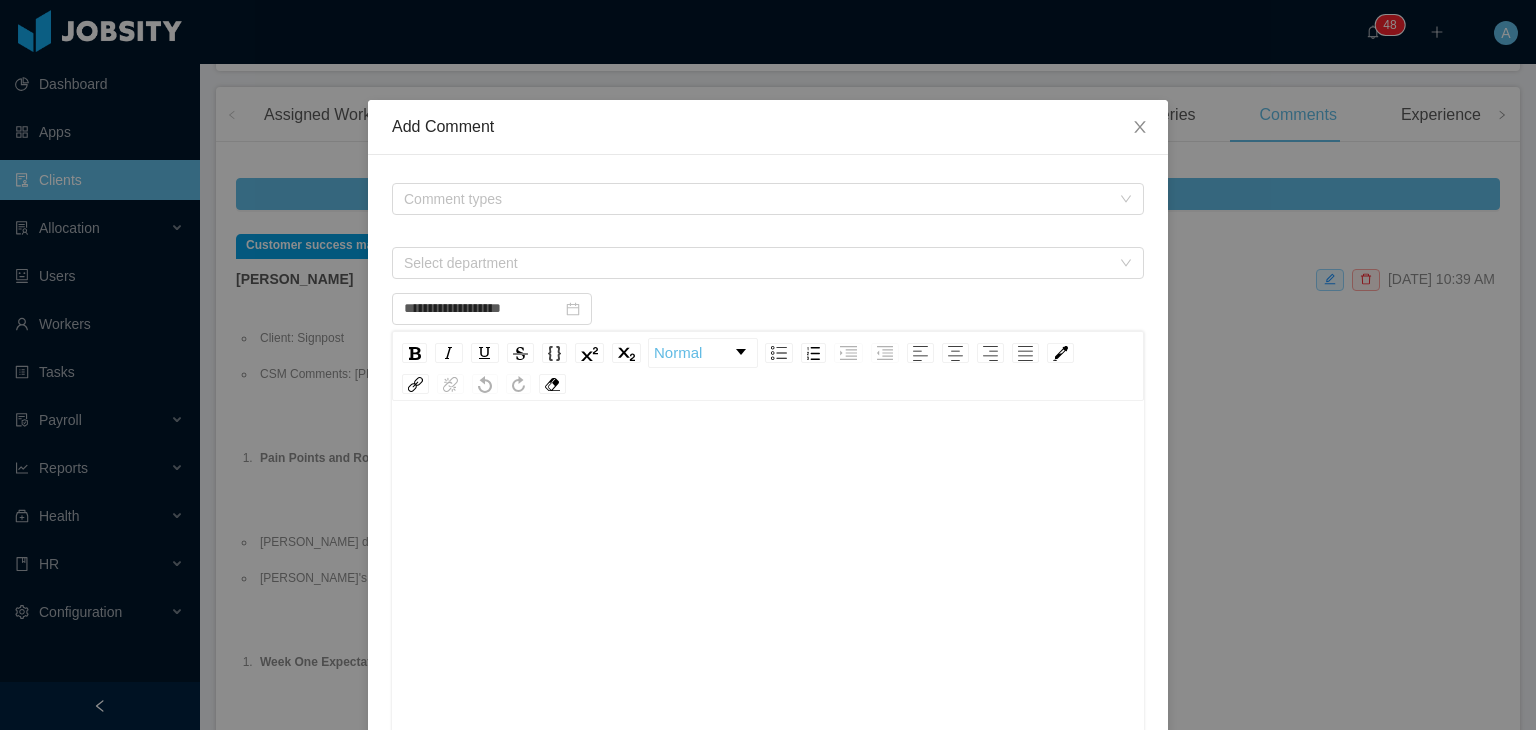 click on "**********" at bounding box center (768, 365) 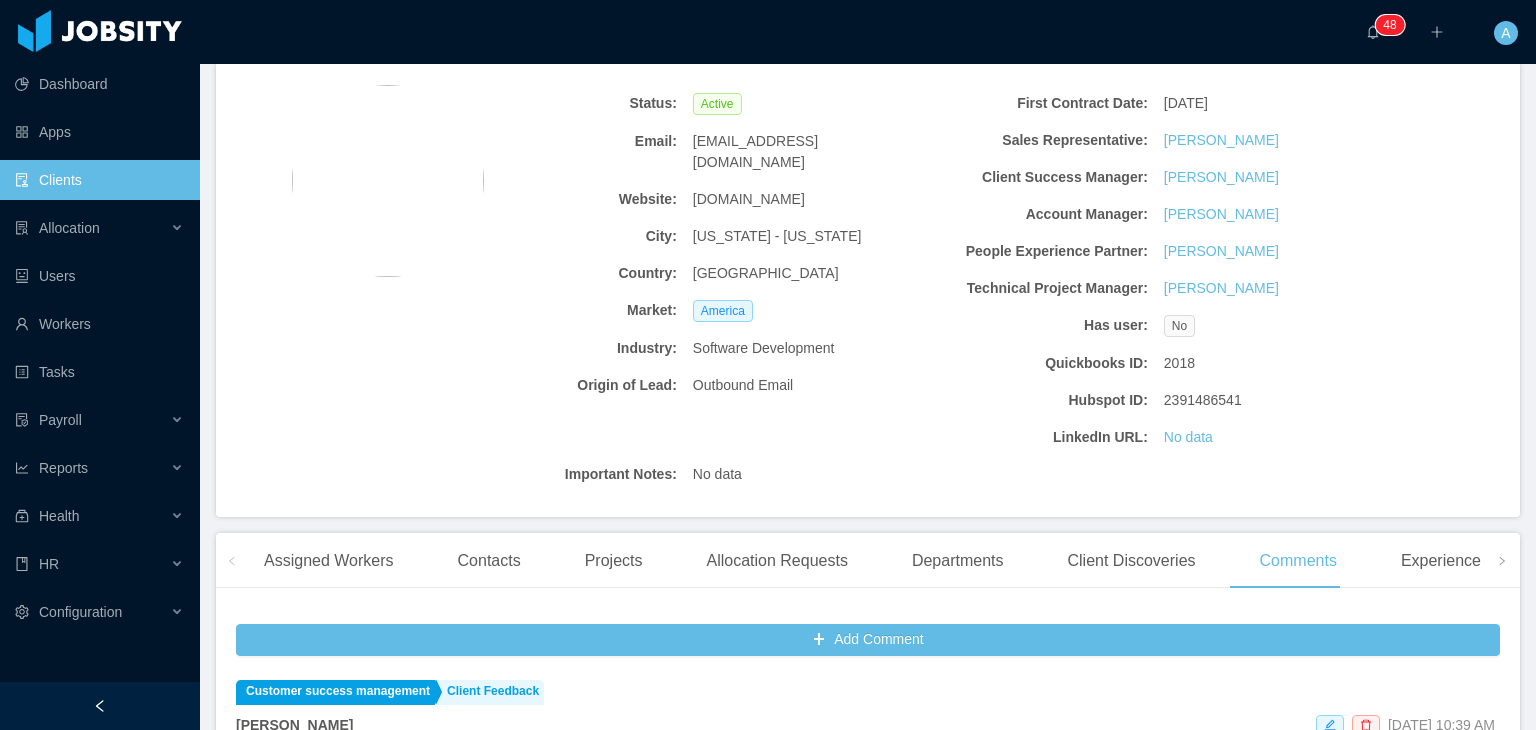scroll, scrollTop: 400, scrollLeft: 0, axis: vertical 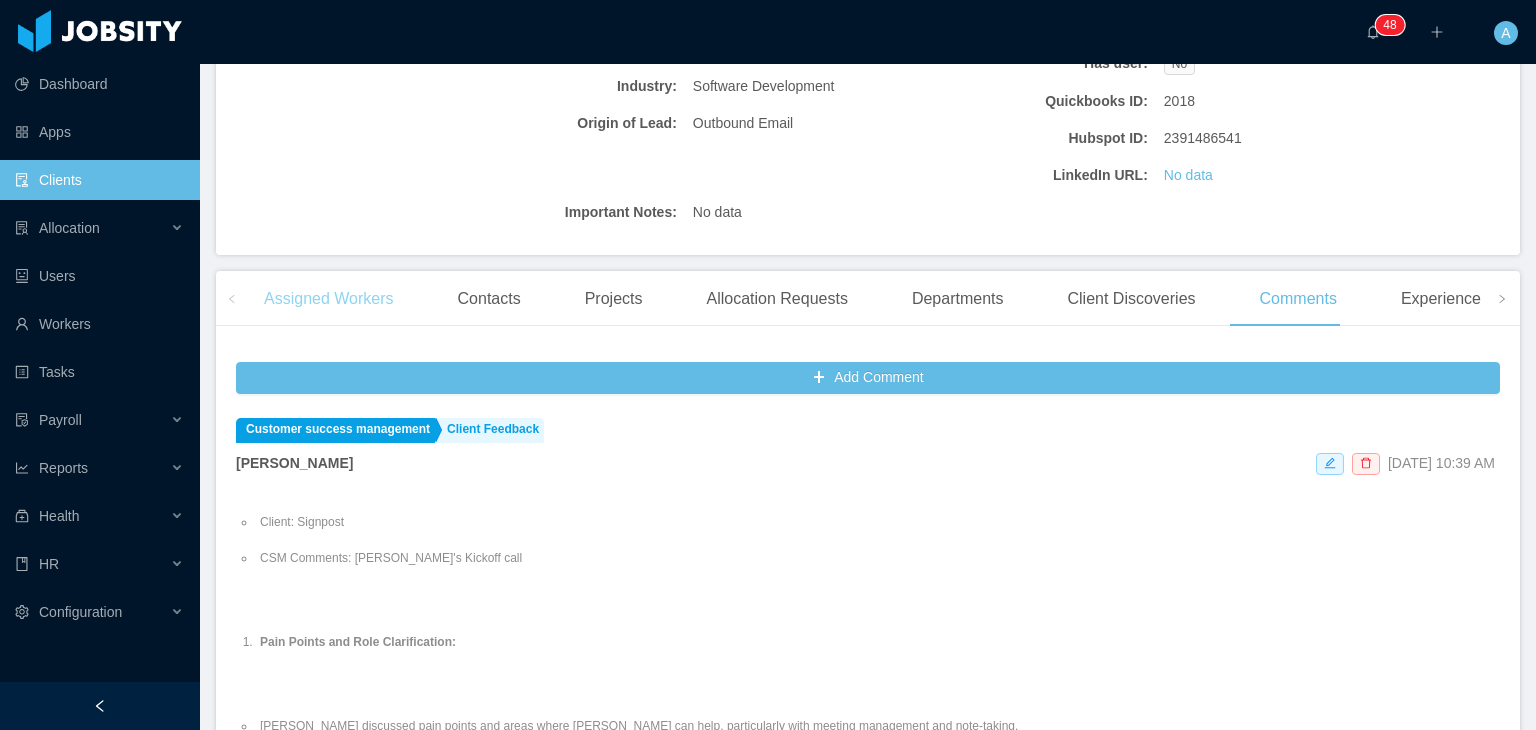 click on "Assigned Workers" at bounding box center (329, 299) 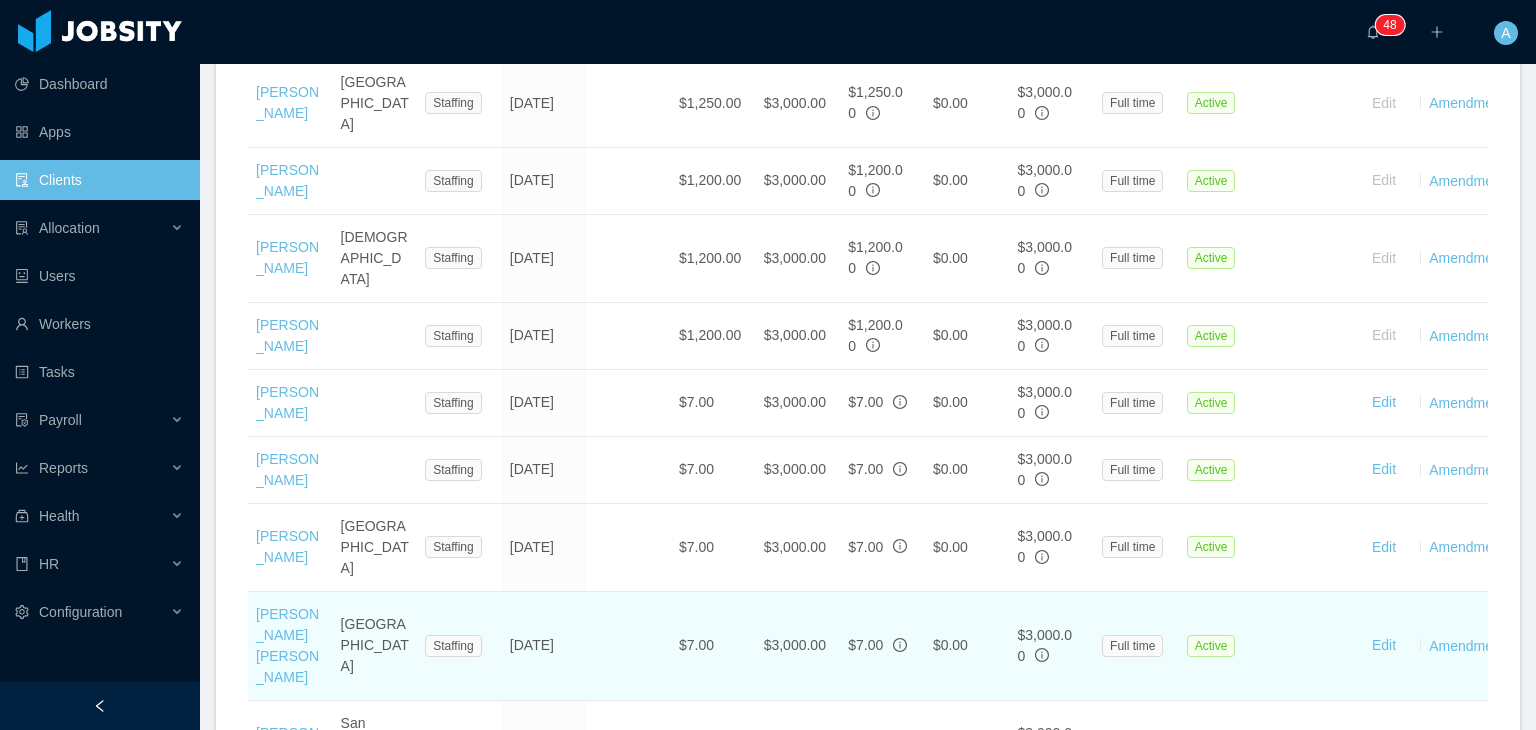 scroll, scrollTop: 1500, scrollLeft: 0, axis: vertical 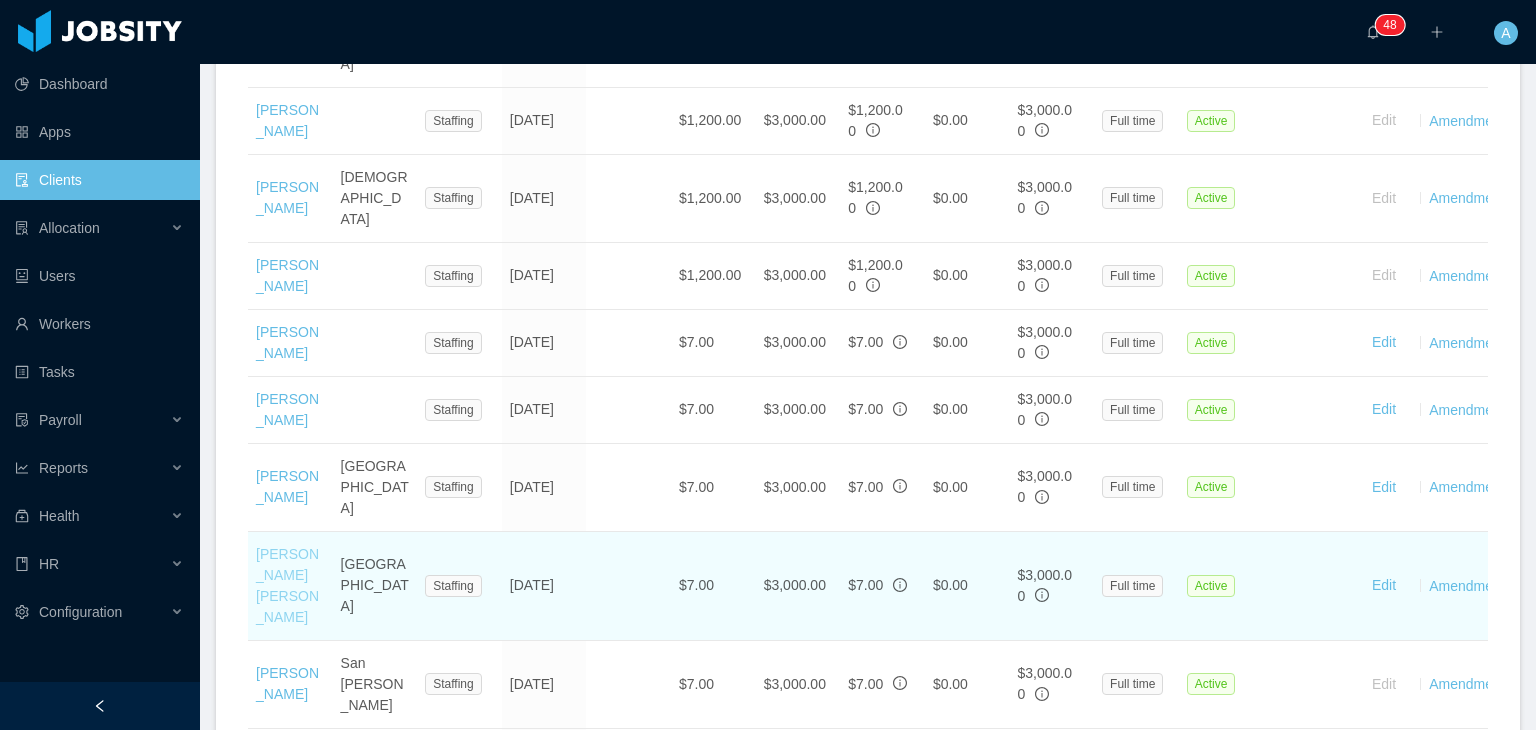 click on "[PERSON_NAME] [PERSON_NAME]" at bounding box center [287, 585] 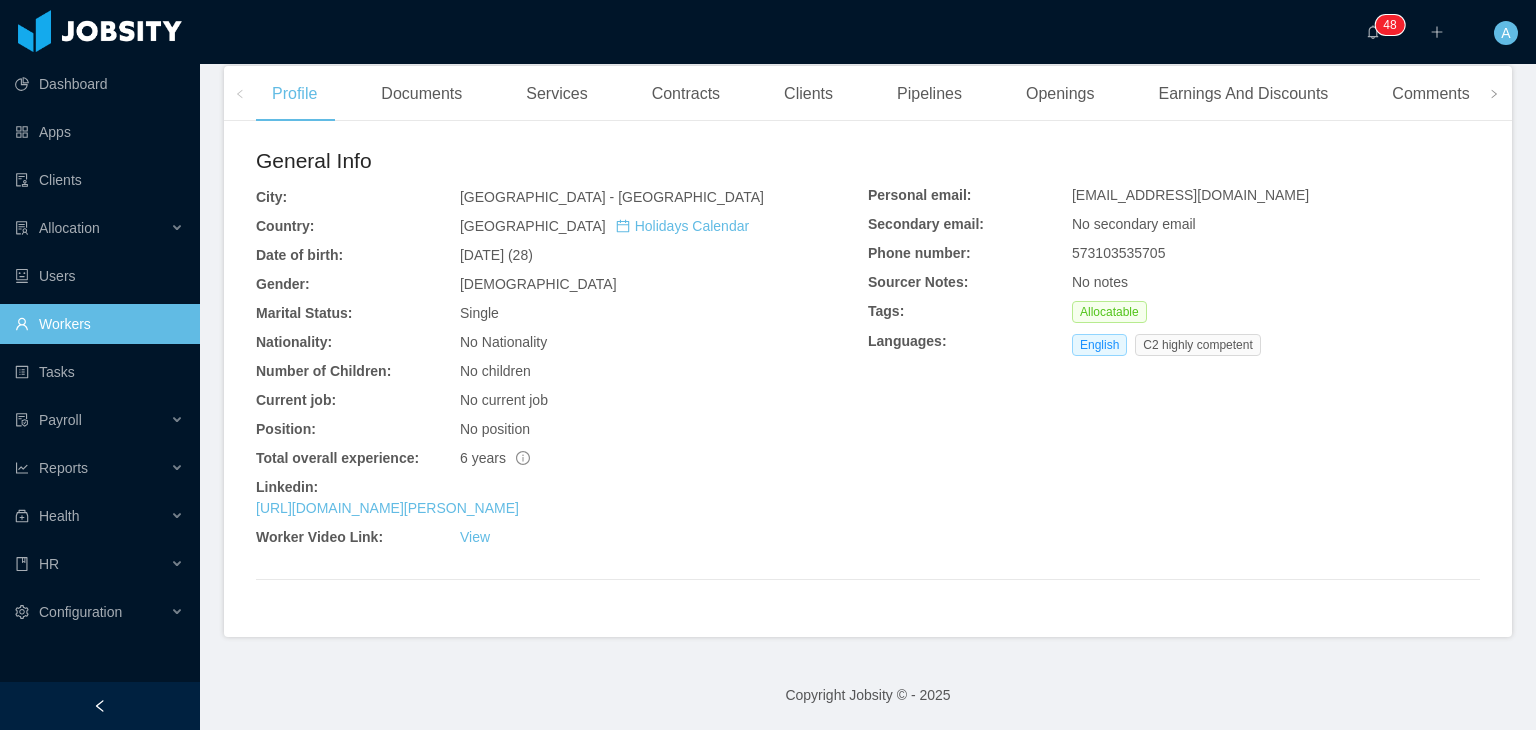 scroll, scrollTop: 521, scrollLeft: 0, axis: vertical 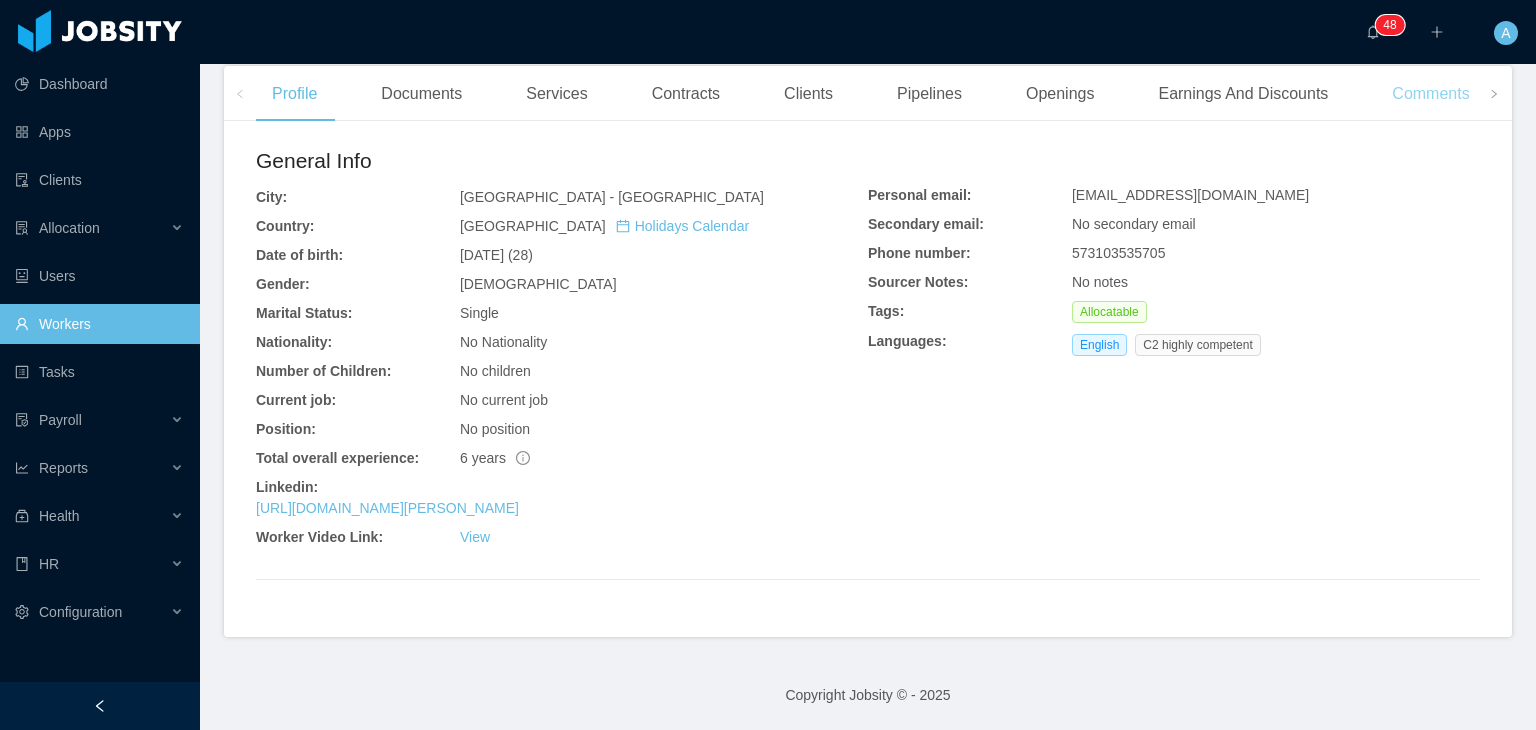 click on "Comments" at bounding box center (1430, 94) 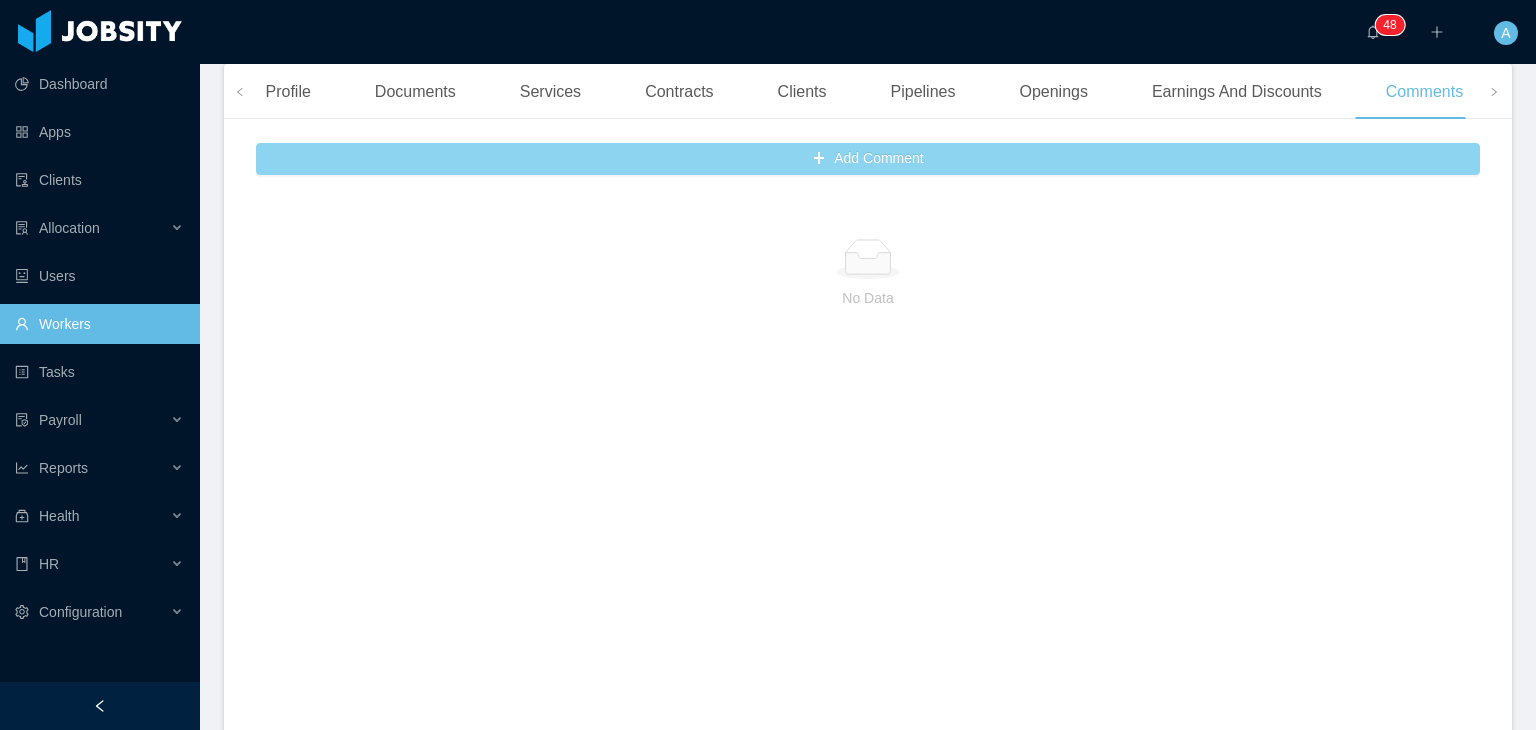 click on "Add Comment" at bounding box center [868, 159] 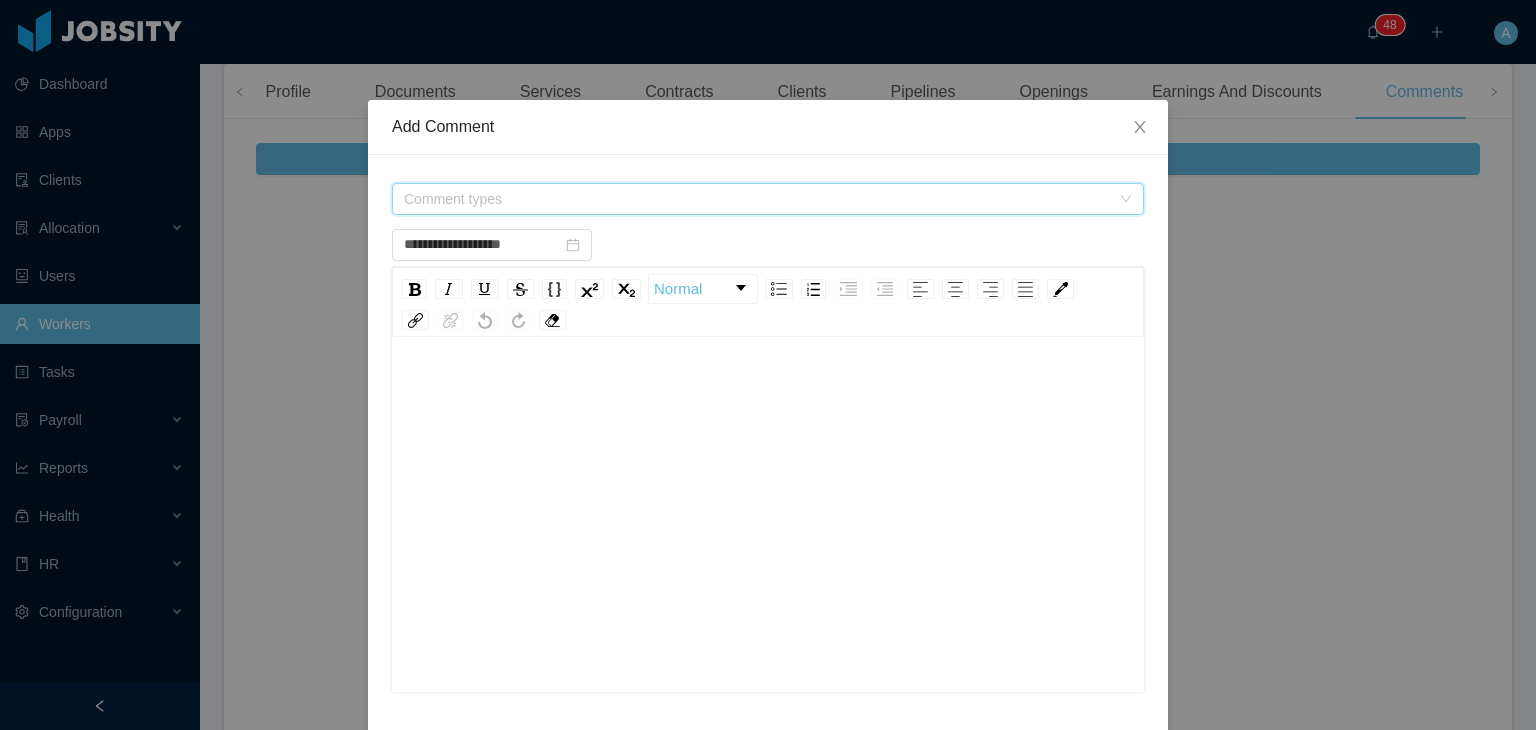 click on "Comment types" at bounding box center (757, 199) 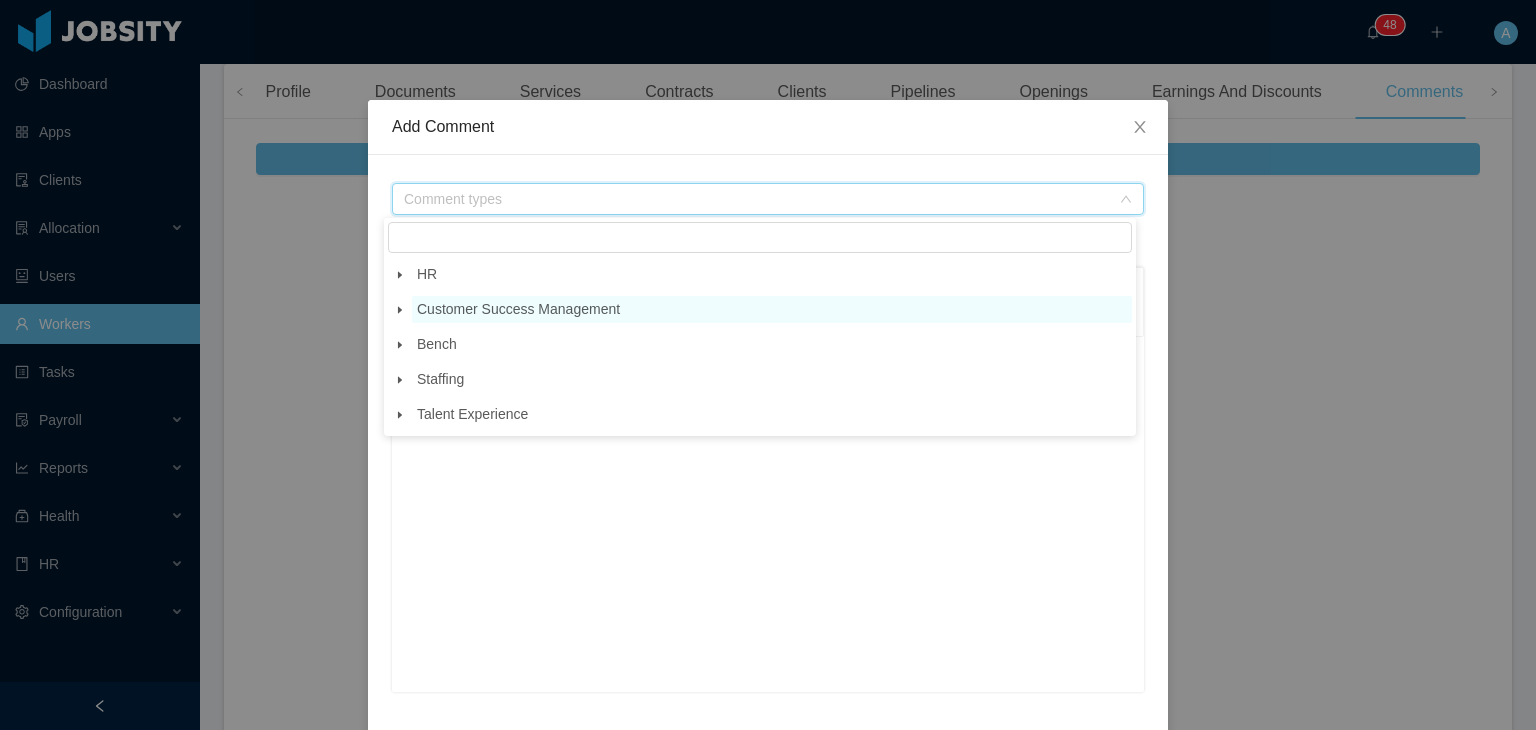 click on "Customer Success Management" at bounding box center (518, 309) 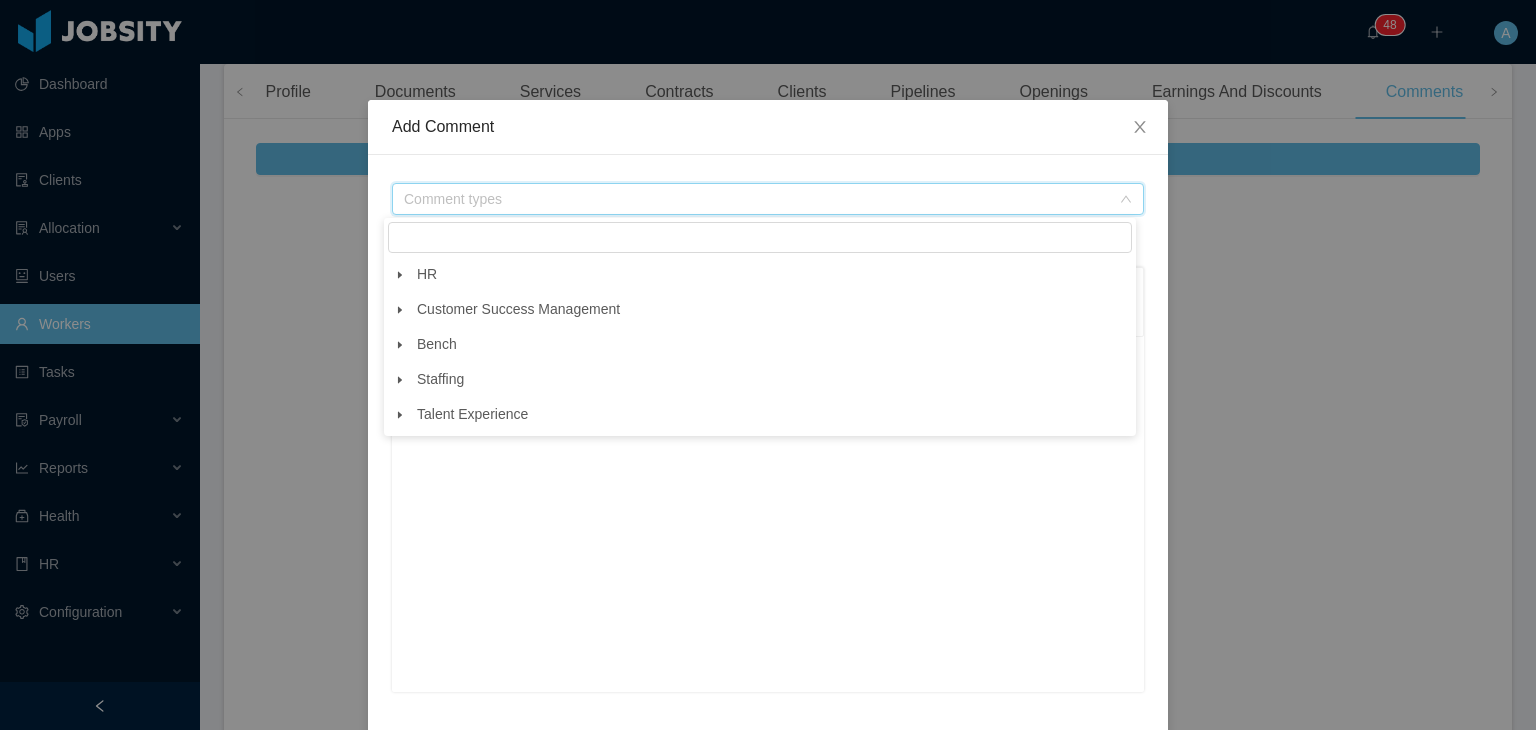 click 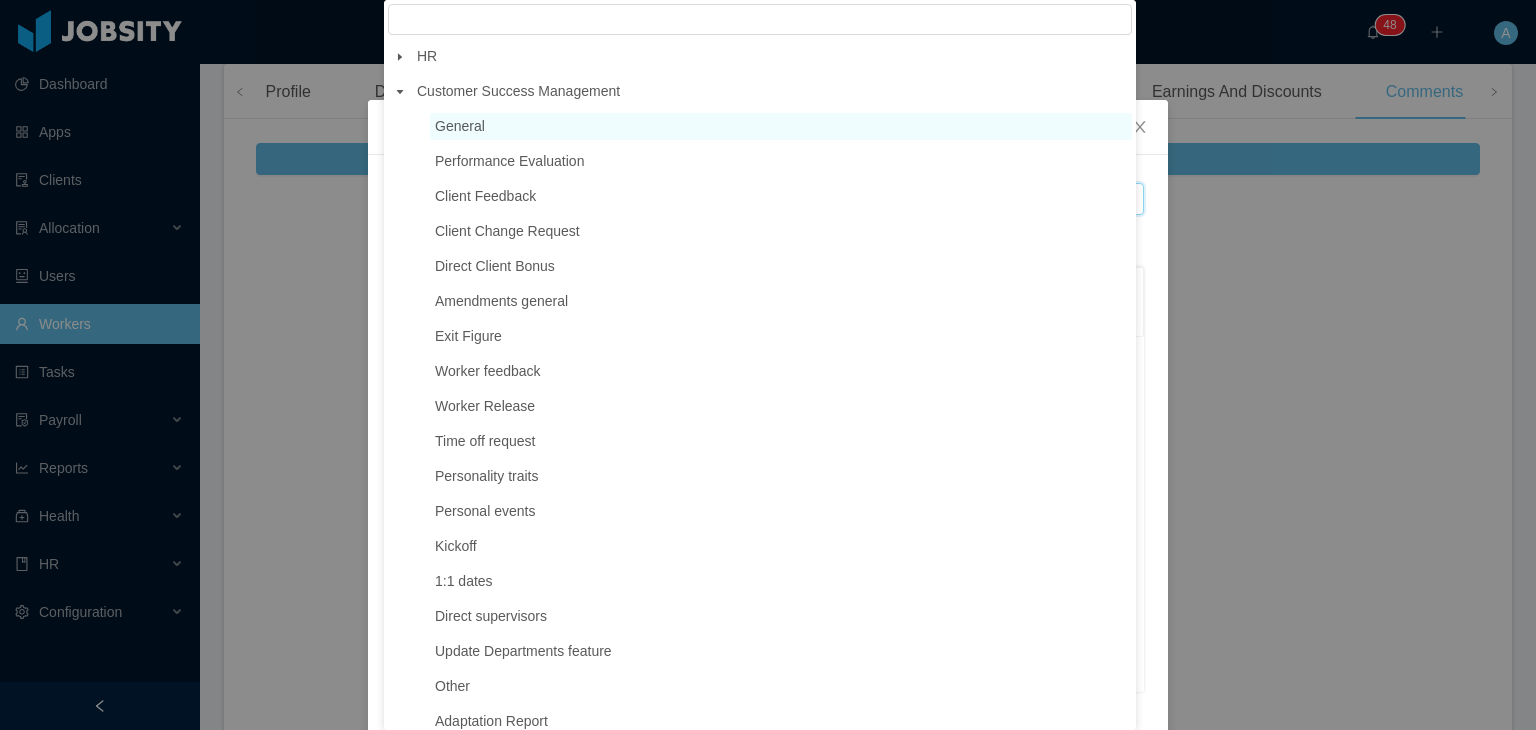 click on "General" at bounding box center (781, 126) 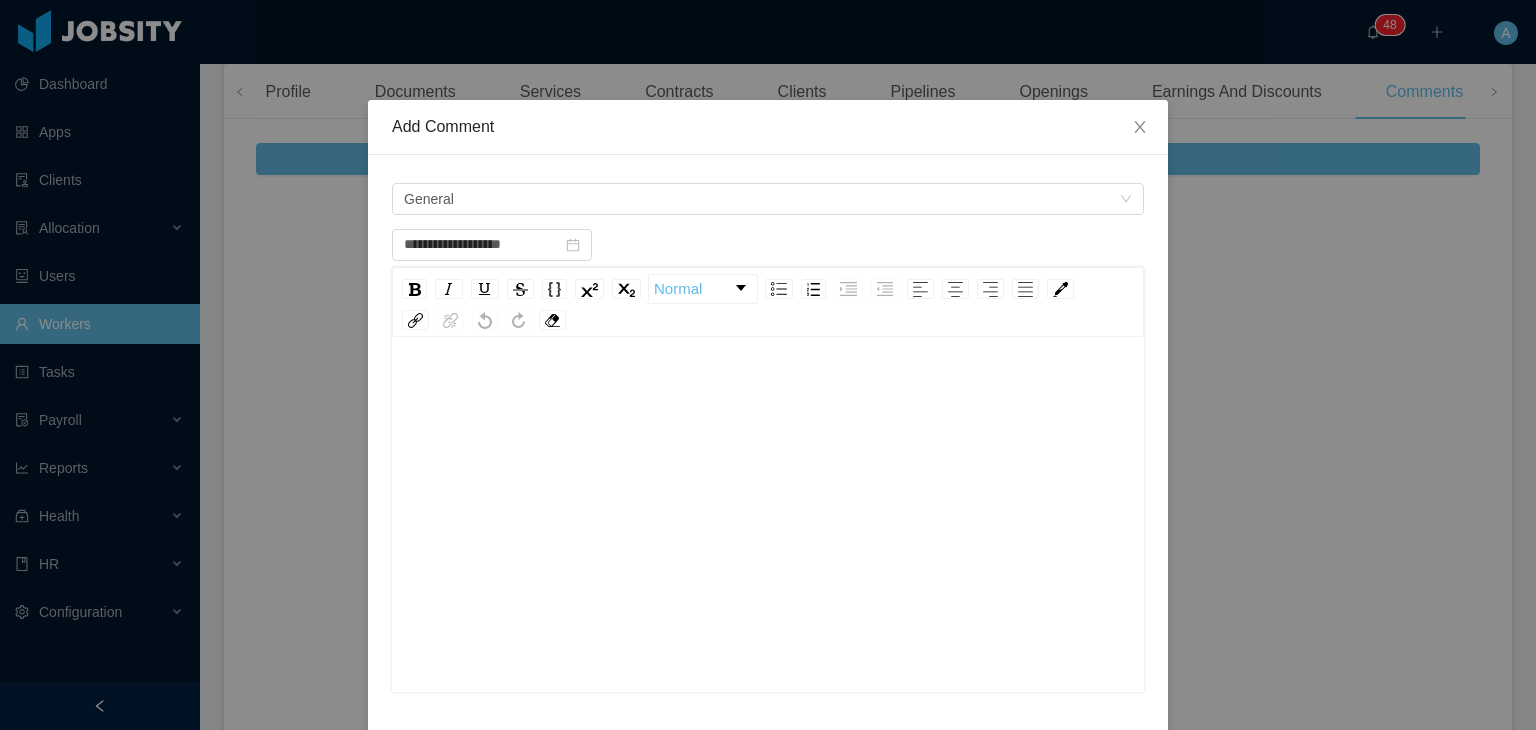 click at bounding box center [768, 391] 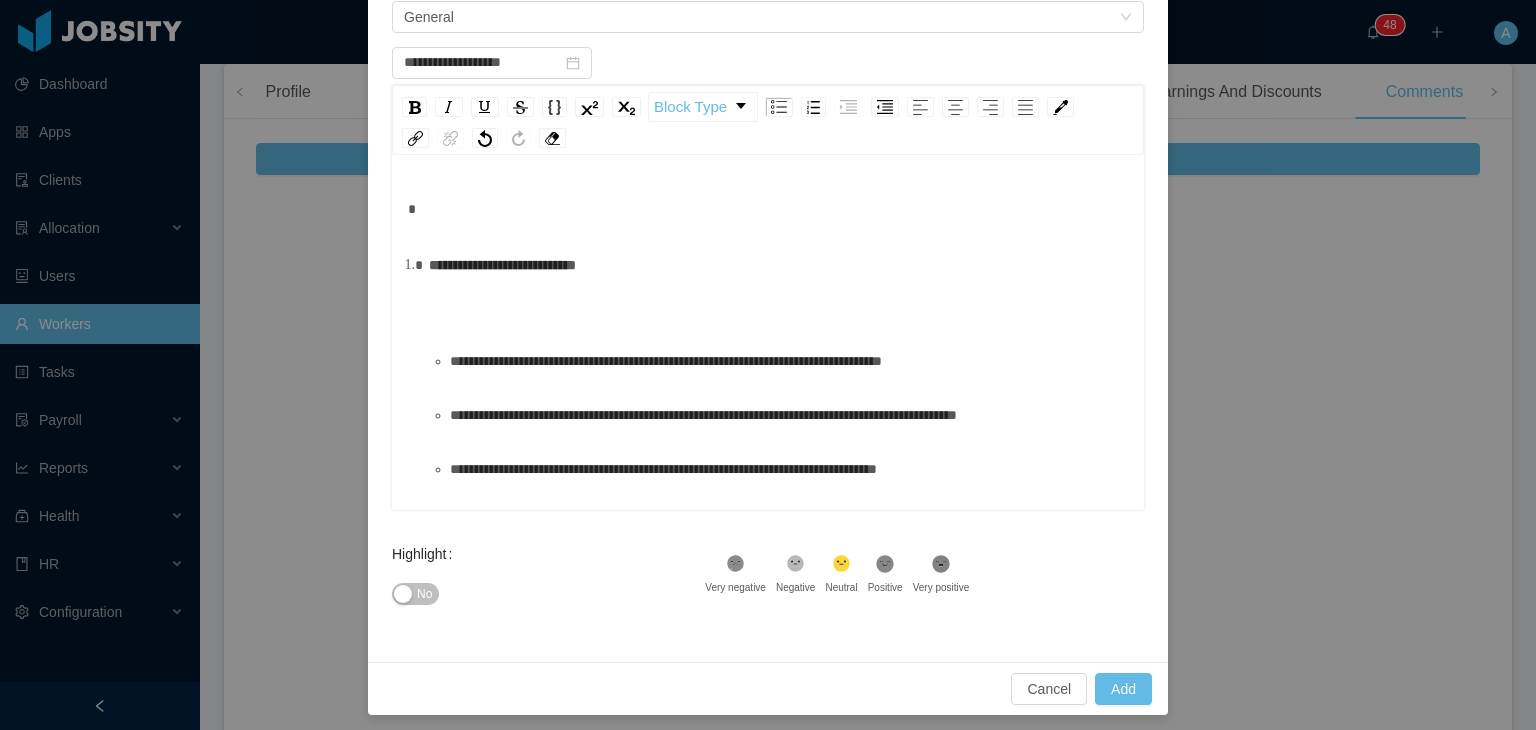 scroll, scrollTop: 190, scrollLeft: 0, axis: vertical 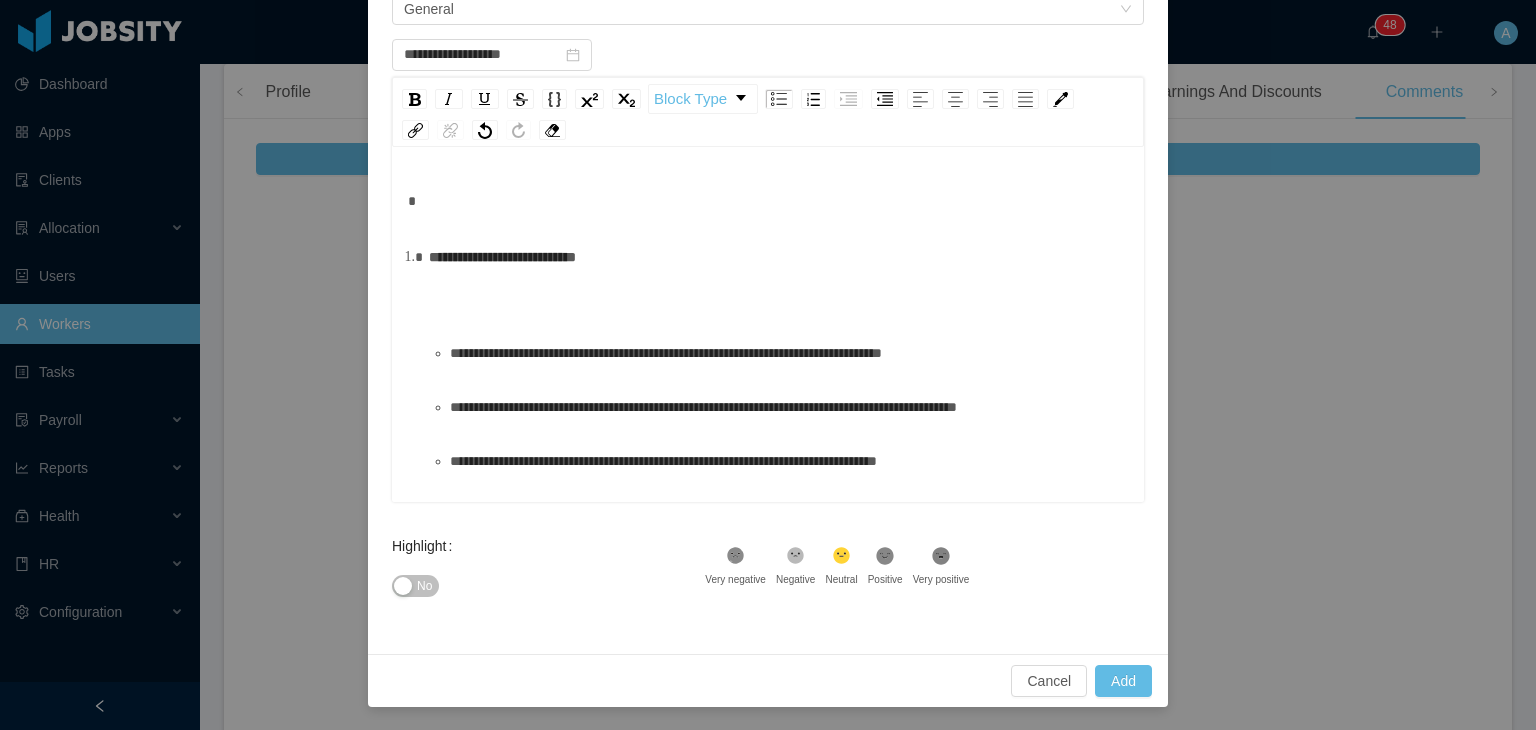 click on "**********" at bounding box center (779, 277) 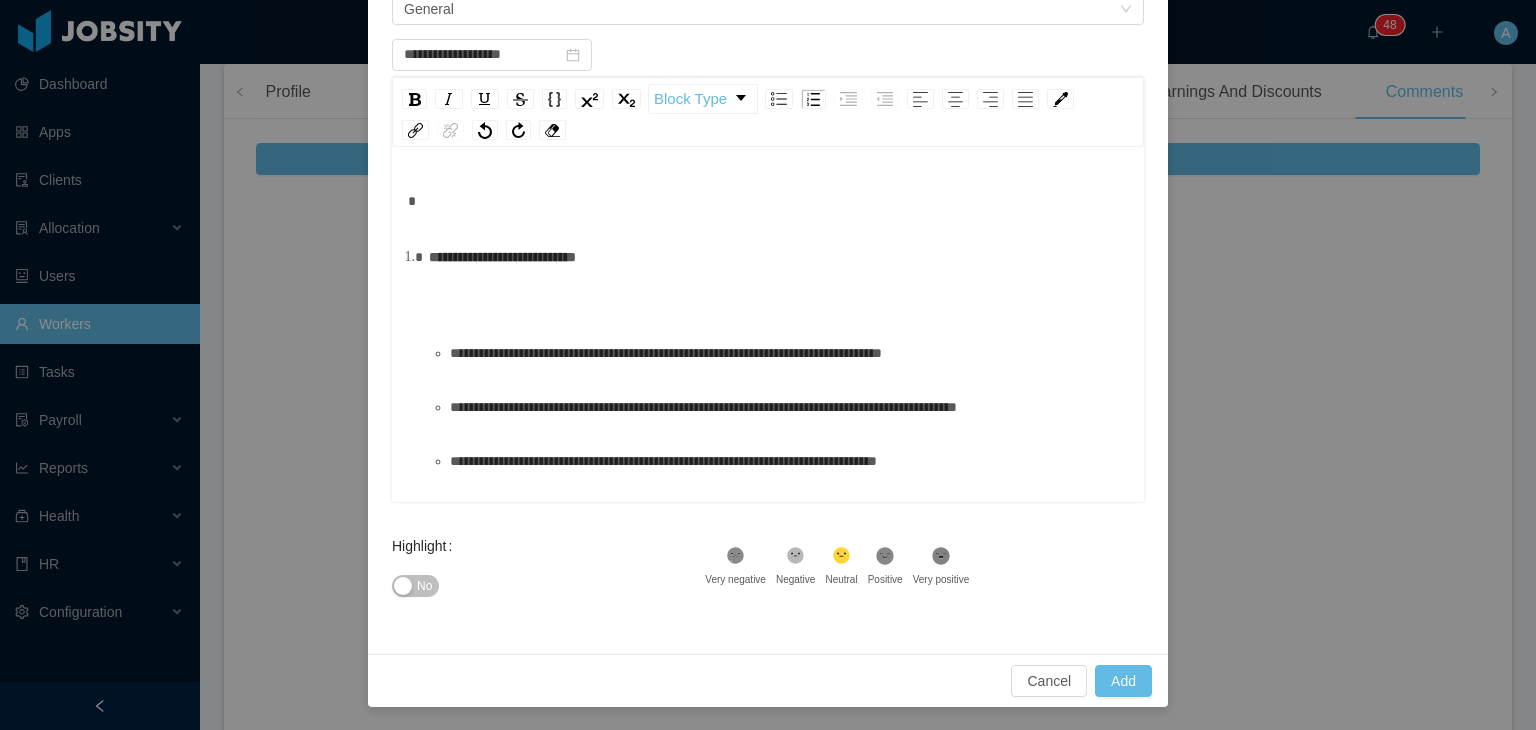 click on "**********" at bounding box center (768, 645) 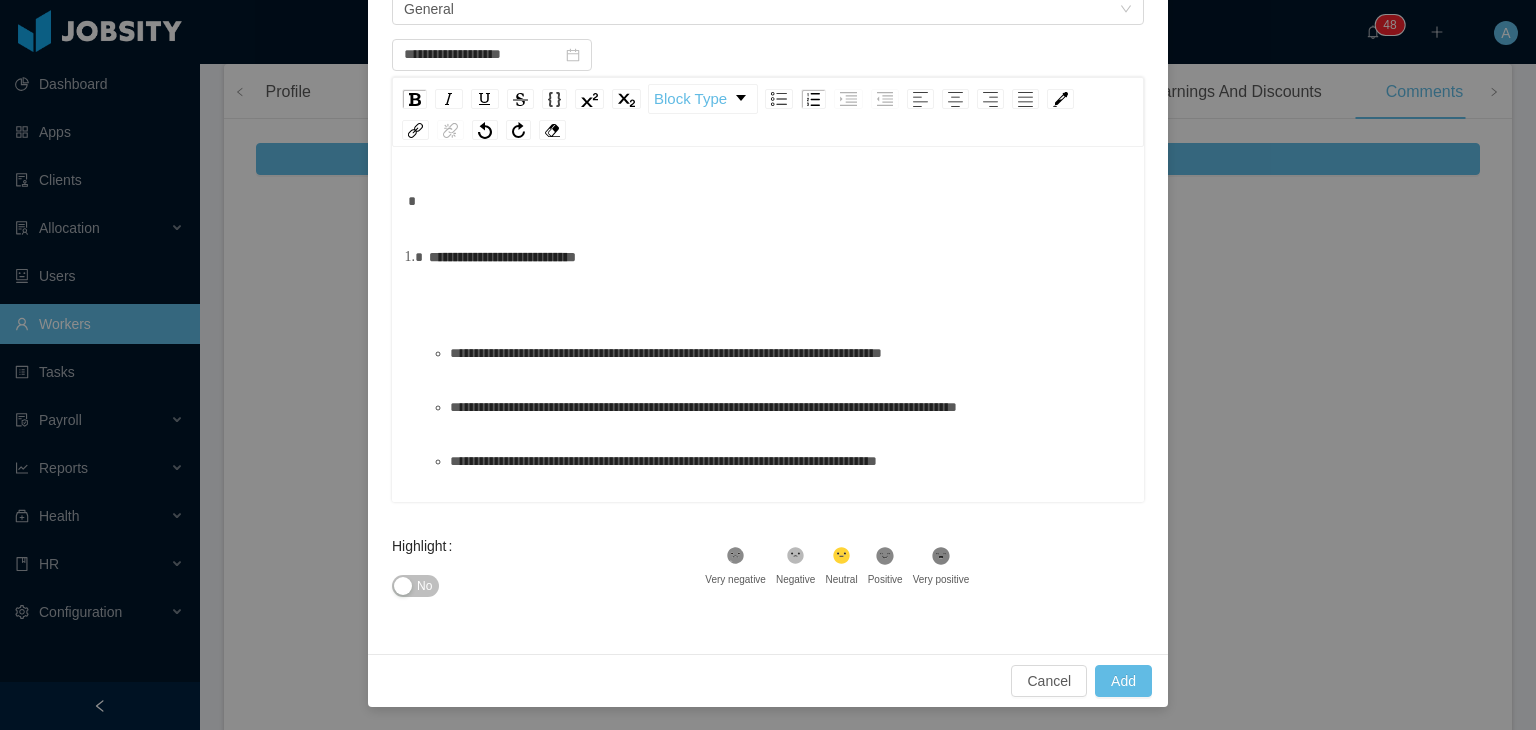 click at bounding box center (768, 201) 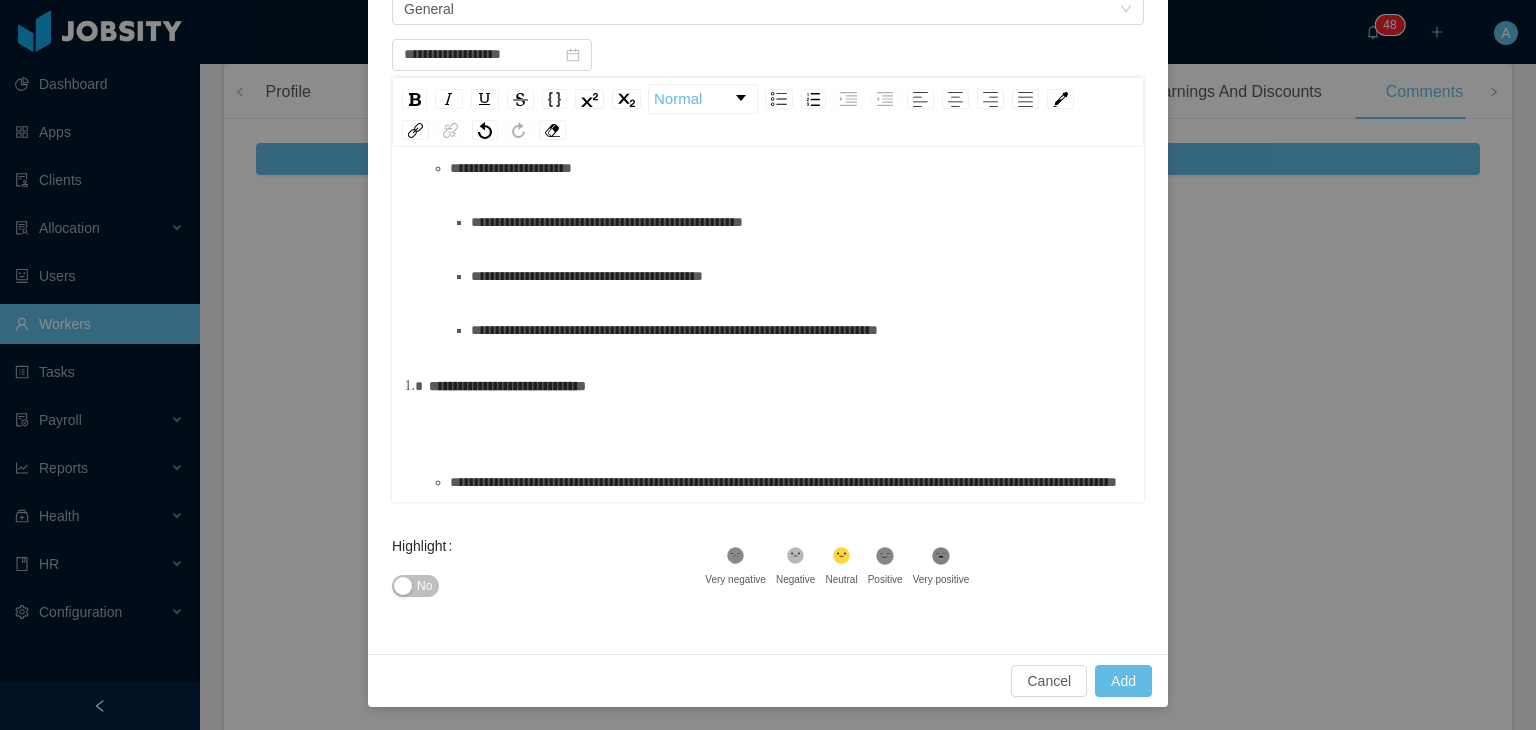 scroll, scrollTop: 686, scrollLeft: 0, axis: vertical 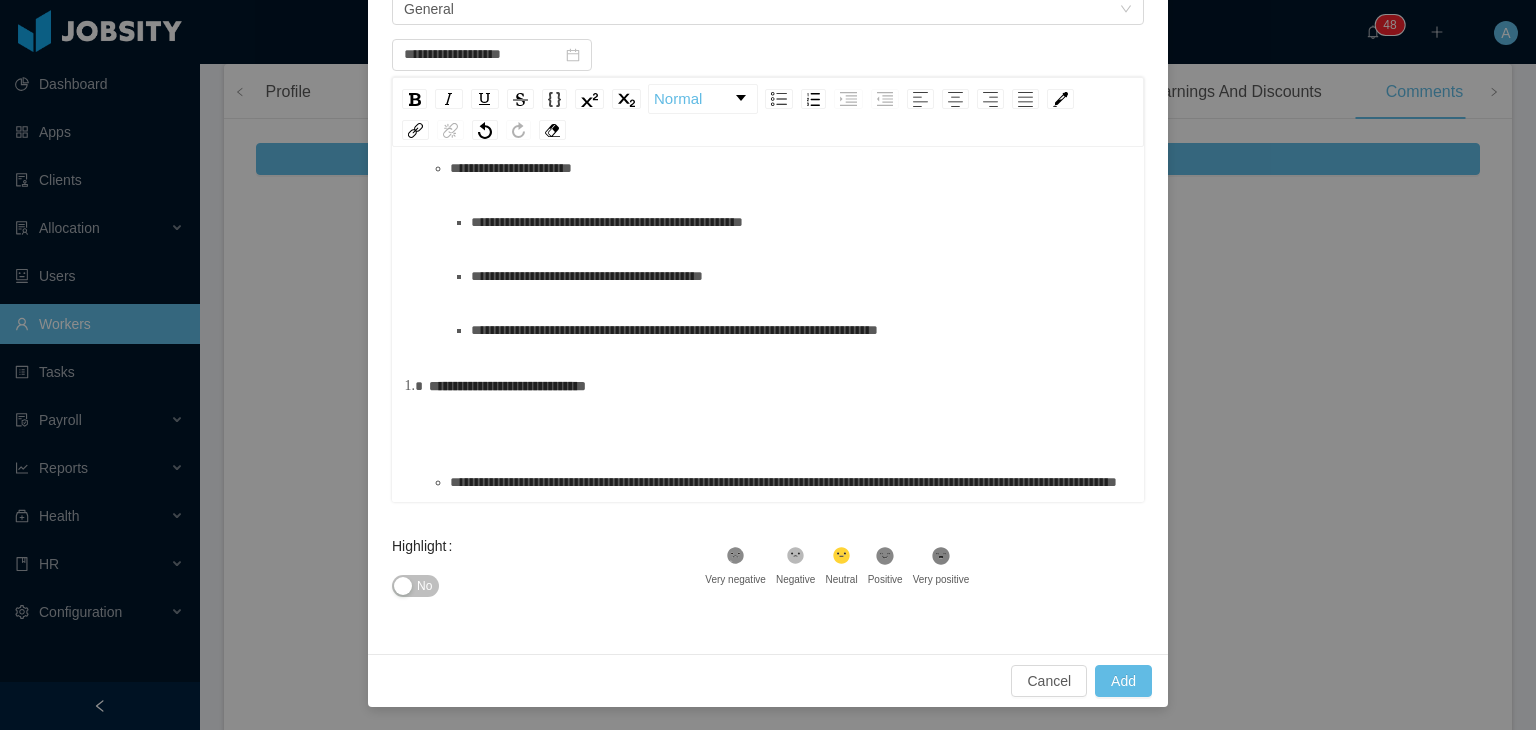 click on "**********" at bounding box center (779, 406) 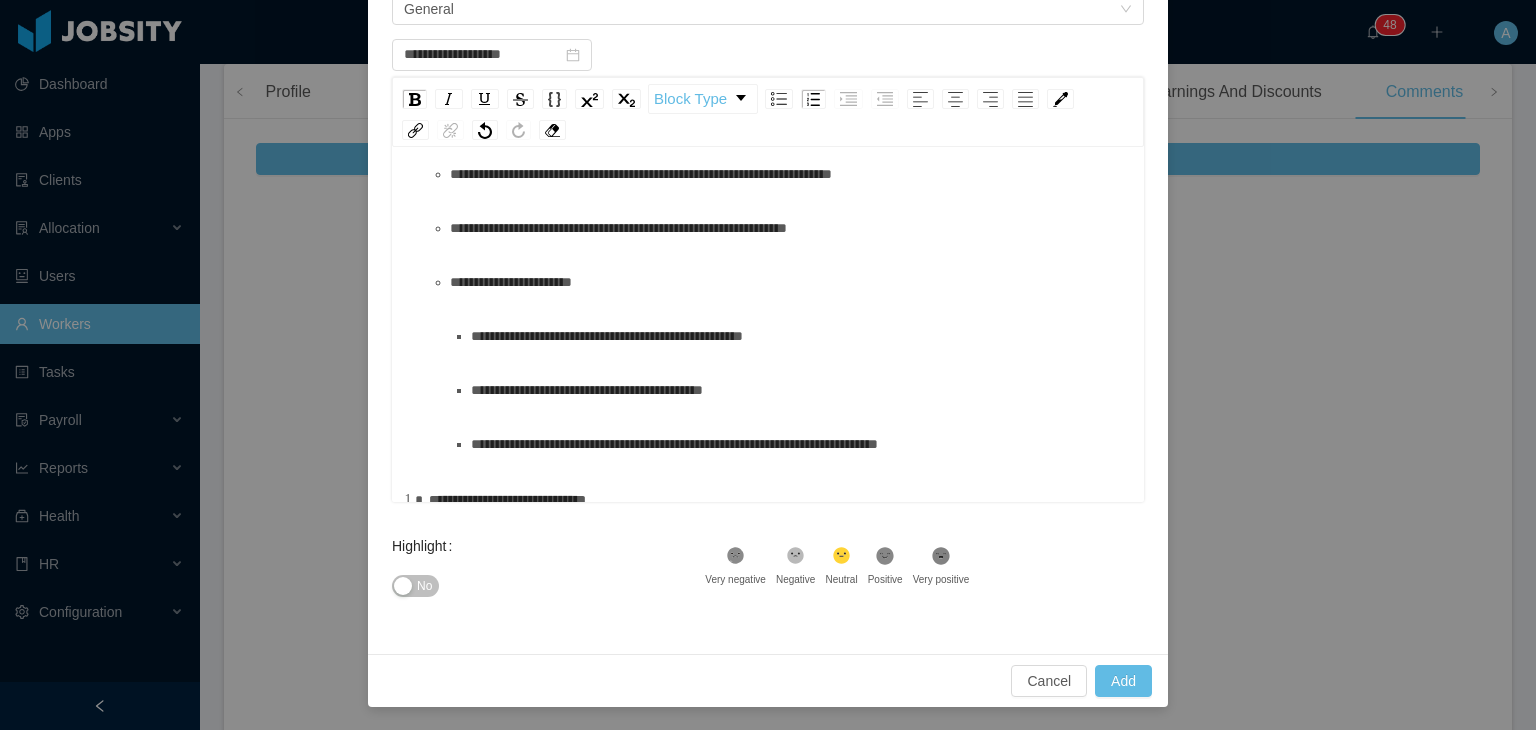 scroll, scrollTop: 446, scrollLeft: 0, axis: vertical 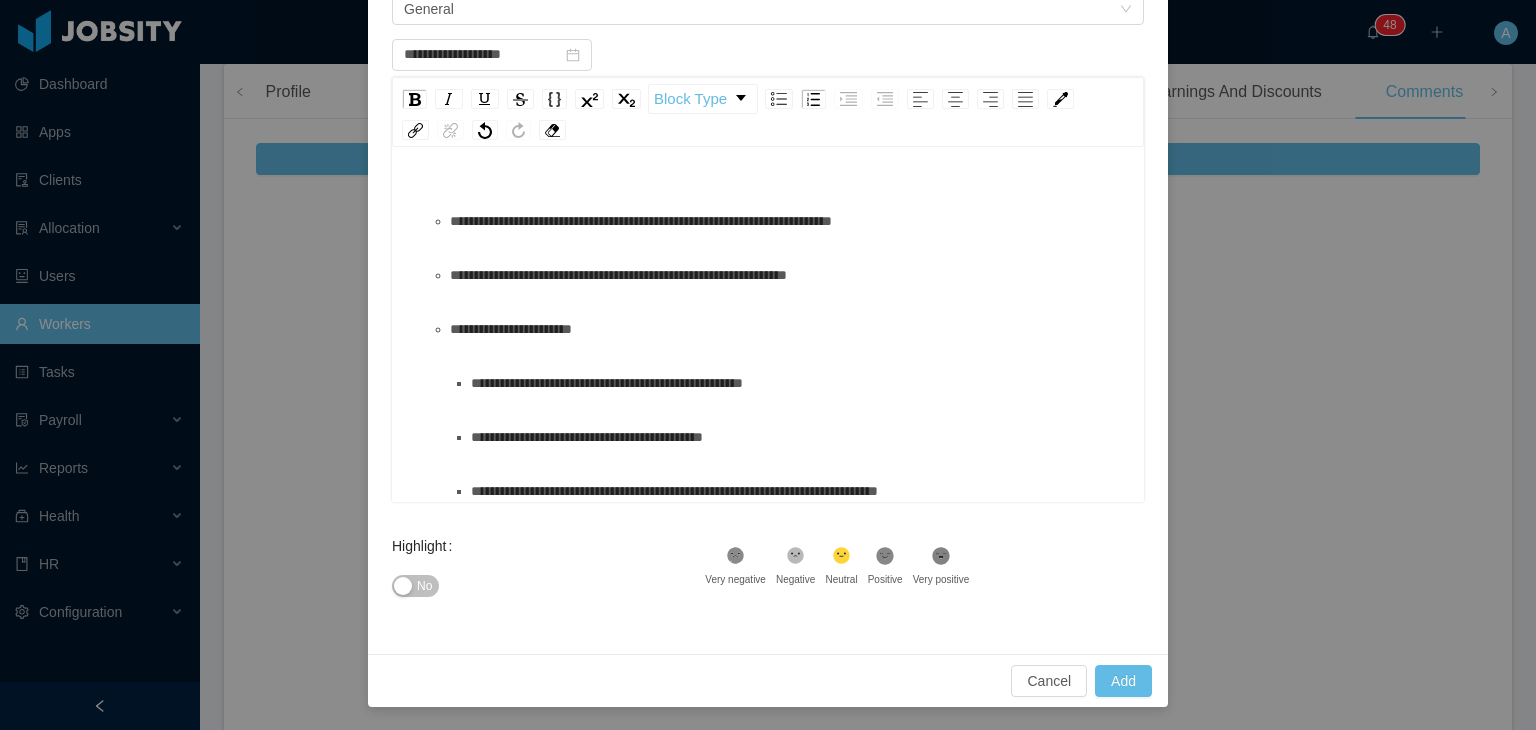 click on "**********" at bounding box center [789, 329] 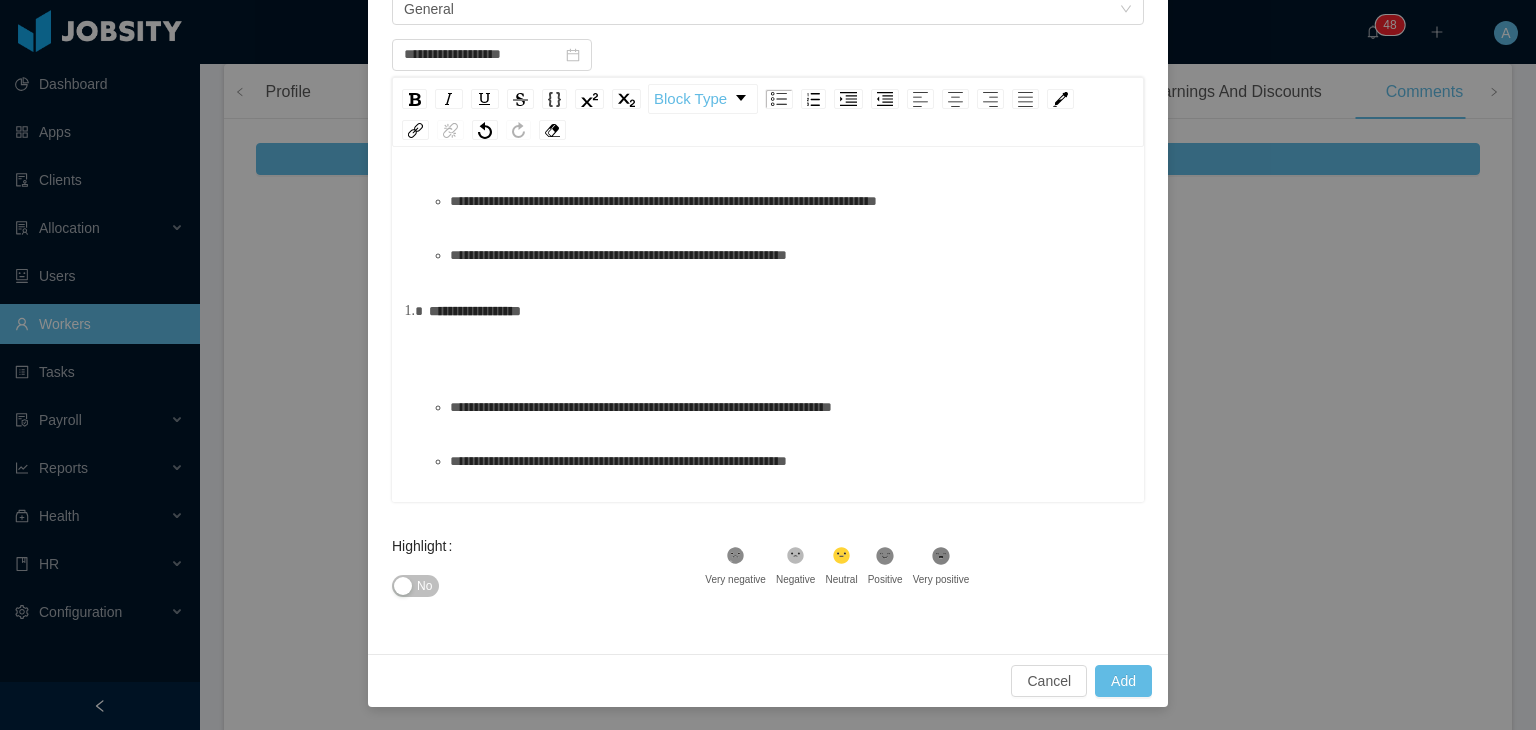 scroll, scrollTop: 346, scrollLeft: 0, axis: vertical 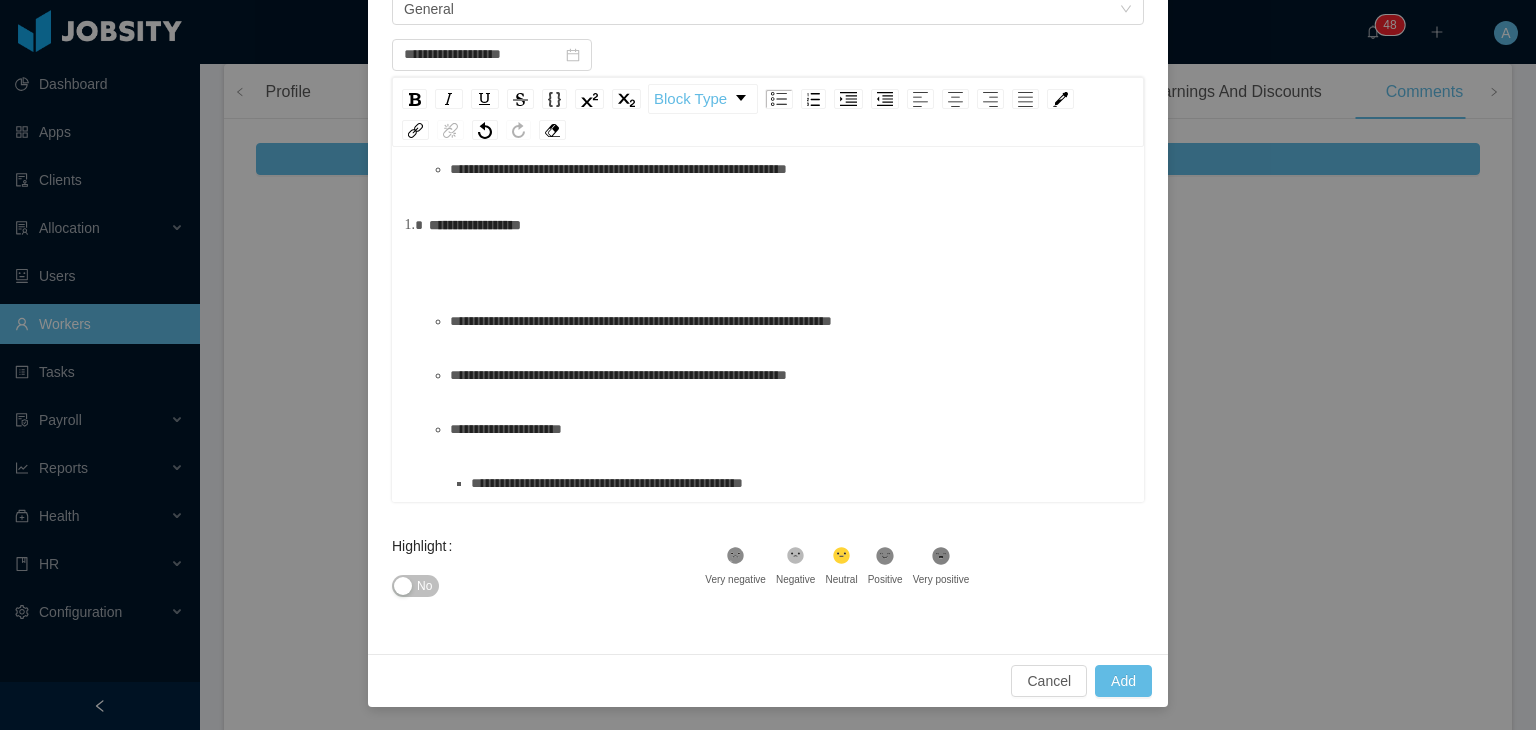 click on "**********" at bounding box center [768, 279] 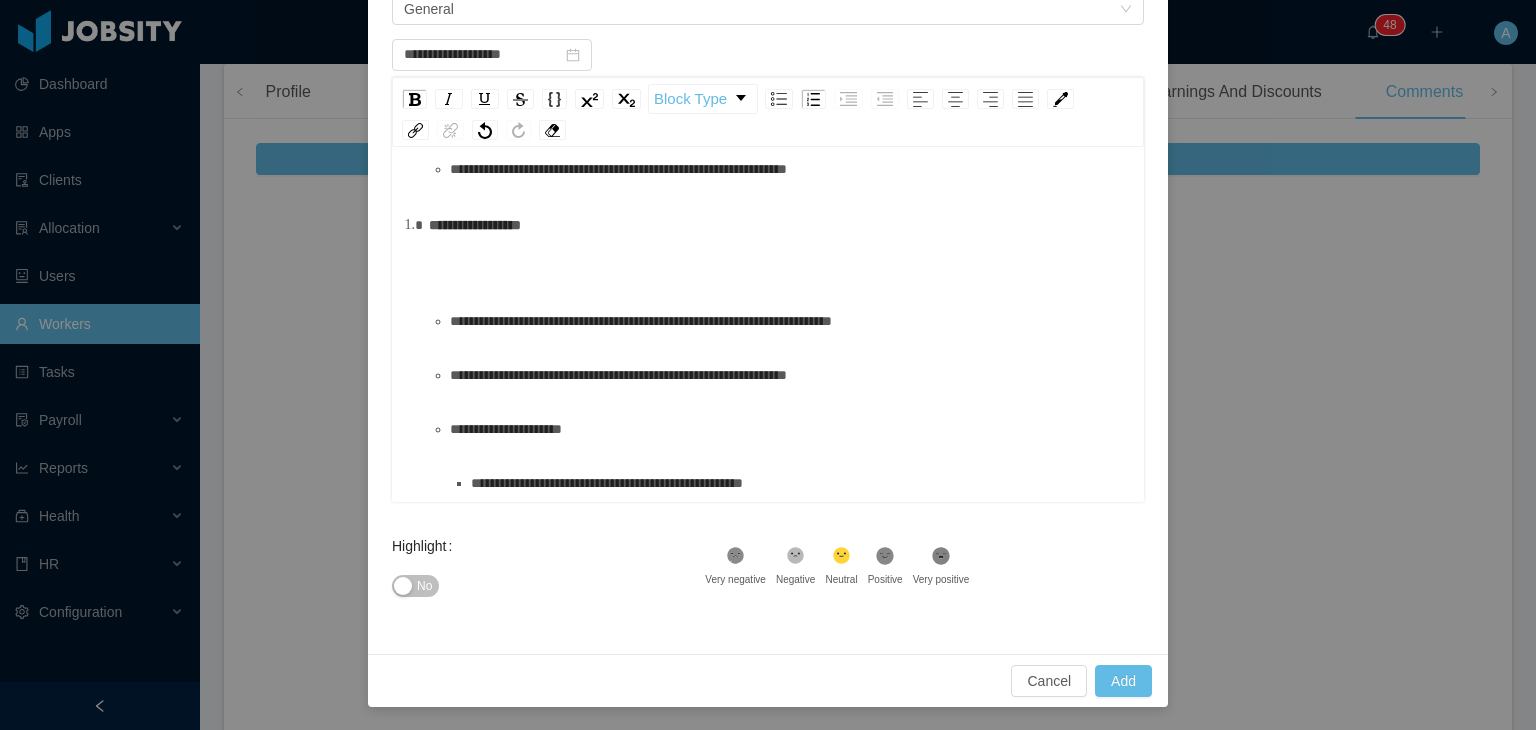 click on "**********" at bounding box center [779, 245] 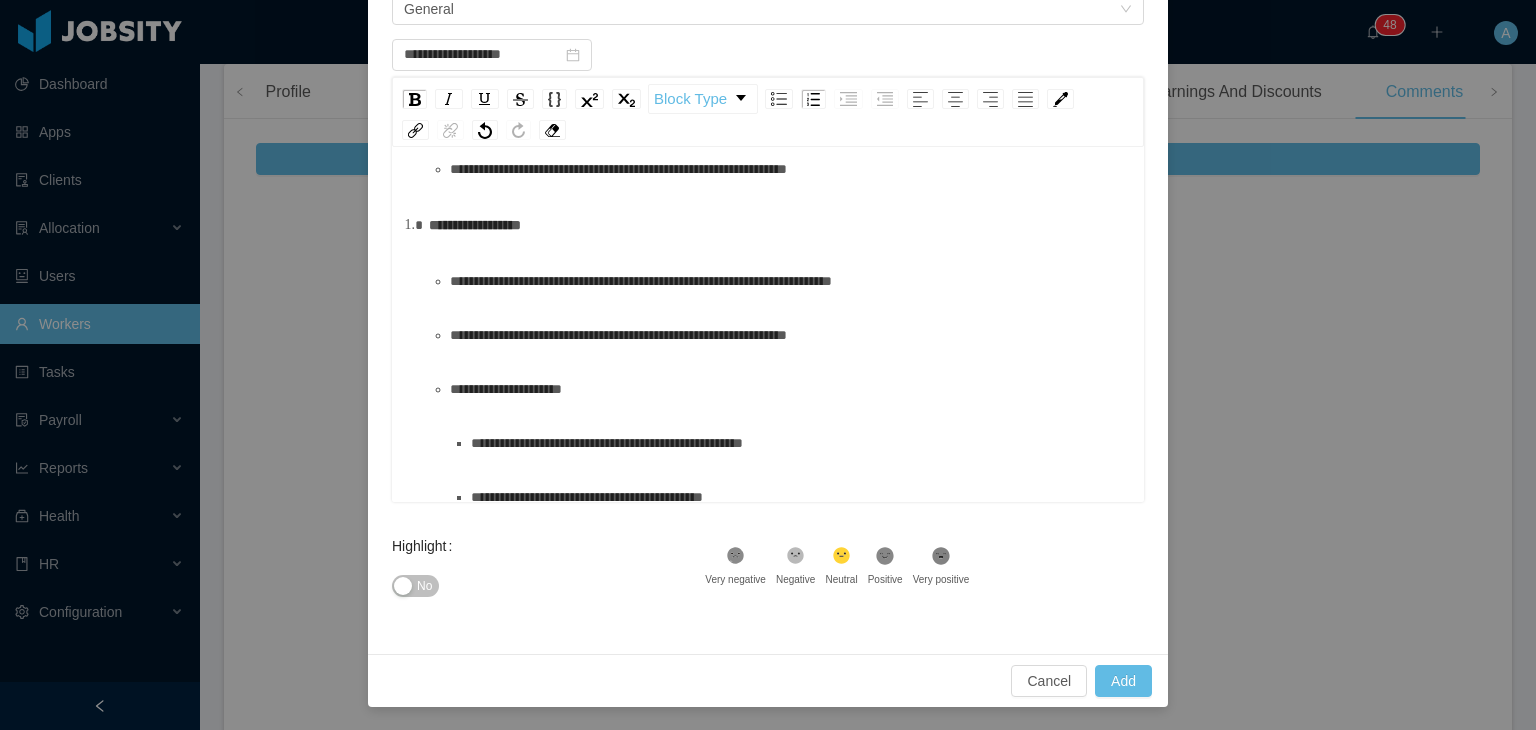 scroll, scrollTop: 0, scrollLeft: 0, axis: both 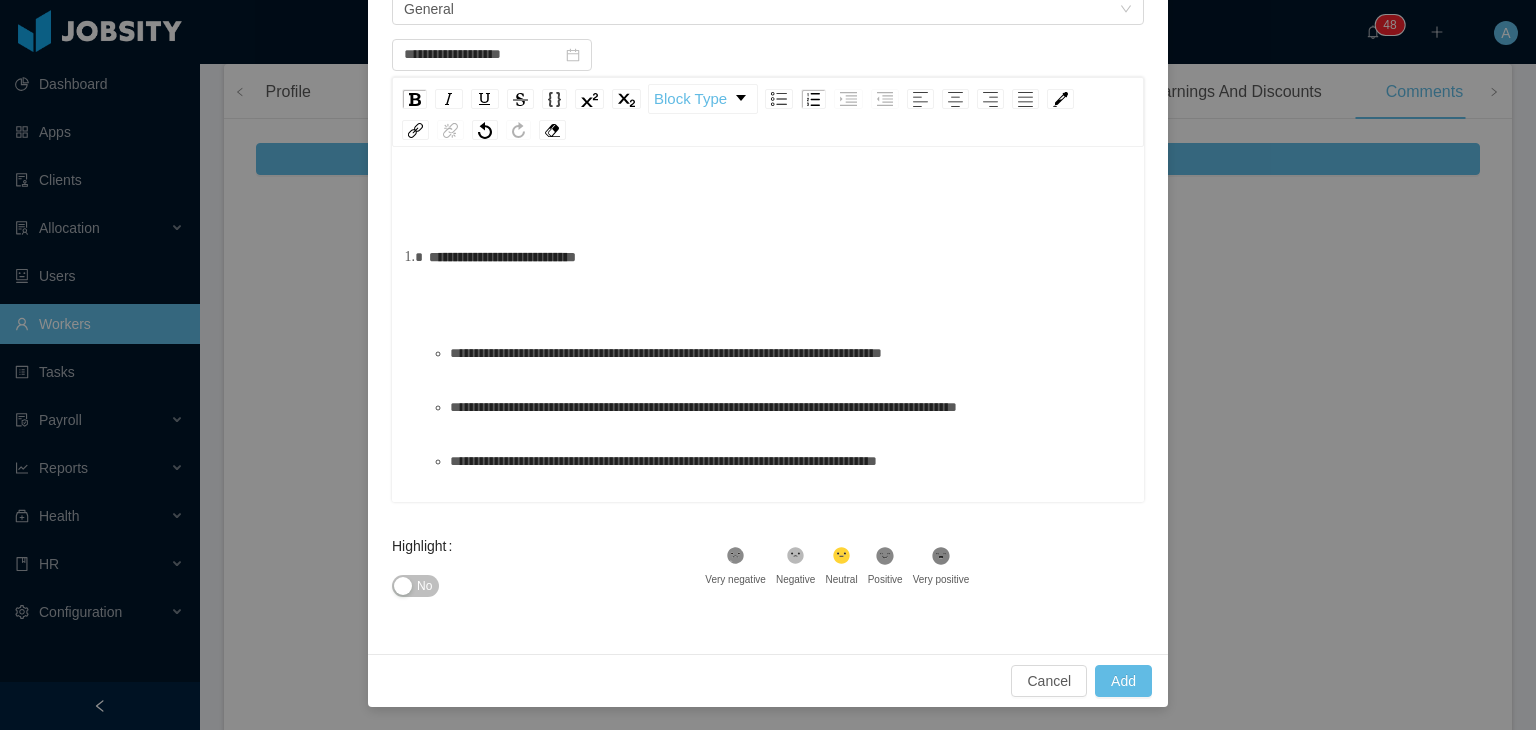 click on "**********" at bounding box center [779, 277] 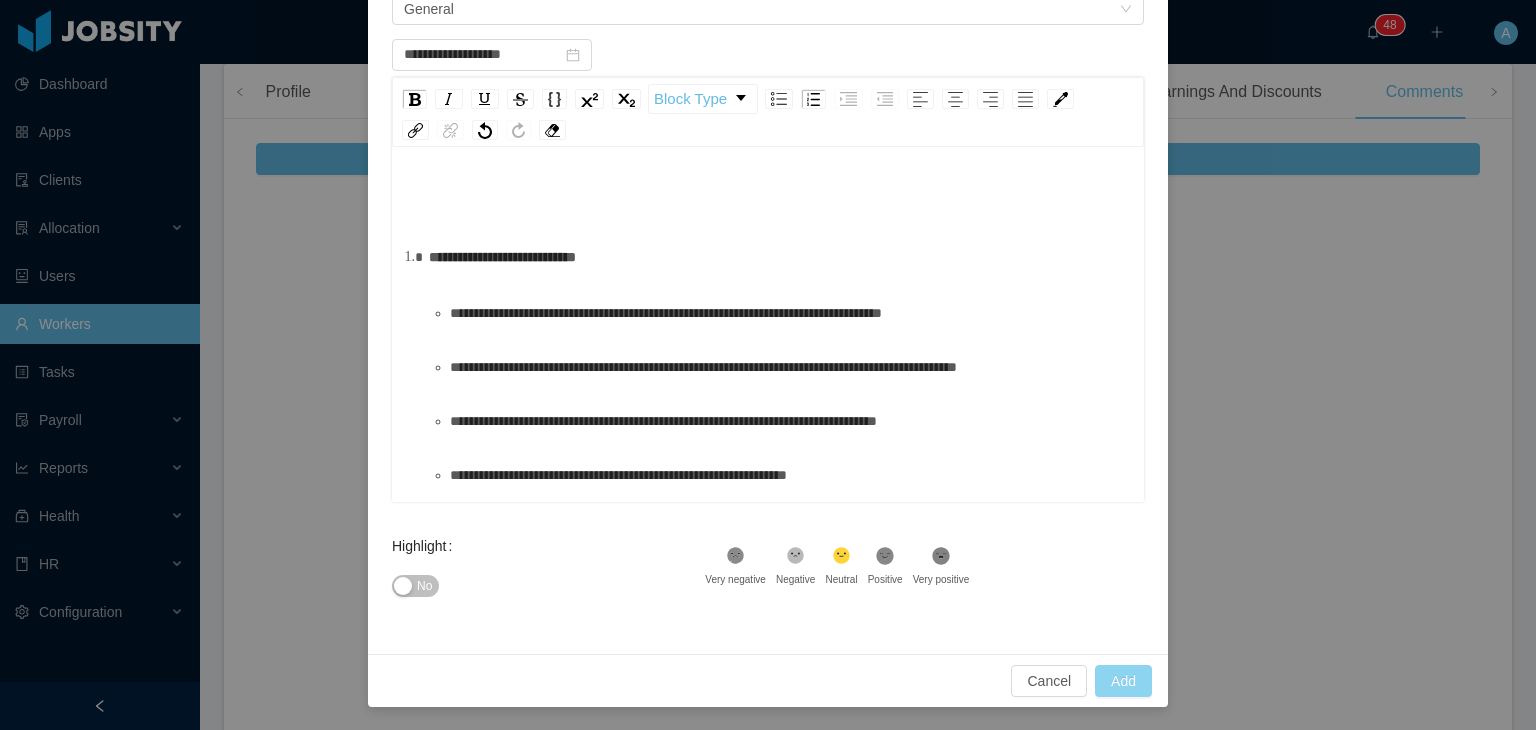 type on "**********" 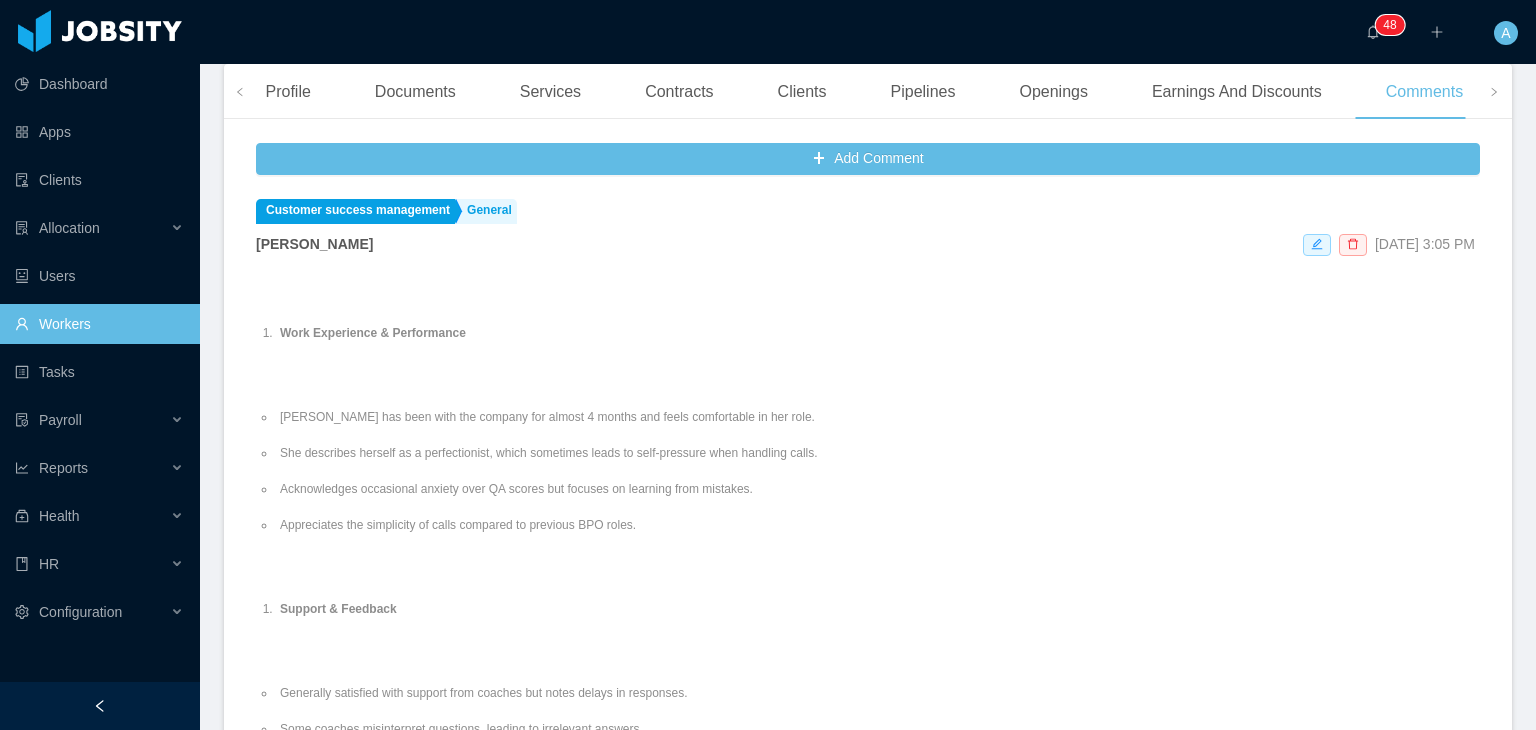 scroll, scrollTop: 392, scrollLeft: 0, axis: vertical 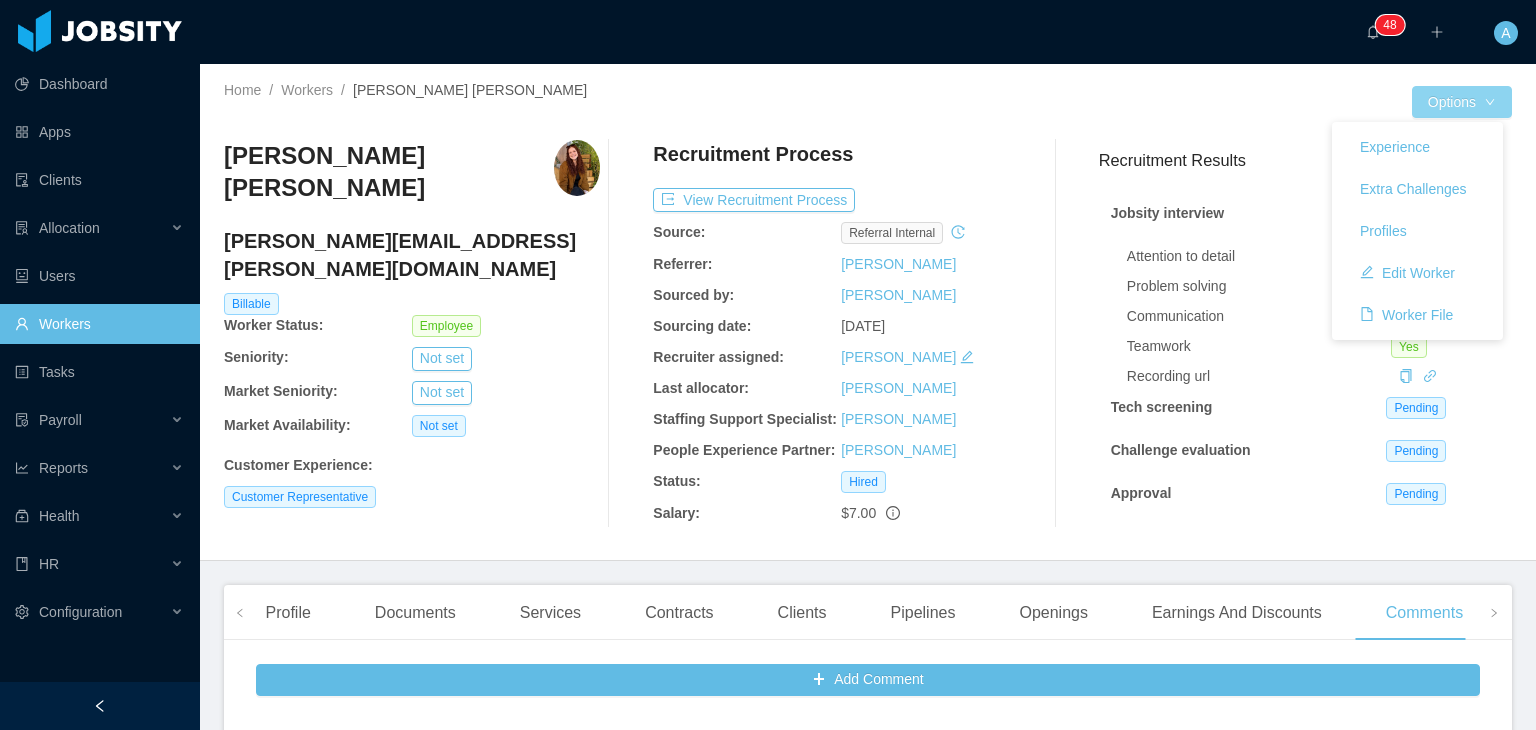click on "Options" at bounding box center (1462, 102) 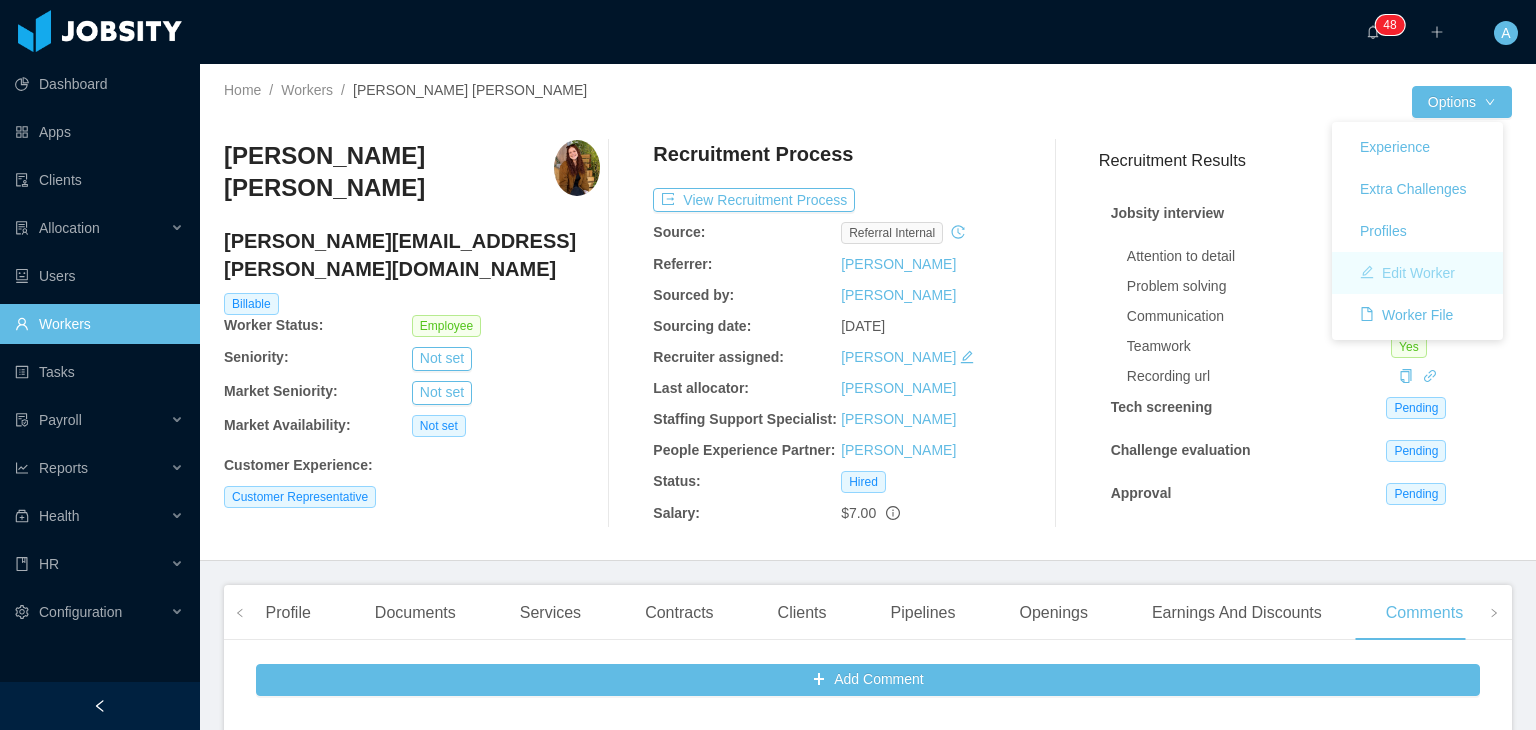 click on "Edit Worker" at bounding box center (1407, 273) 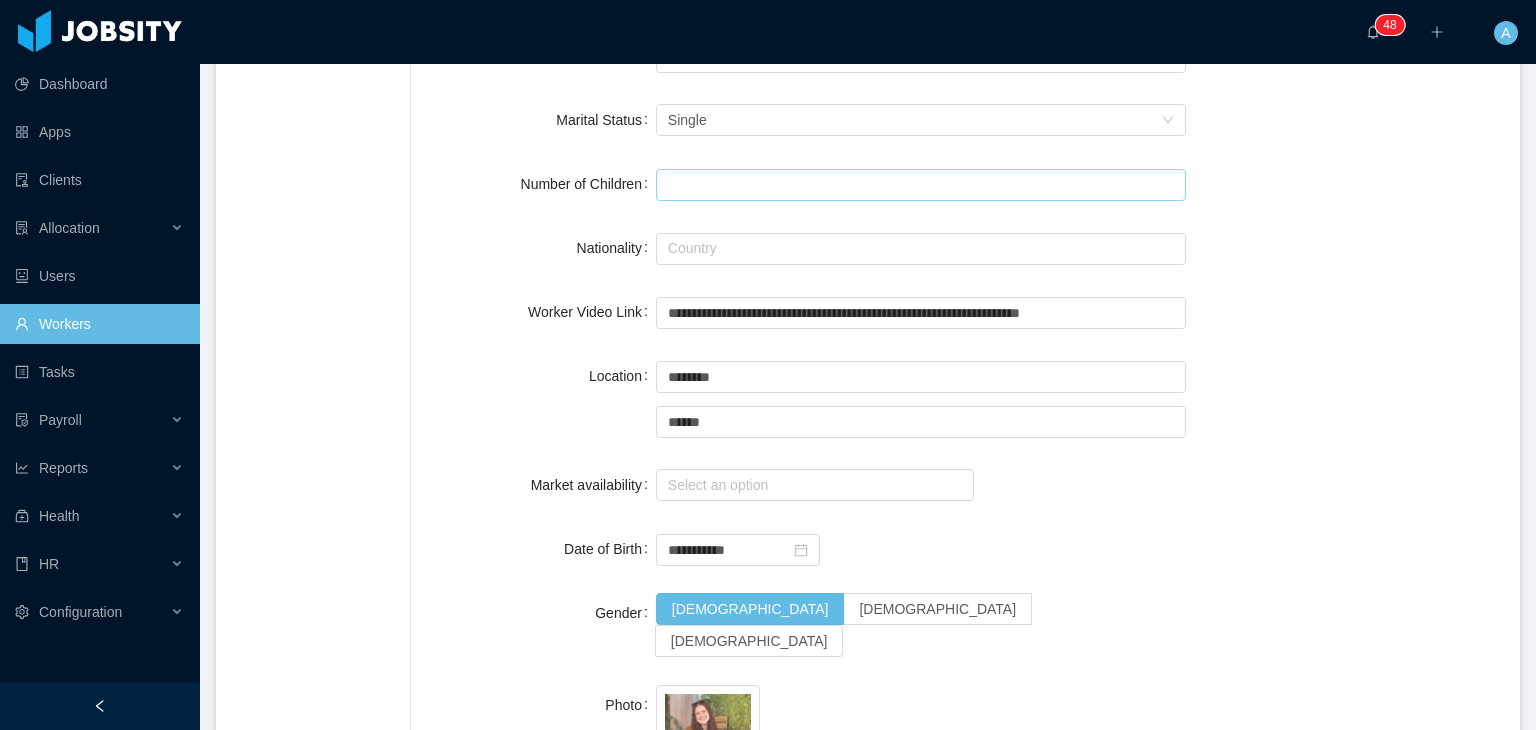 scroll, scrollTop: 700, scrollLeft: 0, axis: vertical 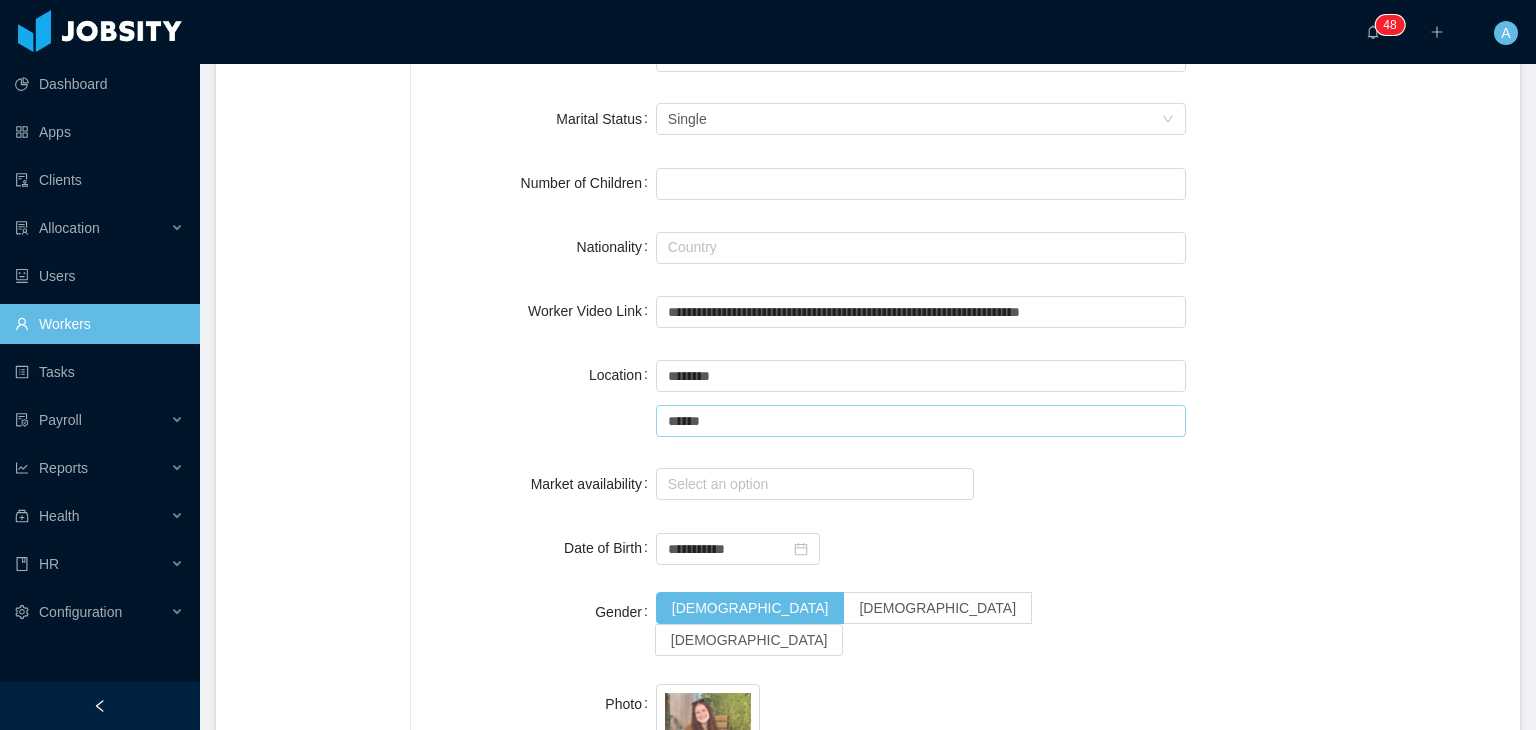 drag, startPoint x: 728, startPoint y: 427, endPoint x: 647, endPoint y: 420, distance: 81.3019 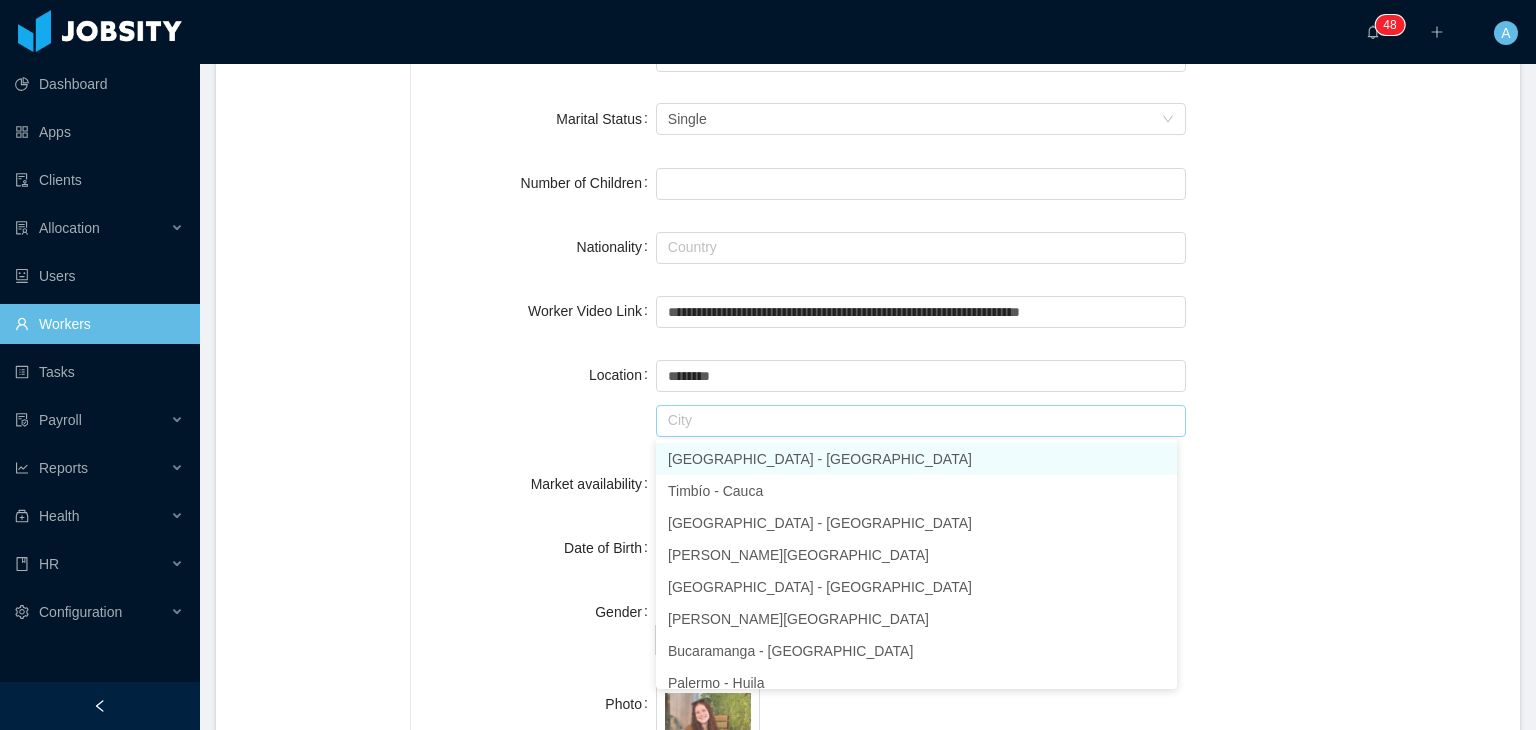 type 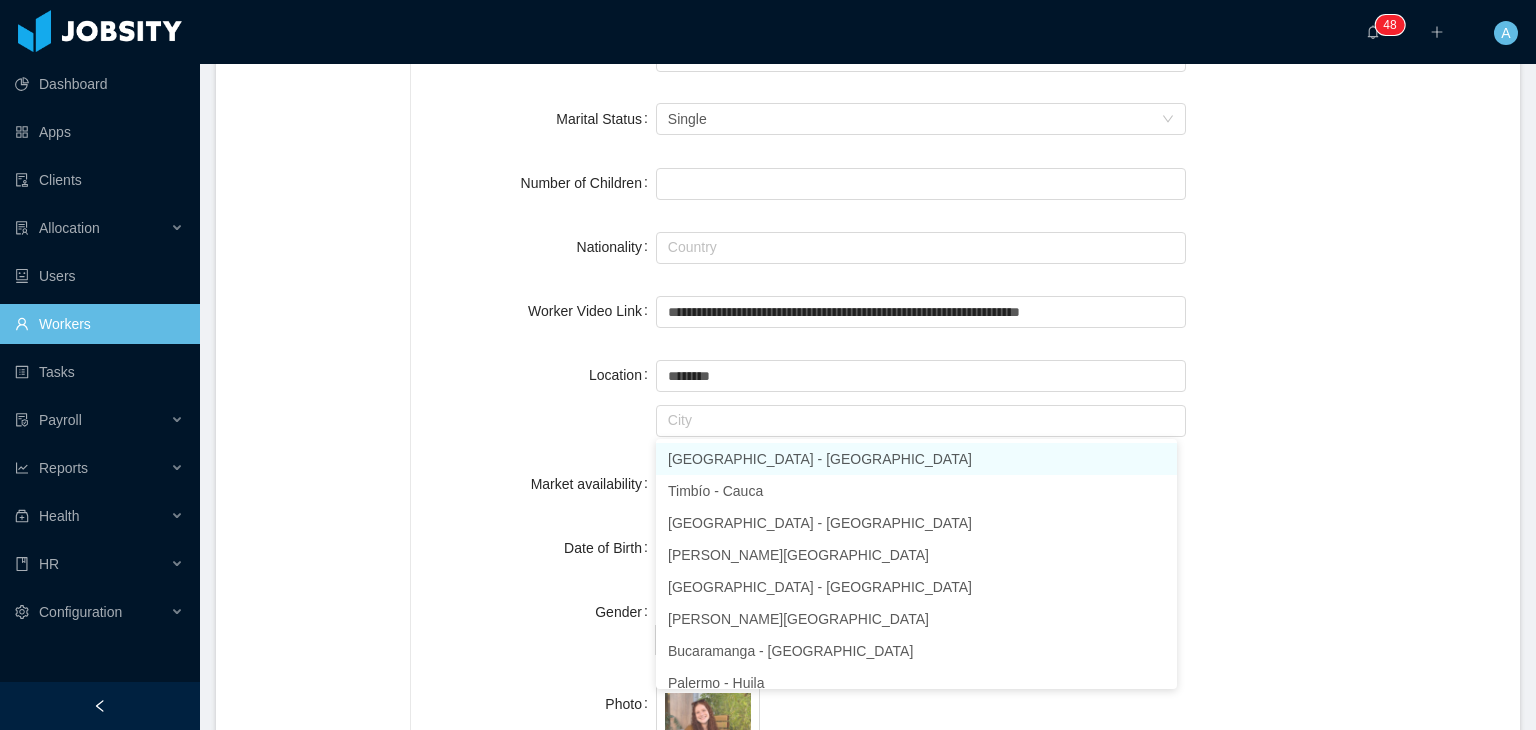 click on "**********" at bounding box center (965, 551) 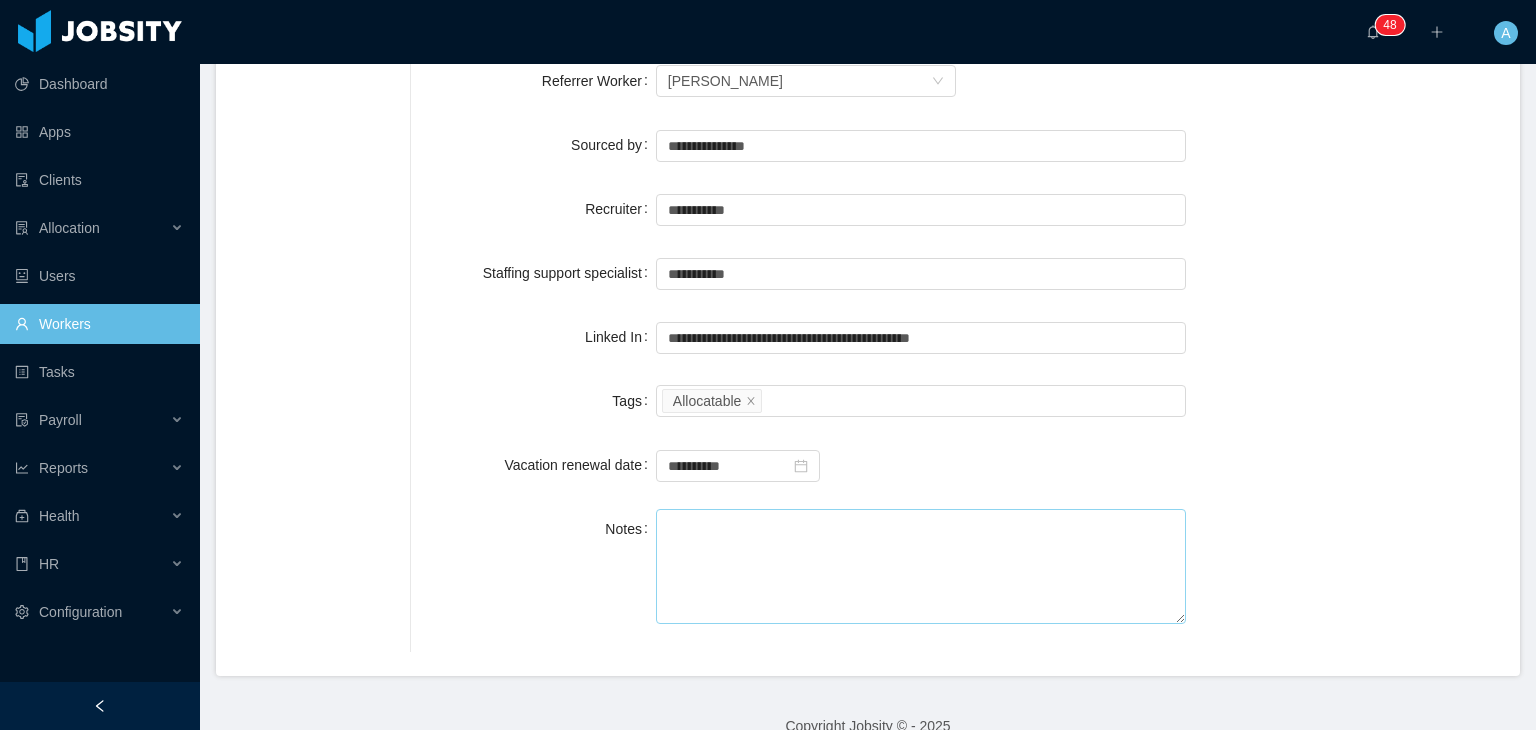 scroll, scrollTop: 1652, scrollLeft: 0, axis: vertical 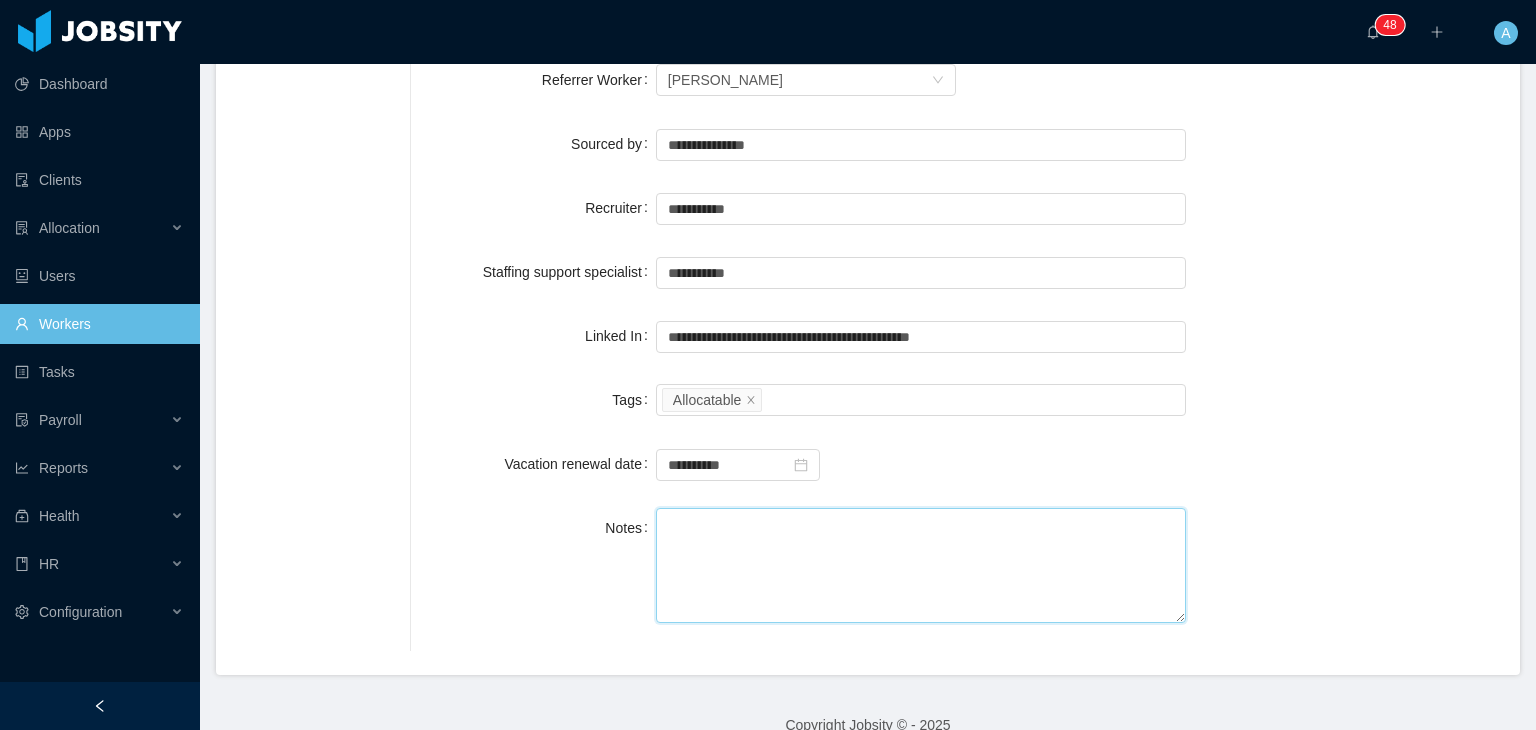click on "Notes" at bounding box center [921, 565] 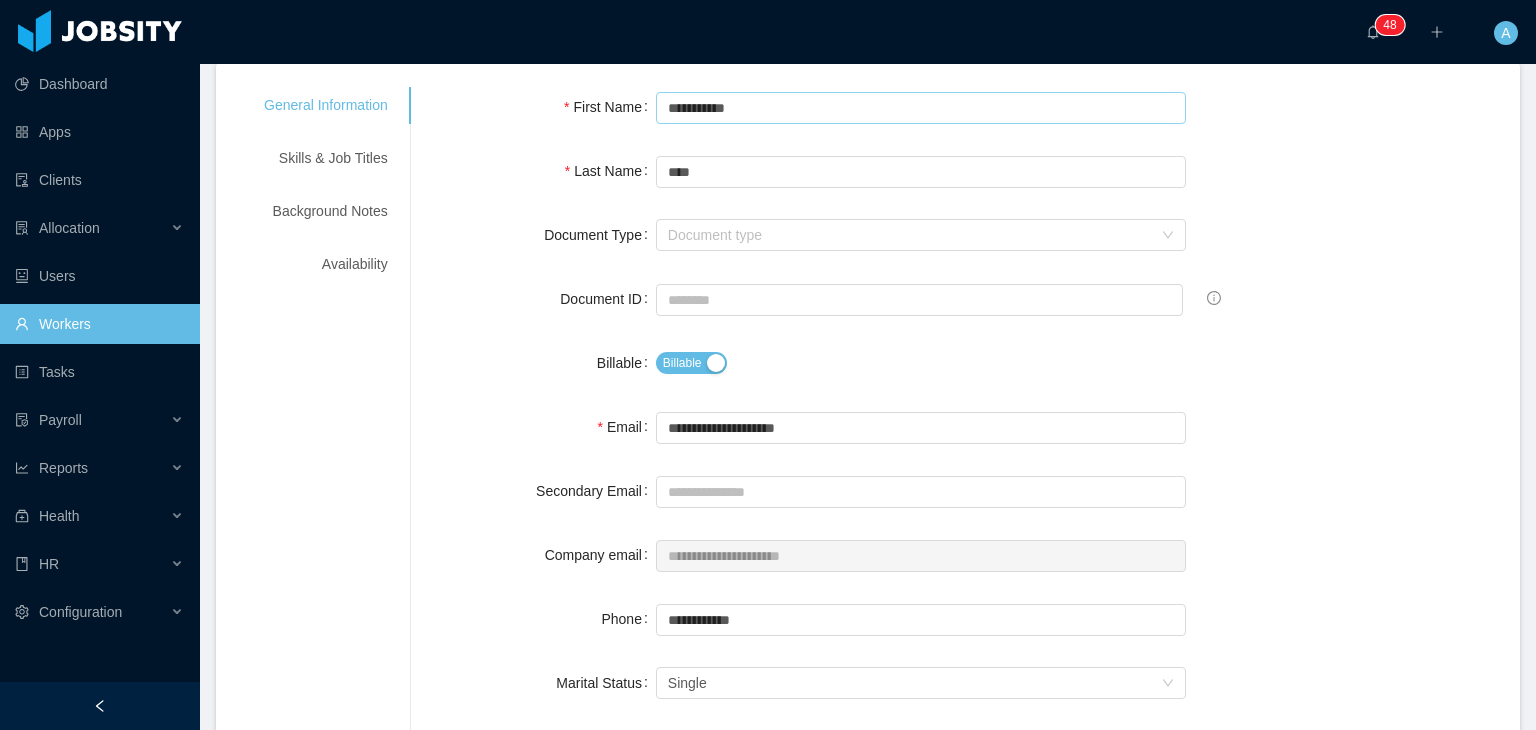 scroll, scrollTop: 0, scrollLeft: 0, axis: both 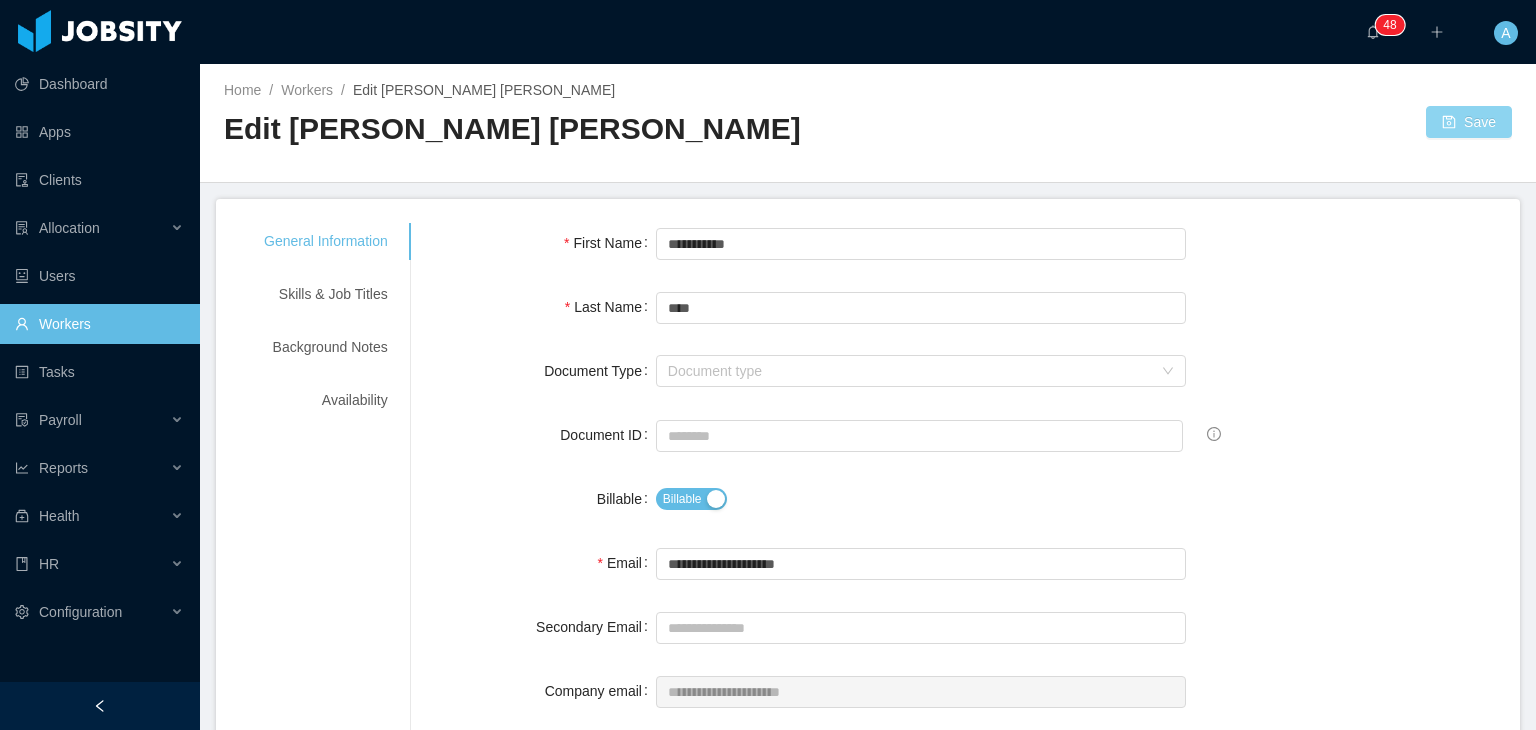 type on "**********" 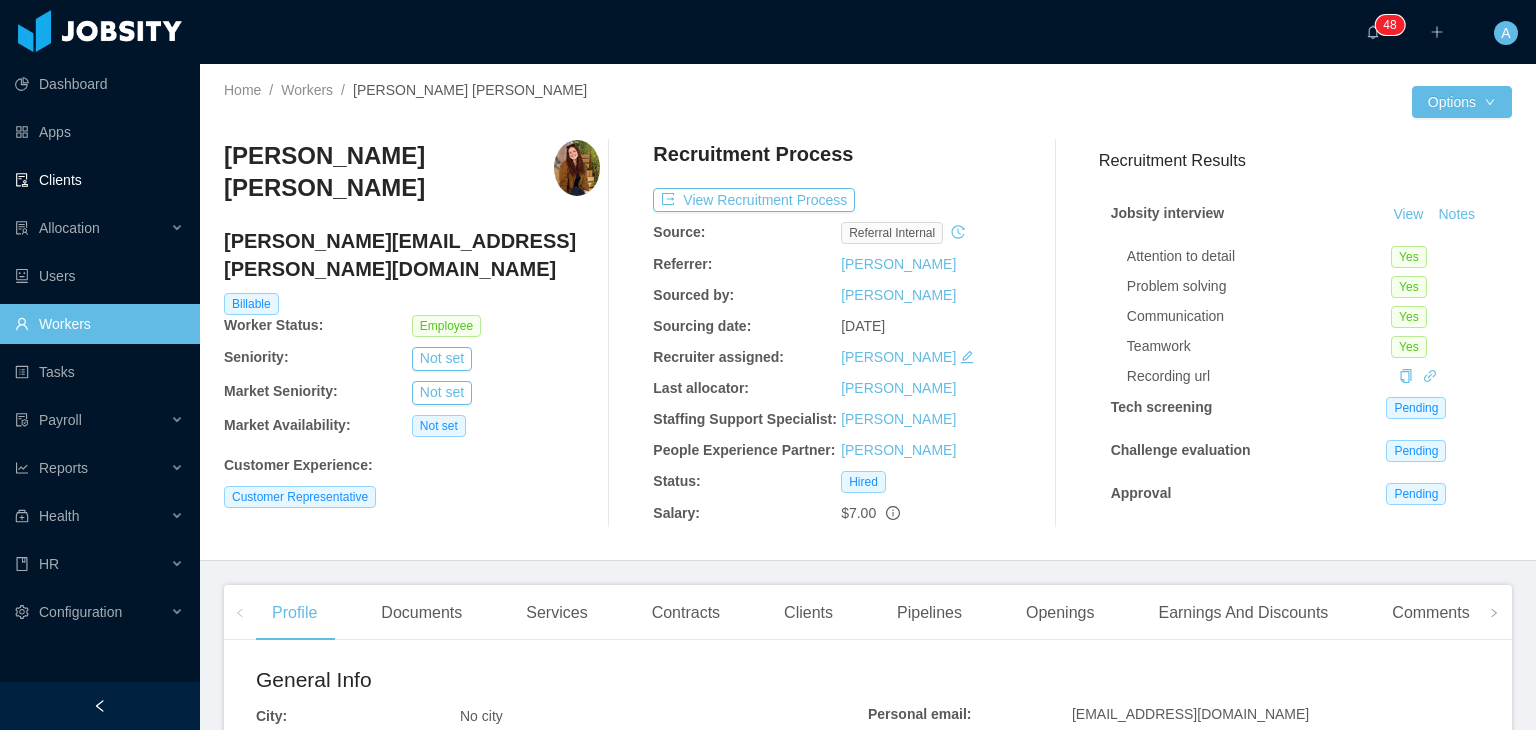 click on "Clients" at bounding box center (99, 180) 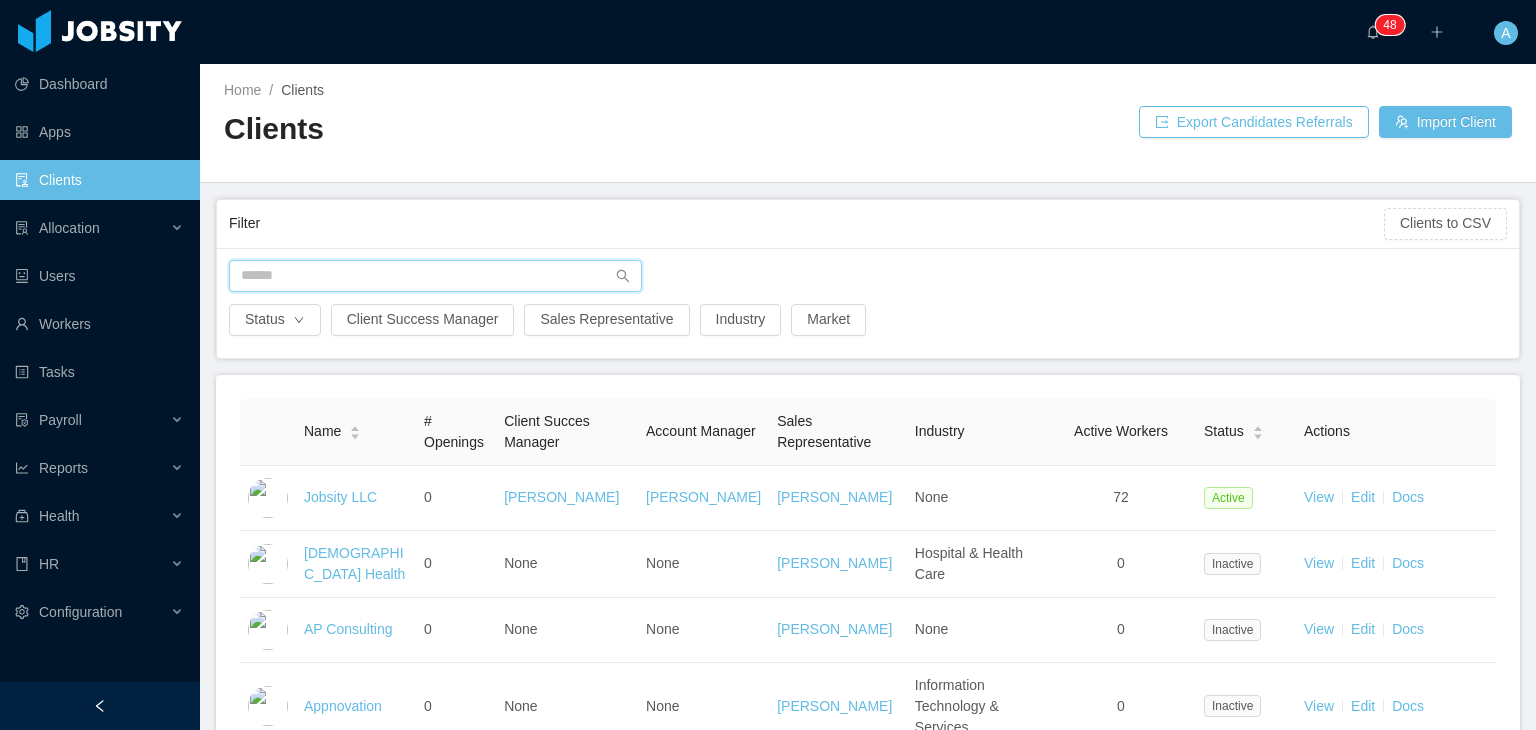 click at bounding box center (435, 276) 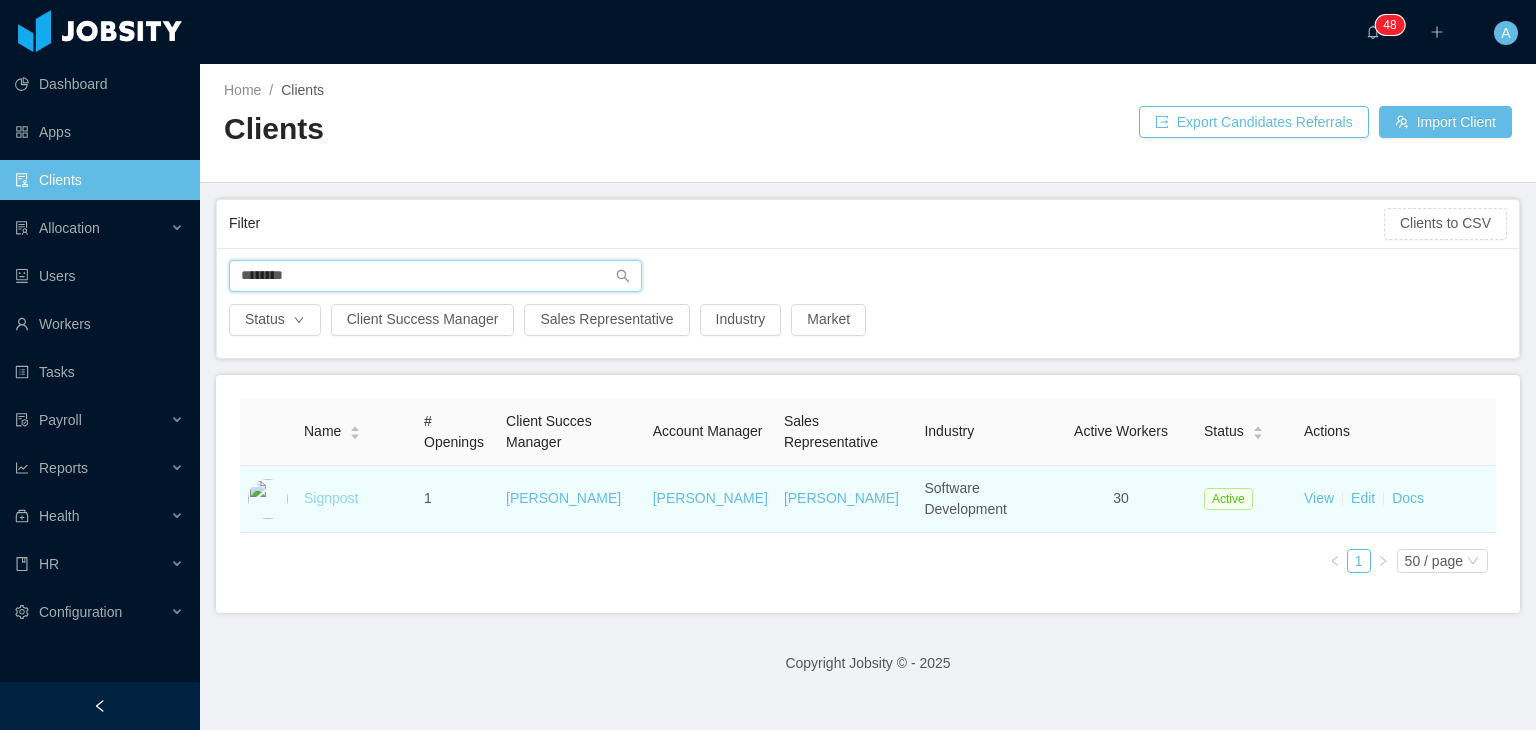 type on "********" 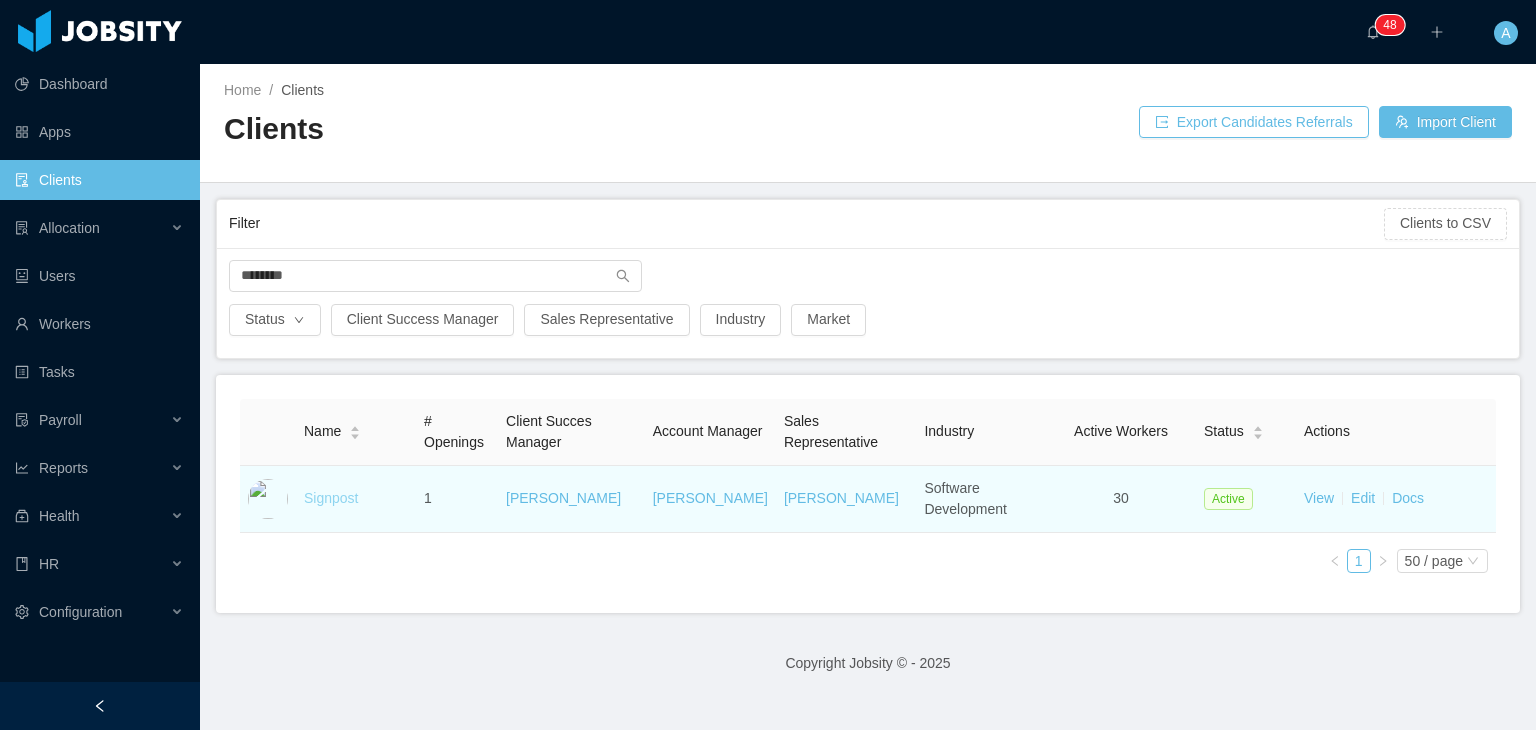 click on "Signpost" at bounding box center (331, 498) 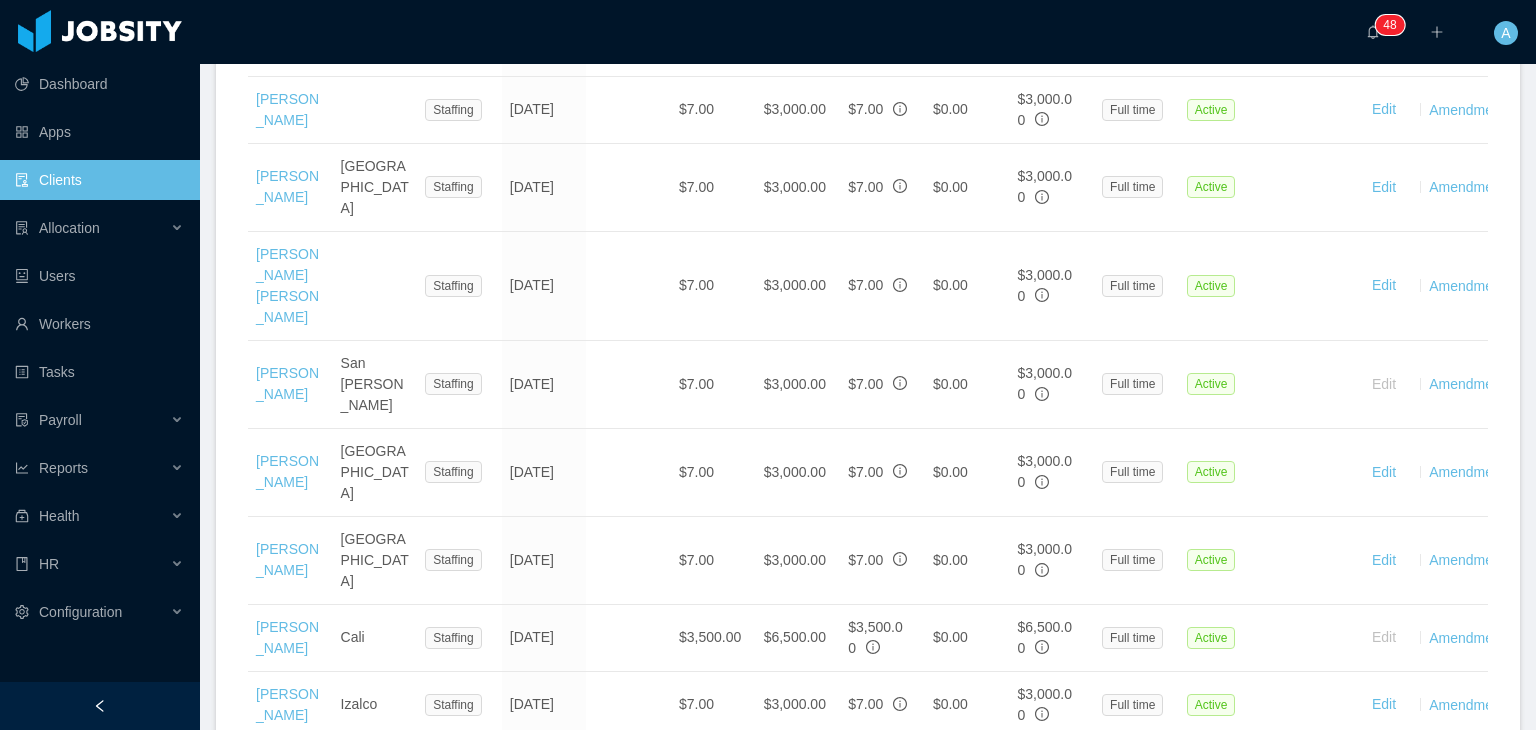 scroll, scrollTop: 1800, scrollLeft: 0, axis: vertical 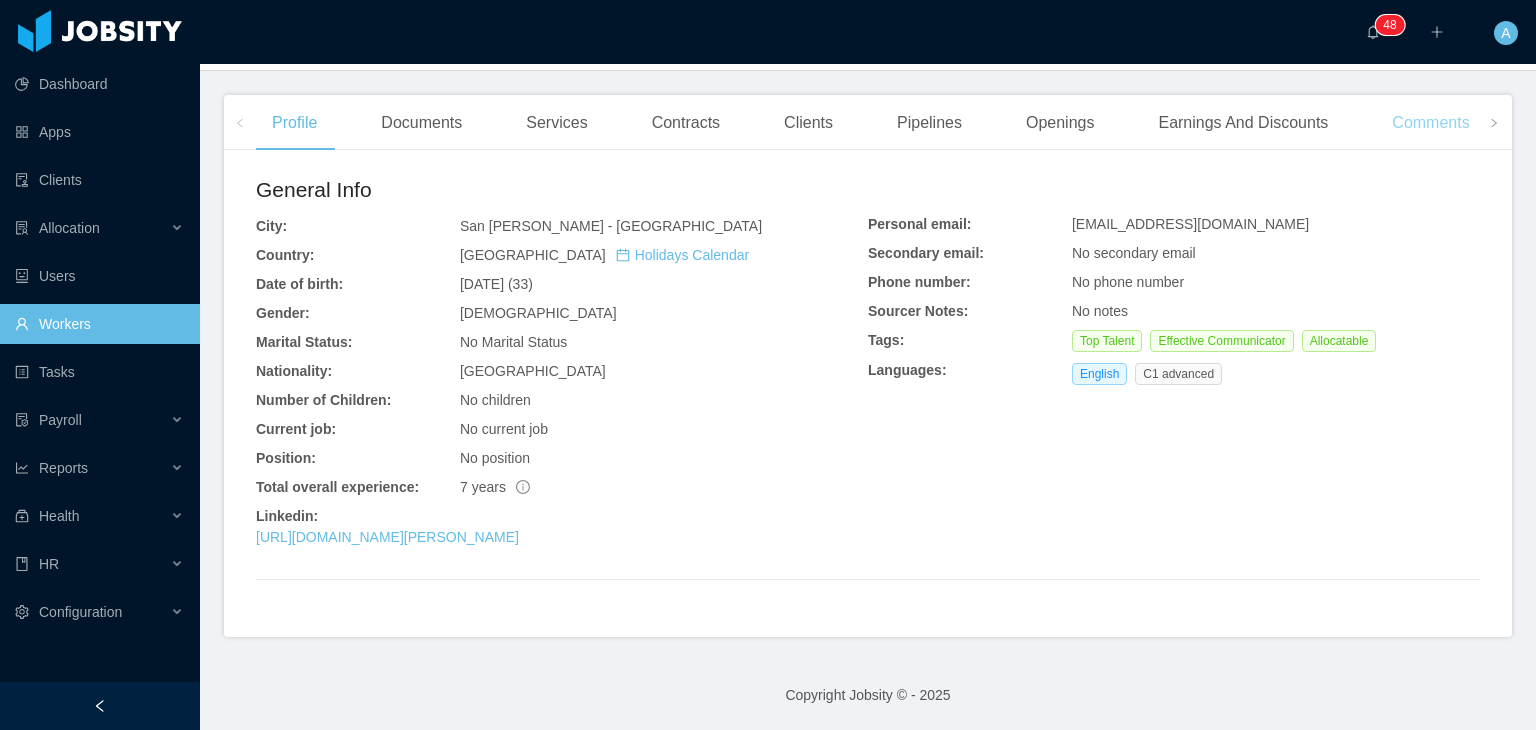 click on "Comments" at bounding box center [1430, 123] 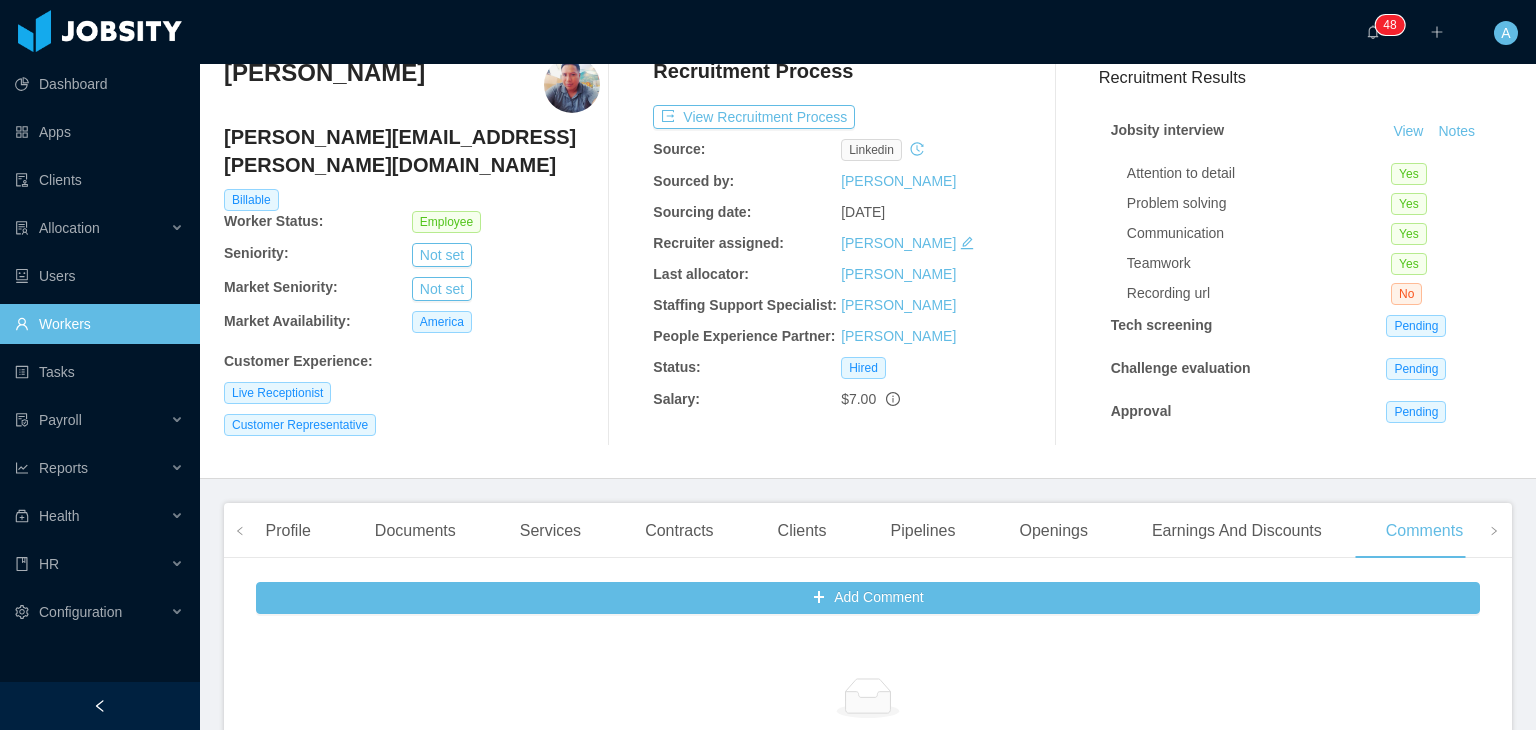 scroll, scrollTop: 200, scrollLeft: 0, axis: vertical 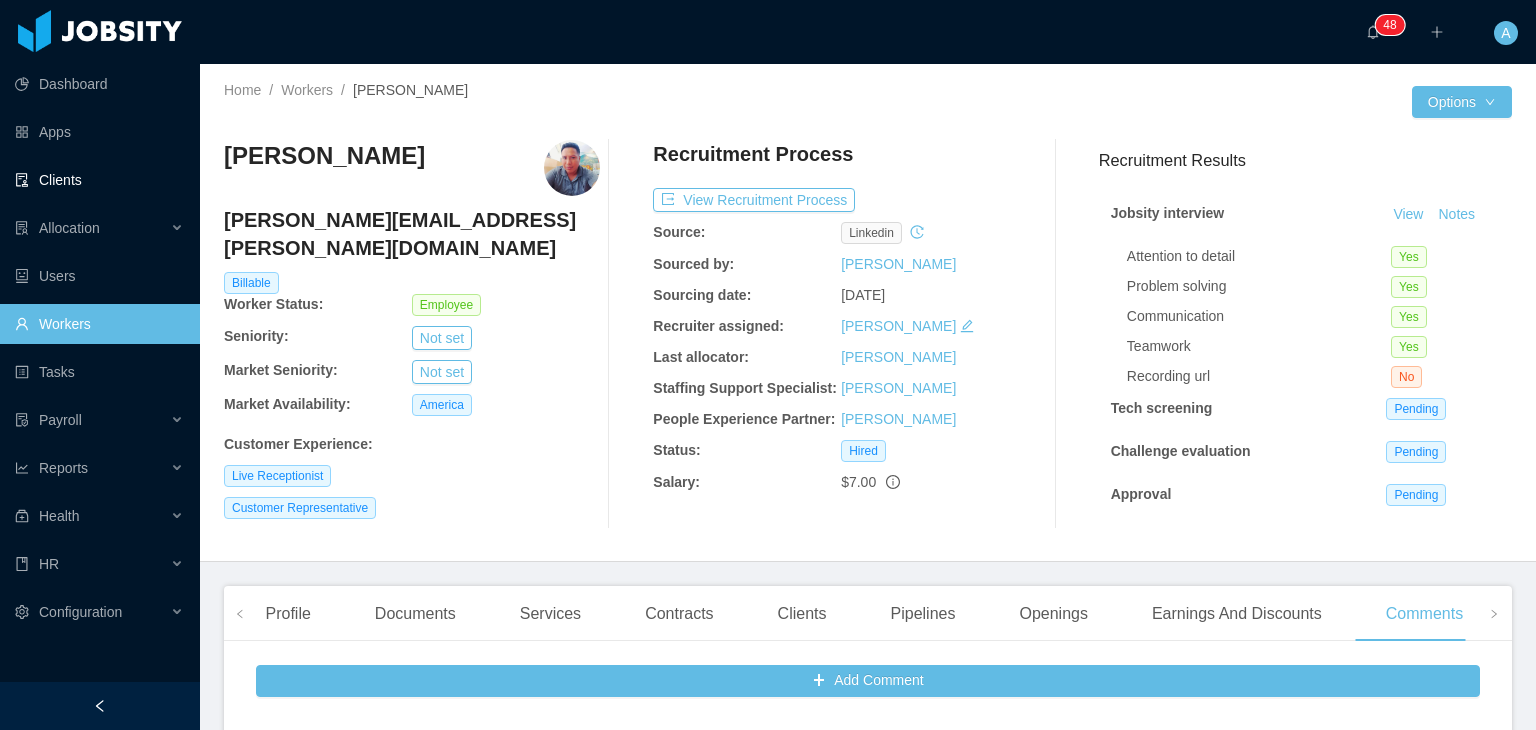 click on "Clients" at bounding box center [99, 180] 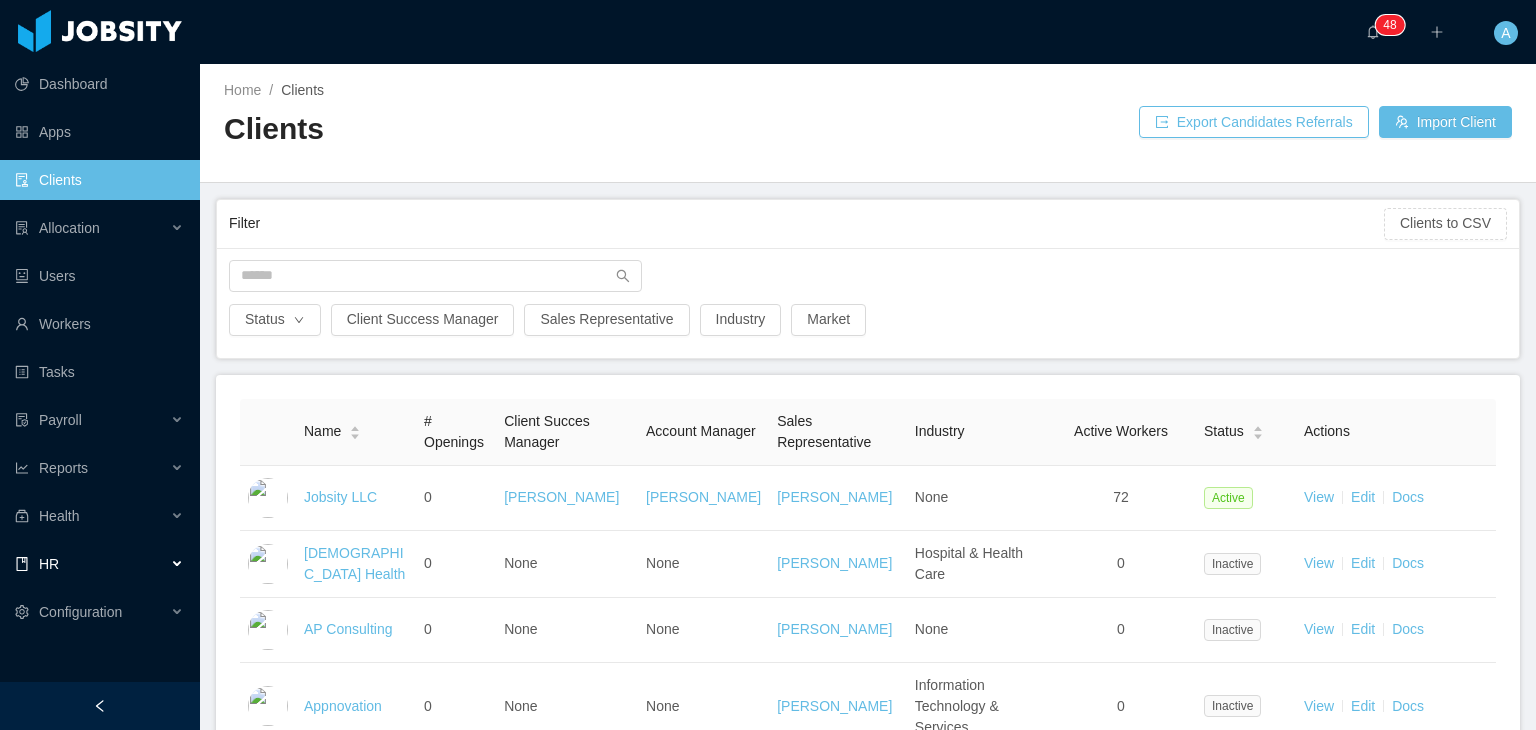 click on "HR" at bounding box center (100, 564) 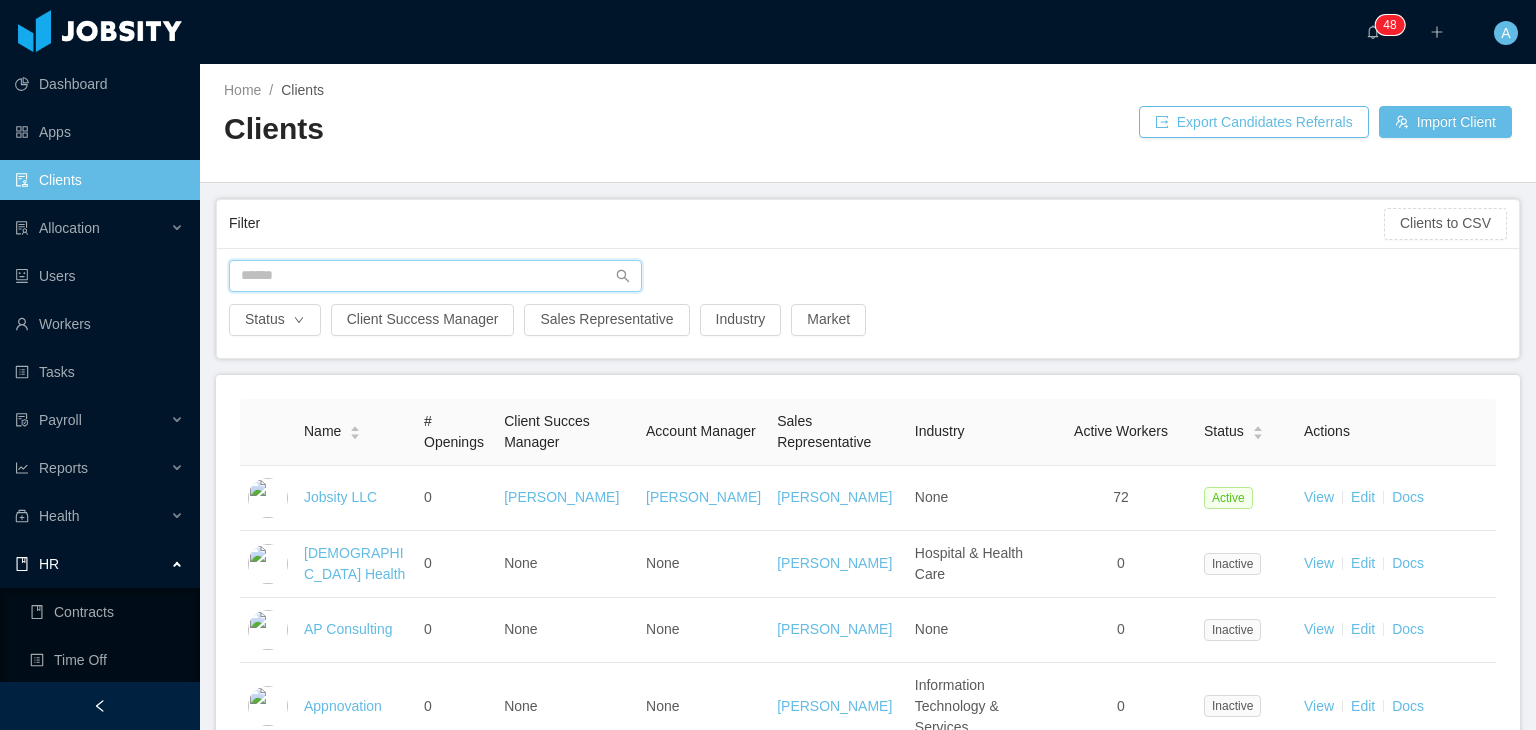 click at bounding box center (435, 276) 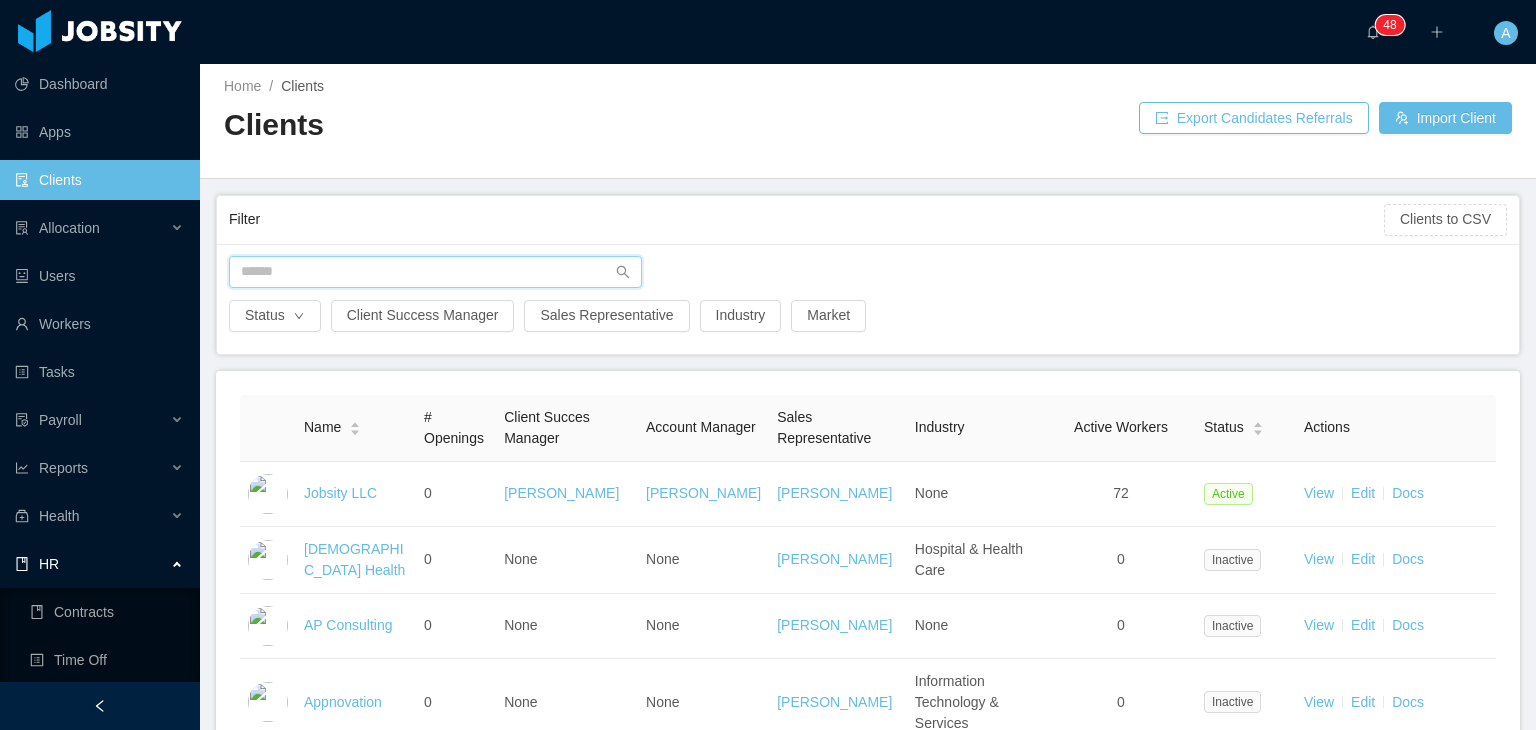 scroll, scrollTop: 0, scrollLeft: 0, axis: both 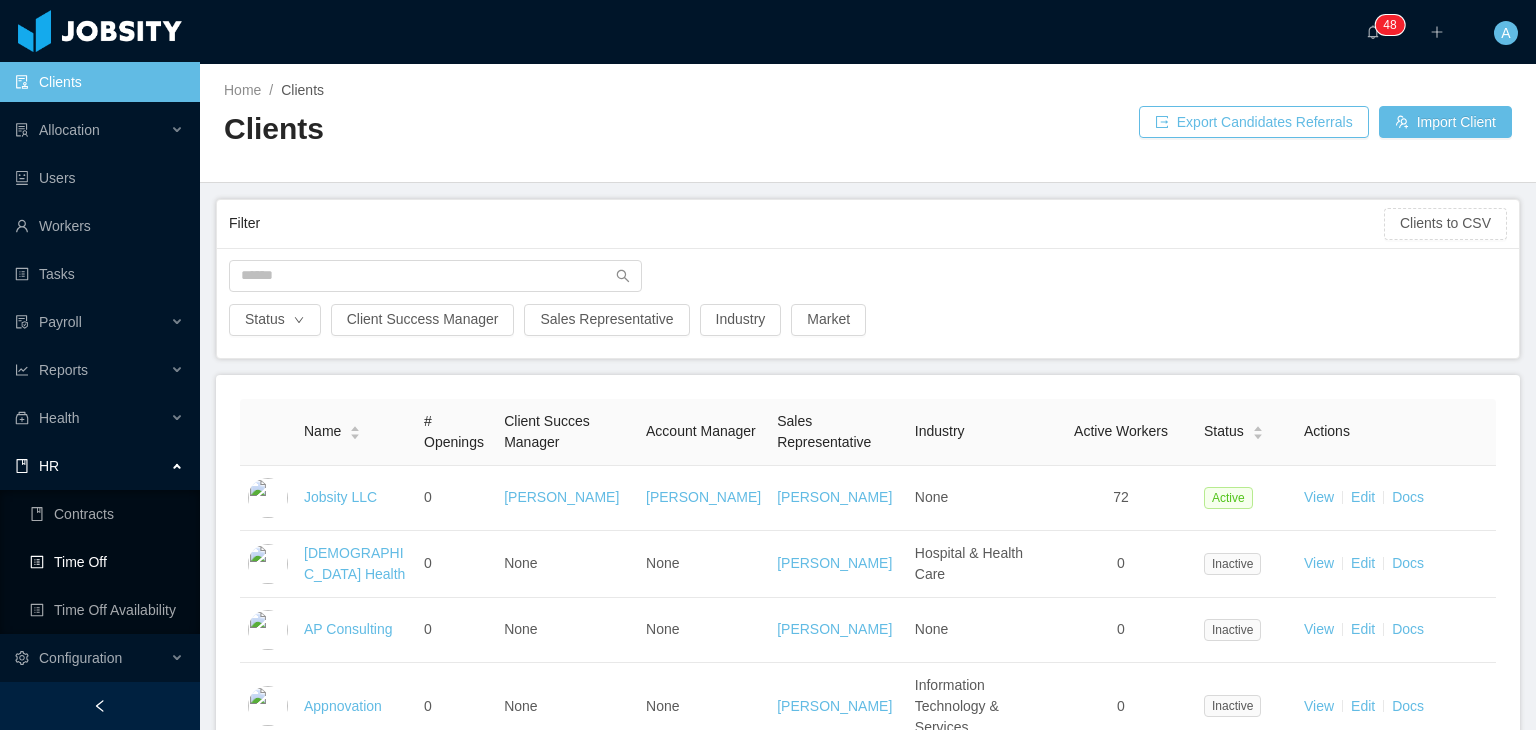 click on "Time Off" at bounding box center (107, 562) 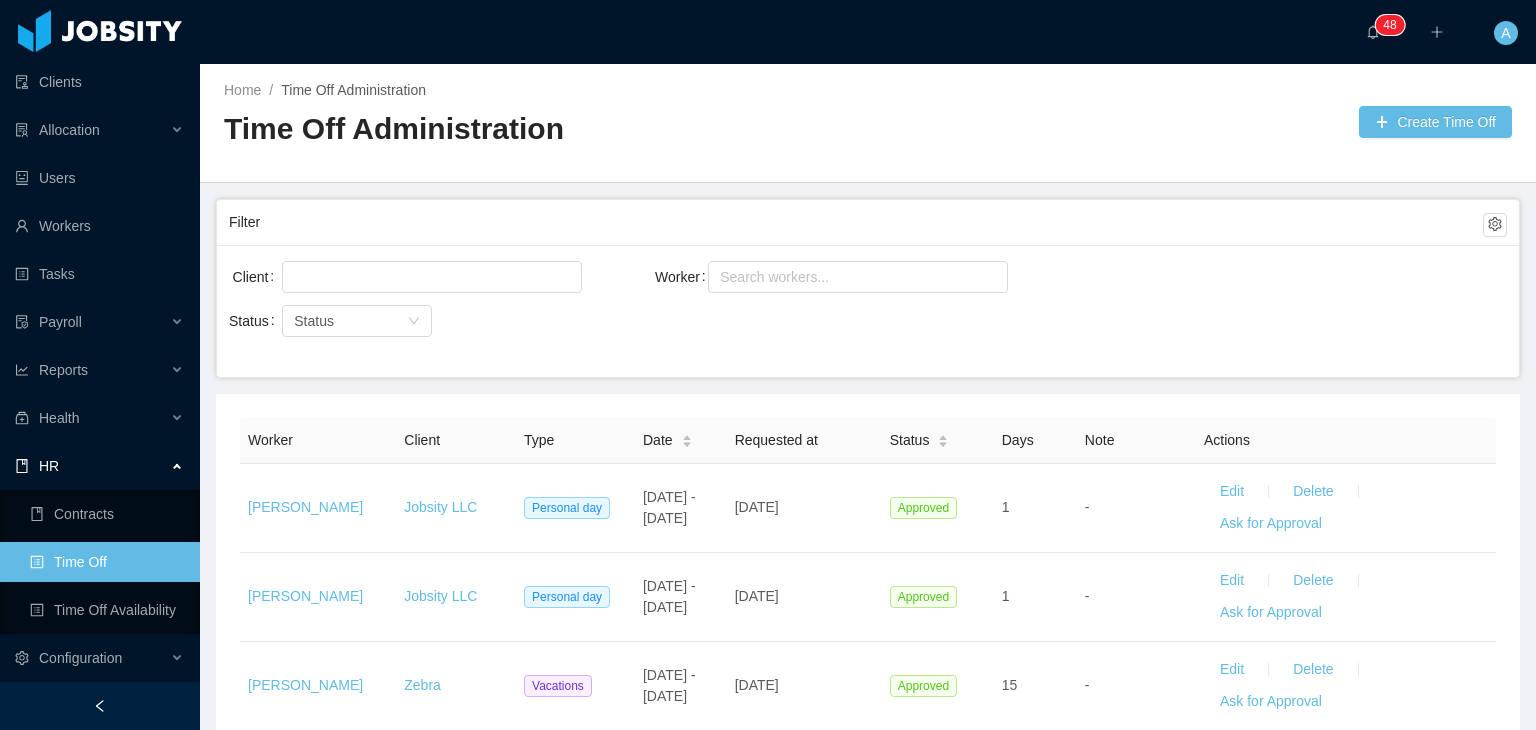 click on "Client   Worker Search workers...   Status  Status" at bounding box center [868, 311] 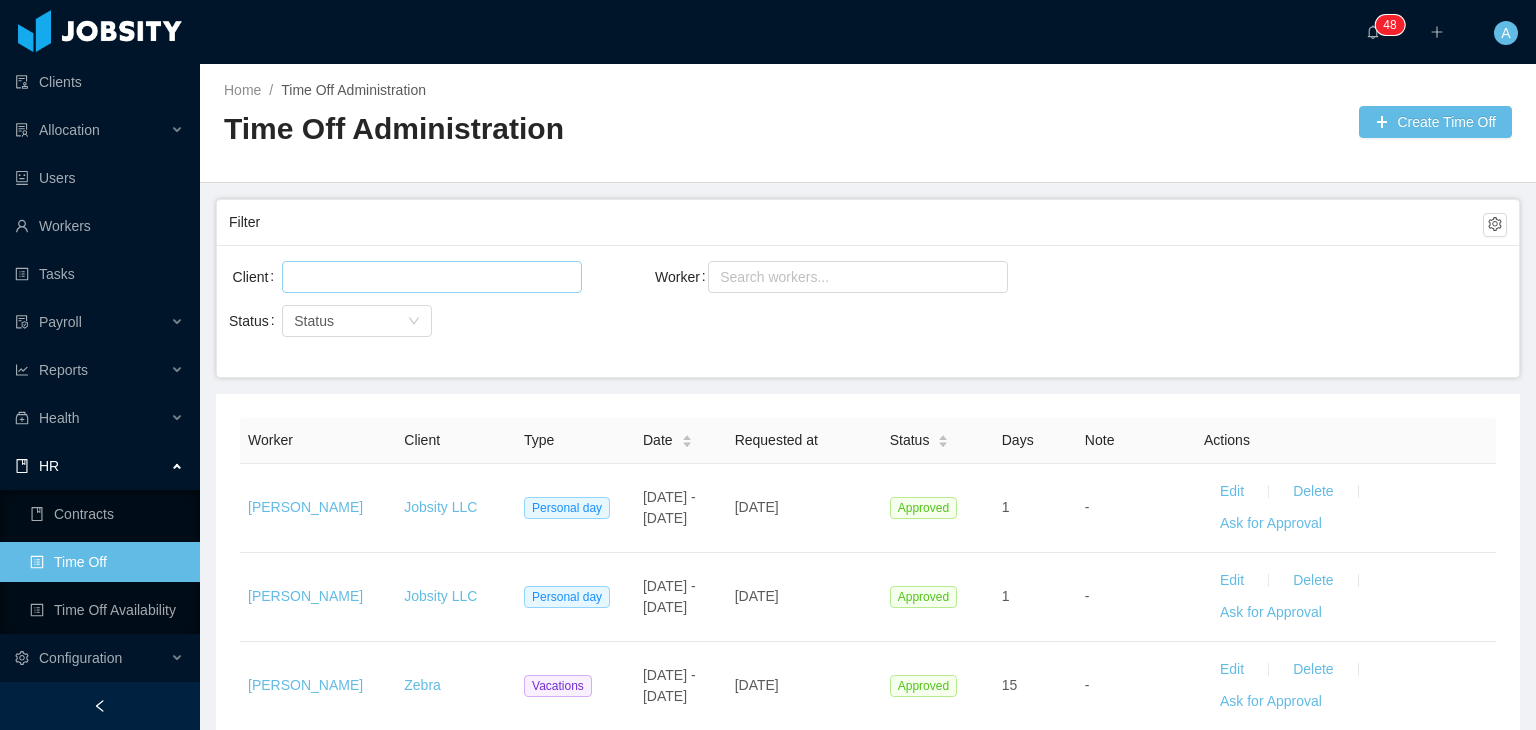 click at bounding box center (429, 277) 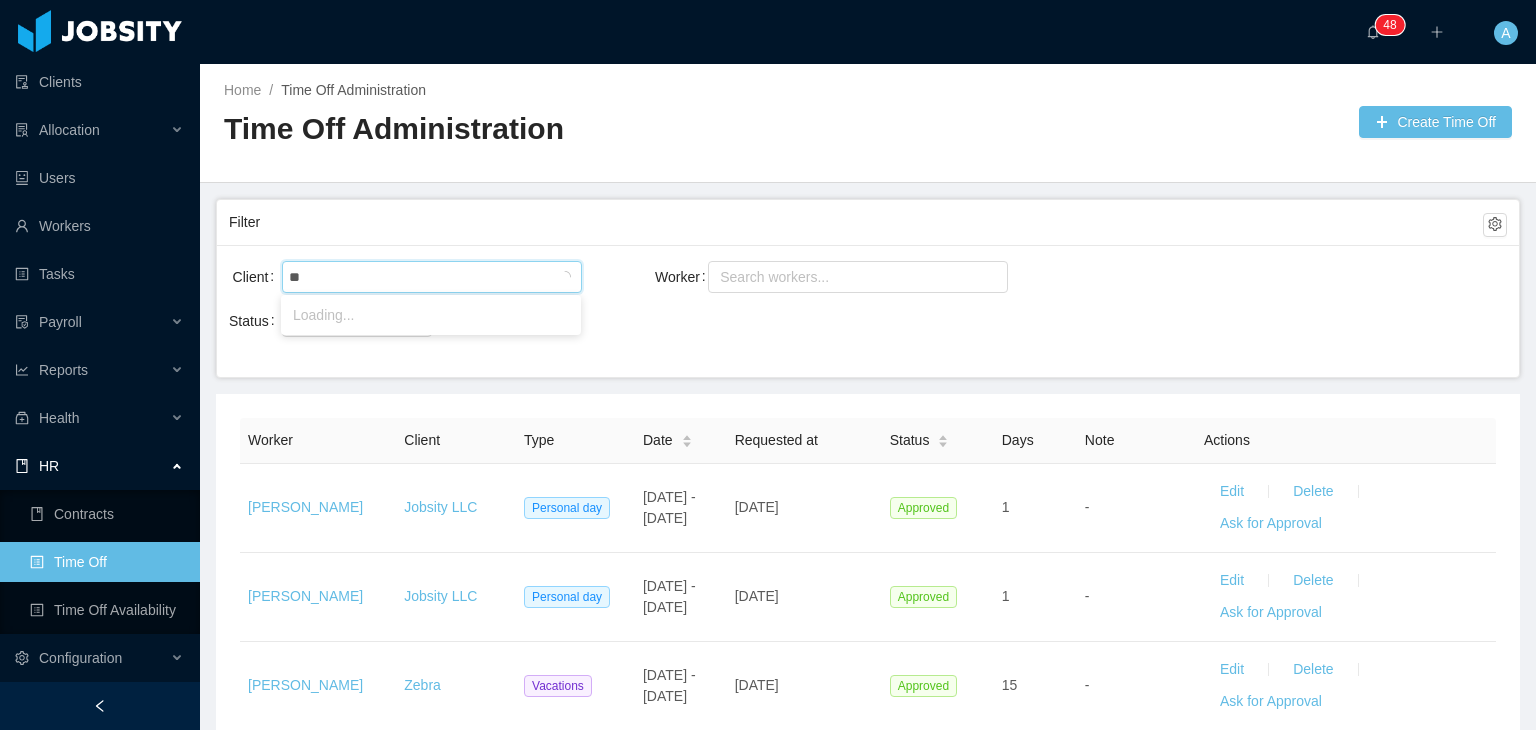 type on "*" 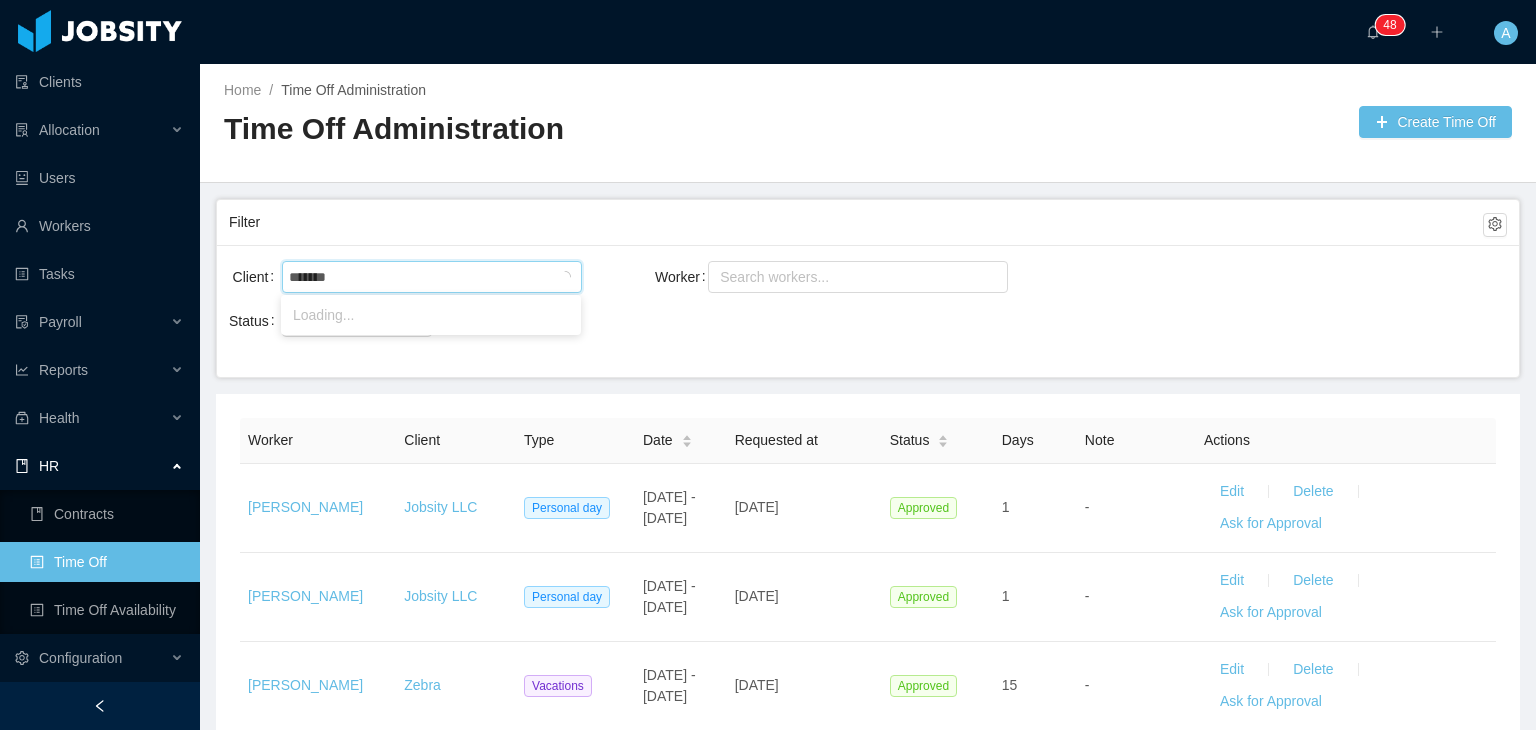 type on "********" 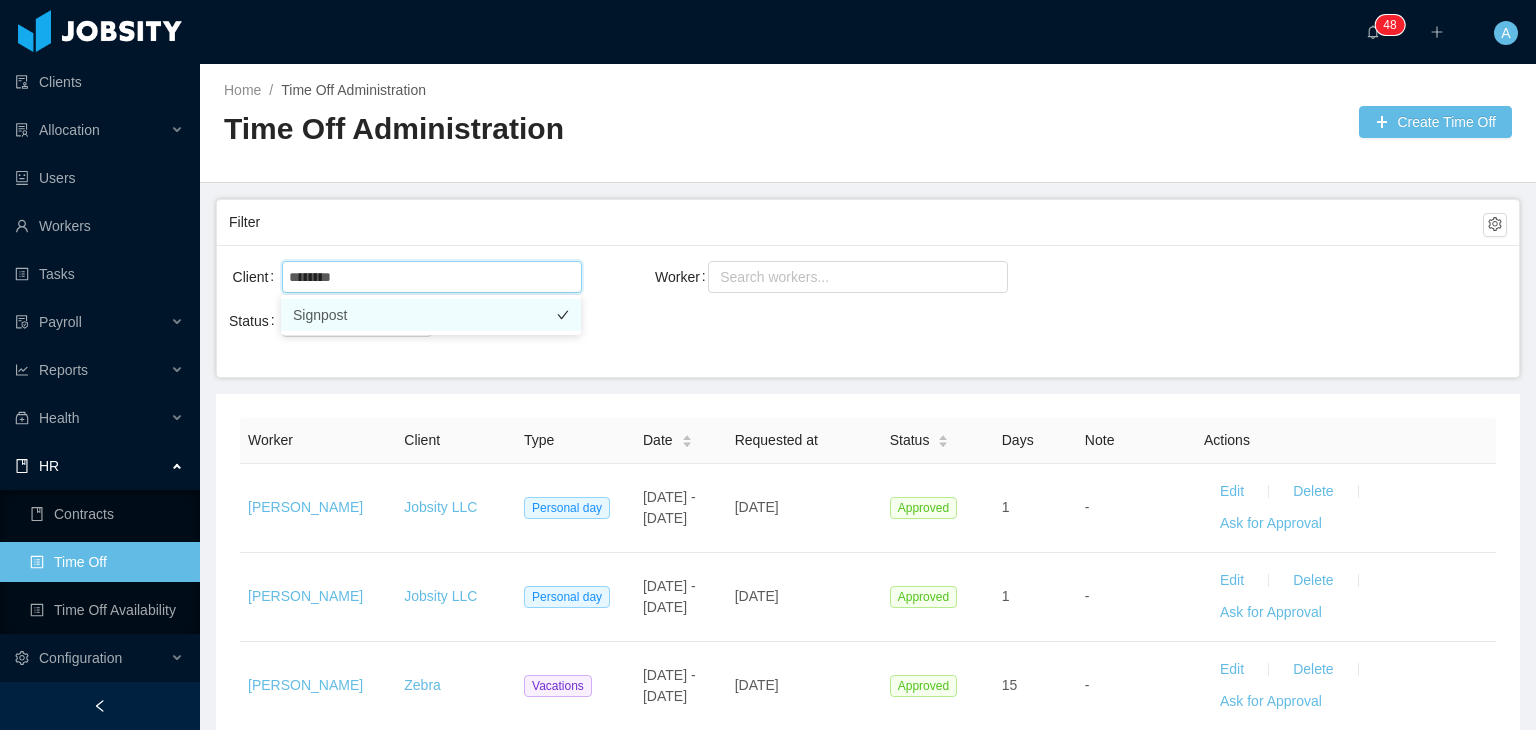 click on "Signpost" at bounding box center [431, 315] 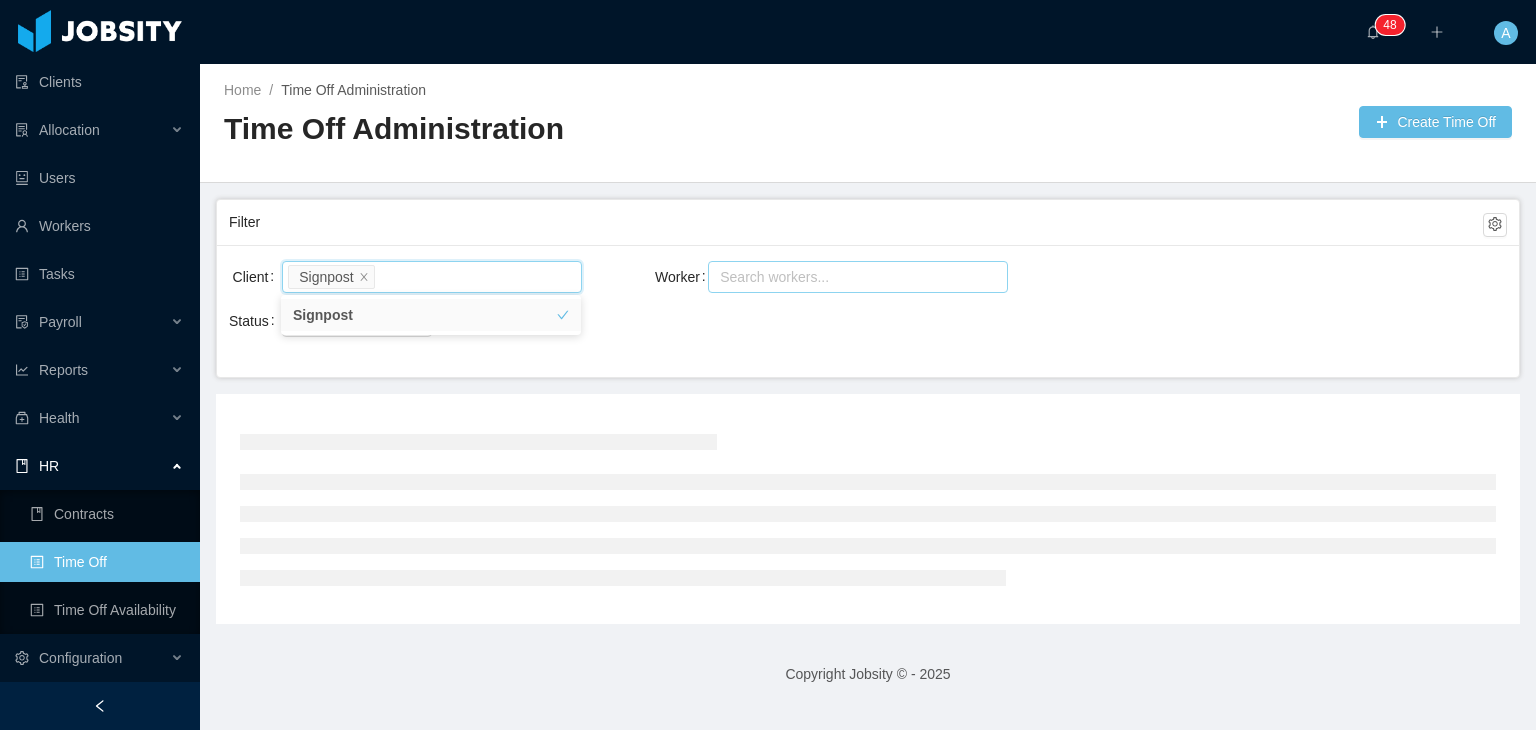click on "Search workers..." at bounding box center (849, 277) 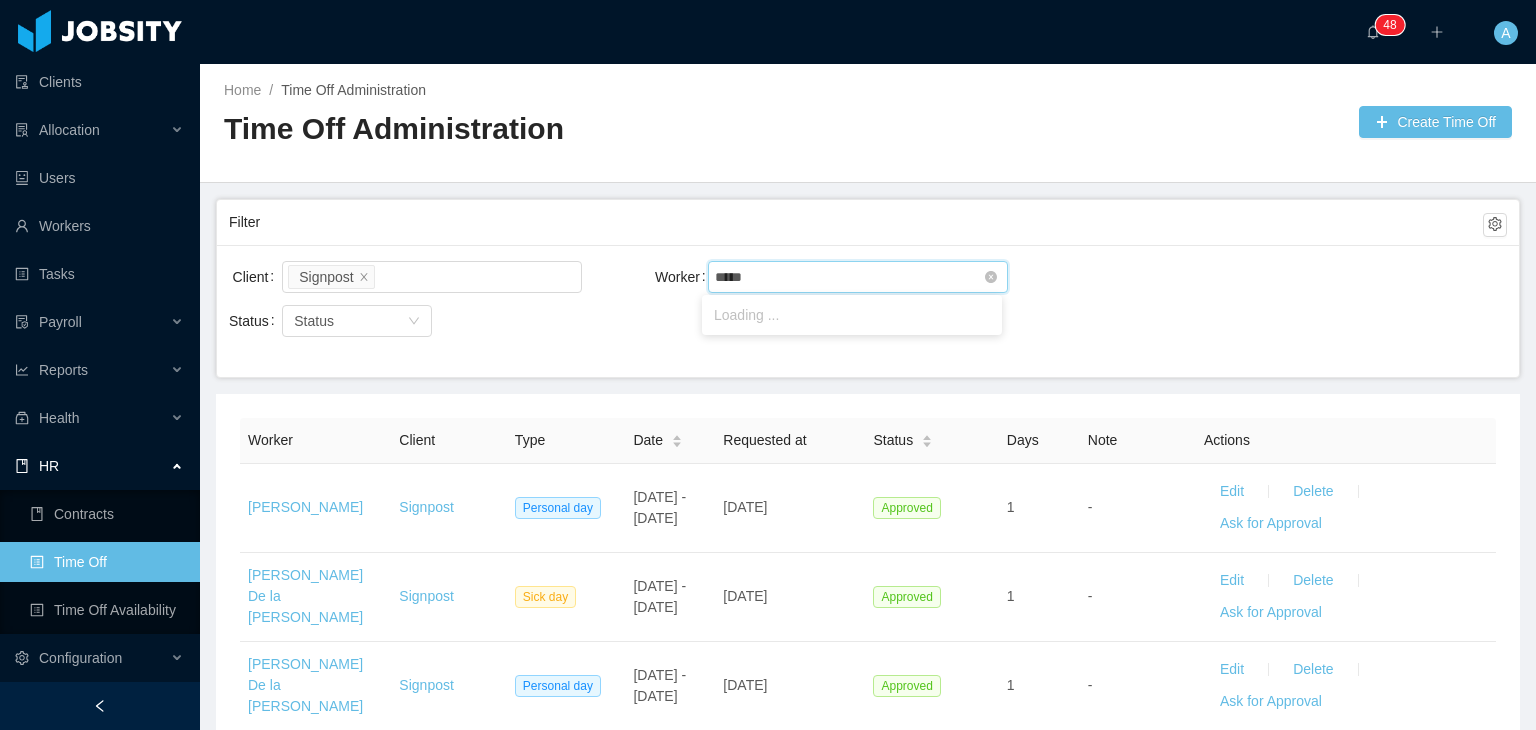 type on "******" 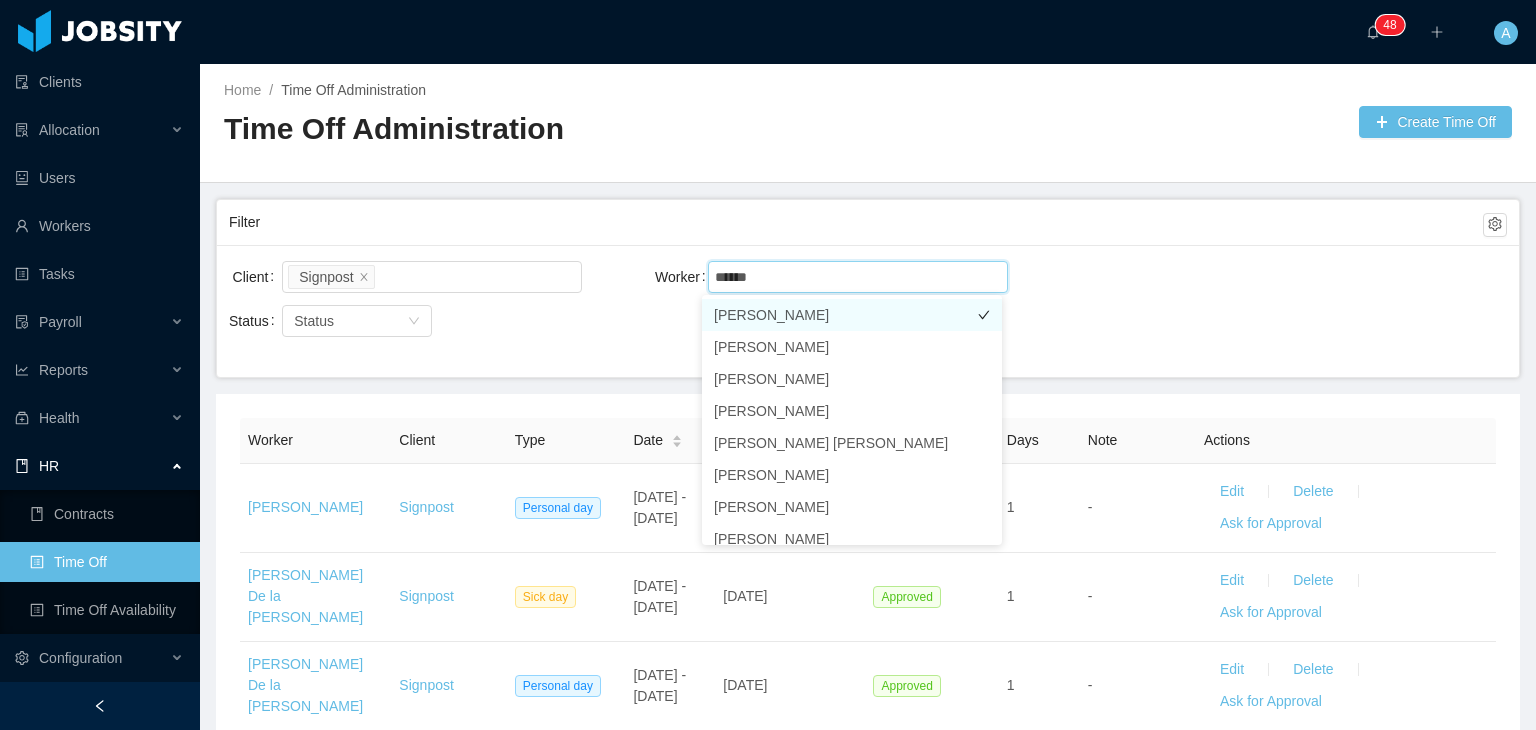 click on "[PERSON_NAME]" at bounding box center (852, 315) 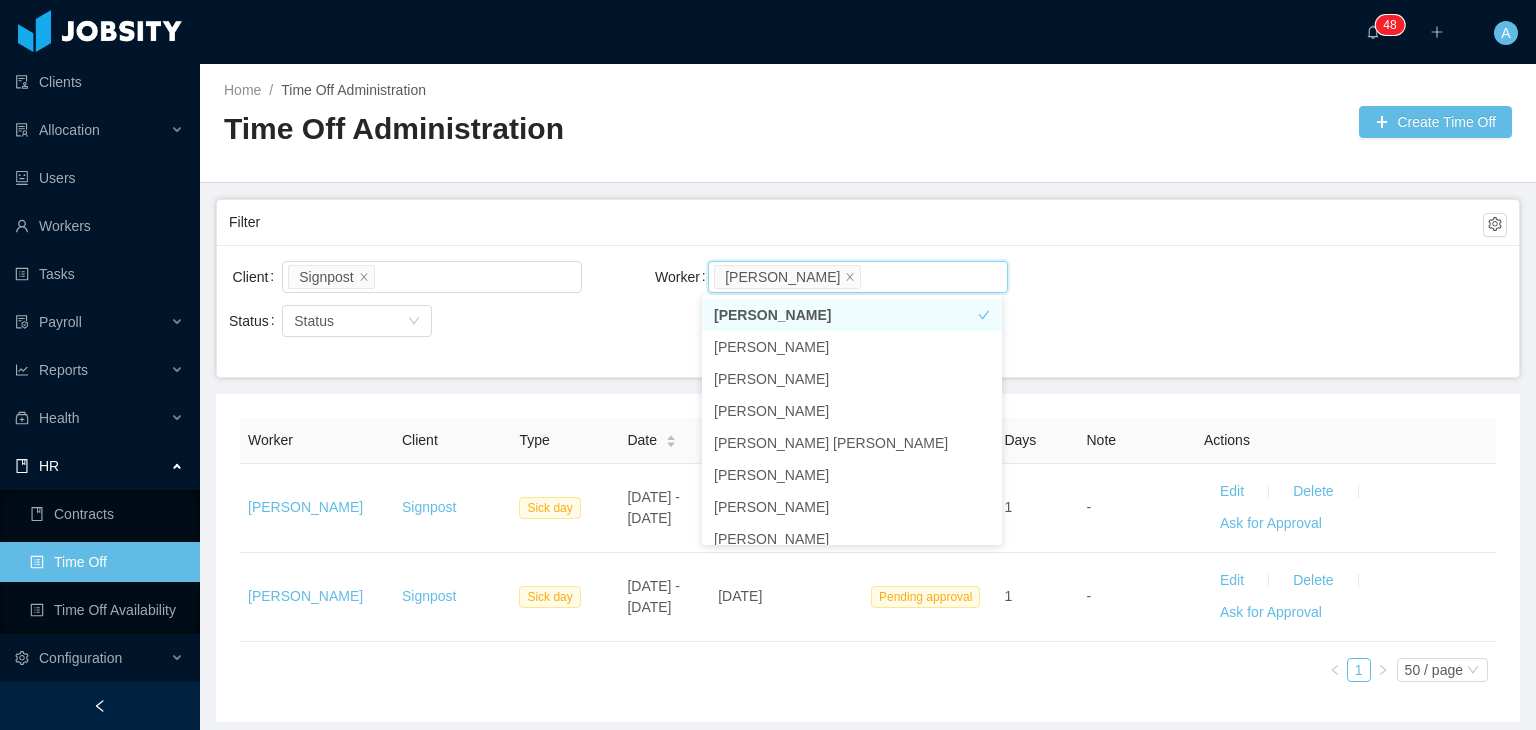 click on "Client Signpost   Worker Search workers... [PERSON_NAME]   Status  Status" at bounding box center (868, 311) 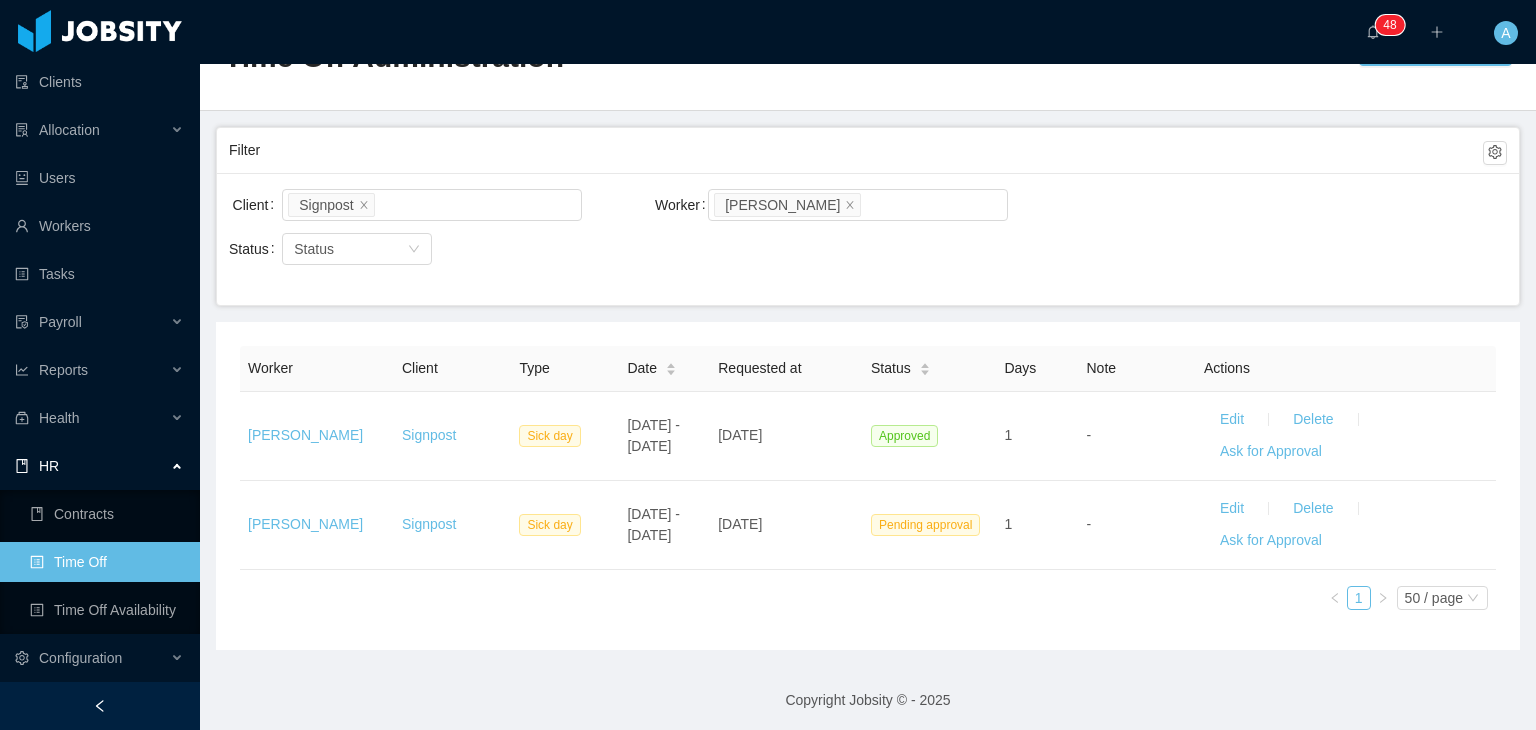 scroll, scrollTop: 76, scrollLeft: 0, axis: vertical 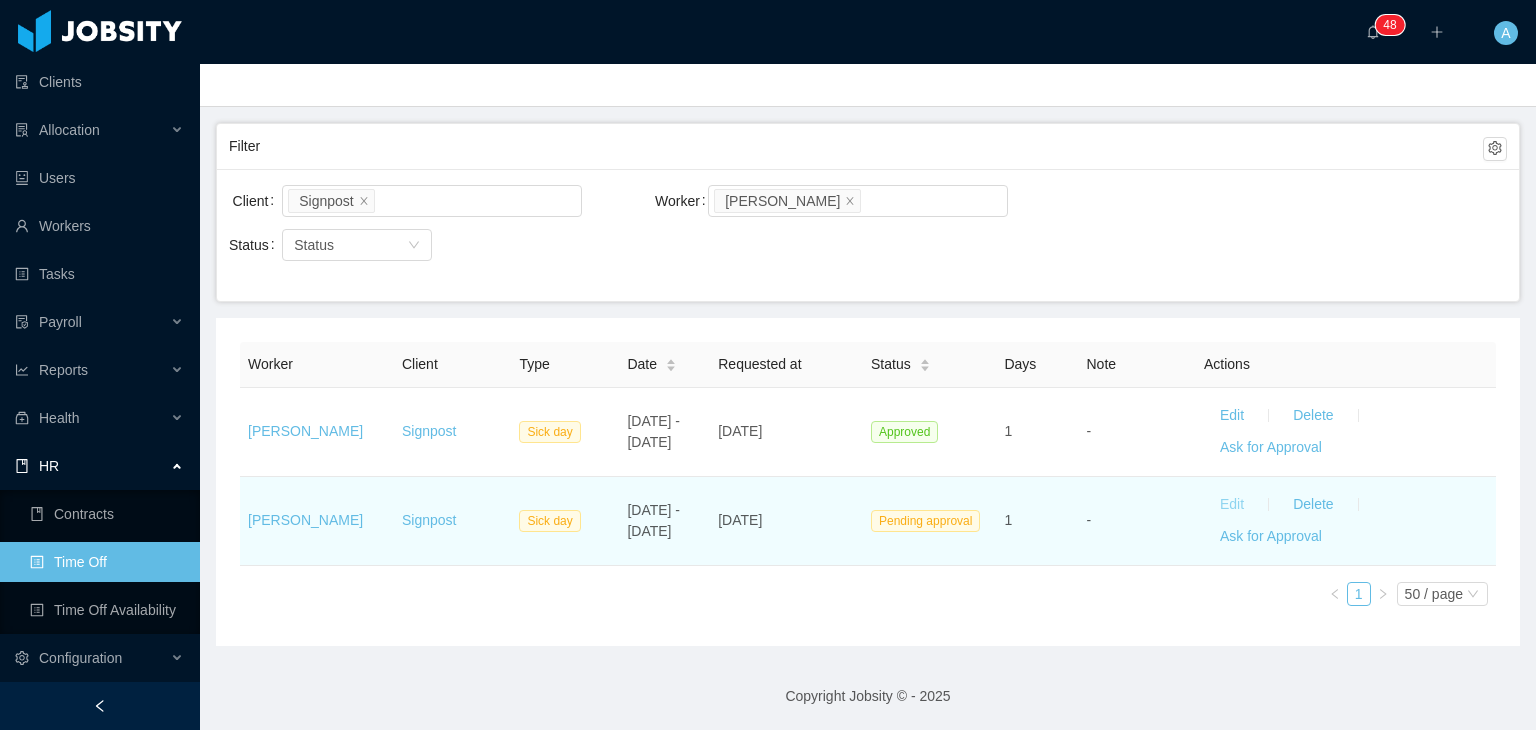 click on "Edit" at bounding box center [1232, 505] 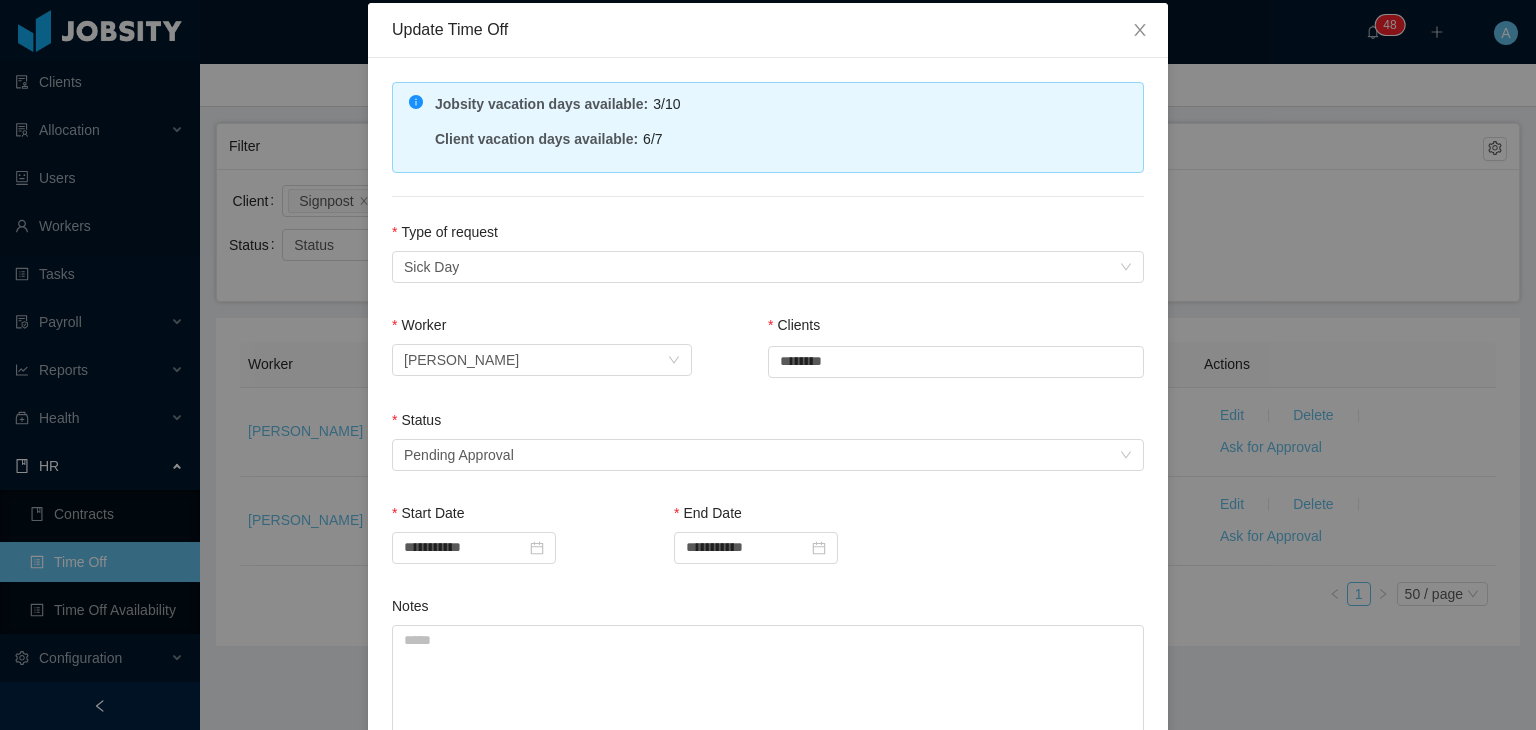scroll, scrollTop: 100, scrollLeft: 0, axis: vertical 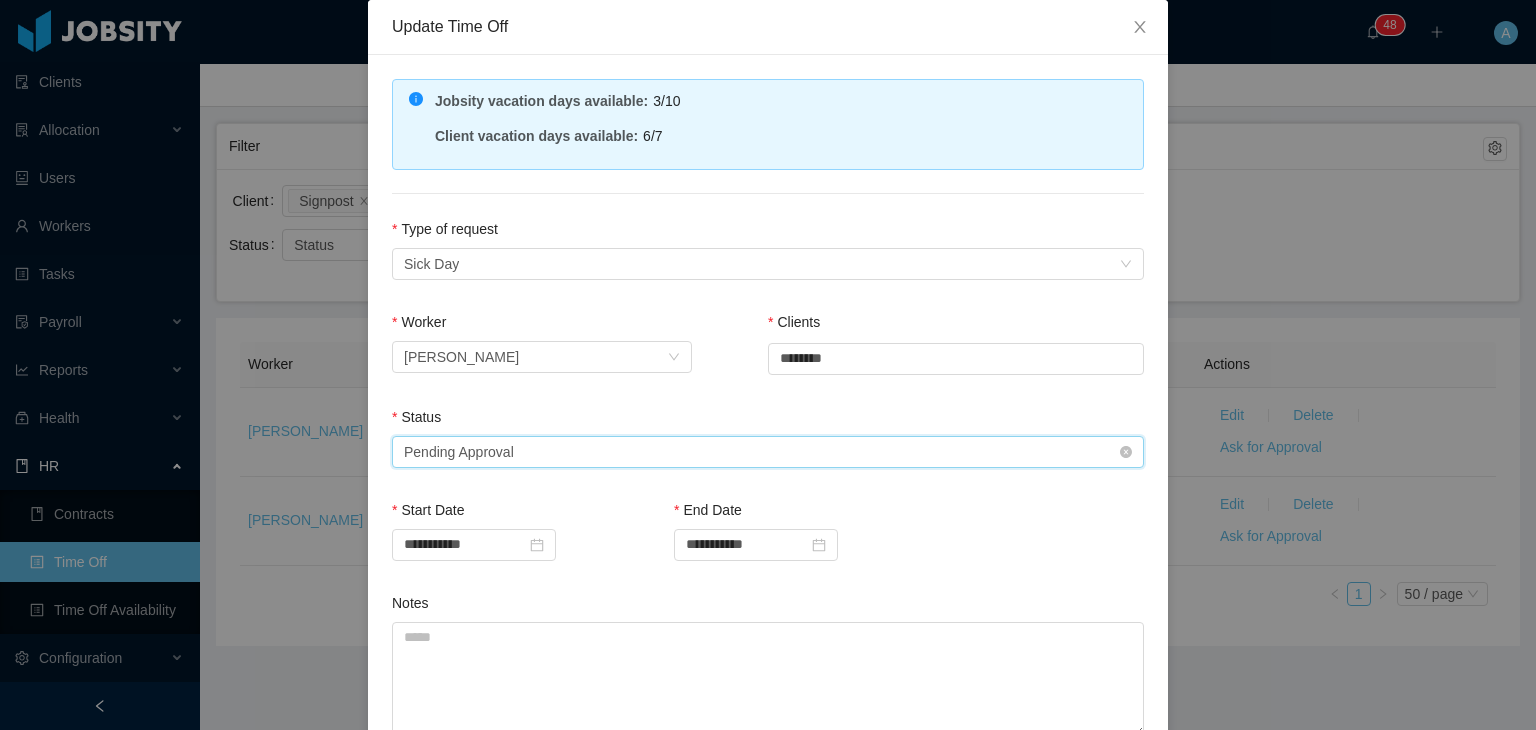 click on "Select status Pending Approval" at bounding box center (761, 452) 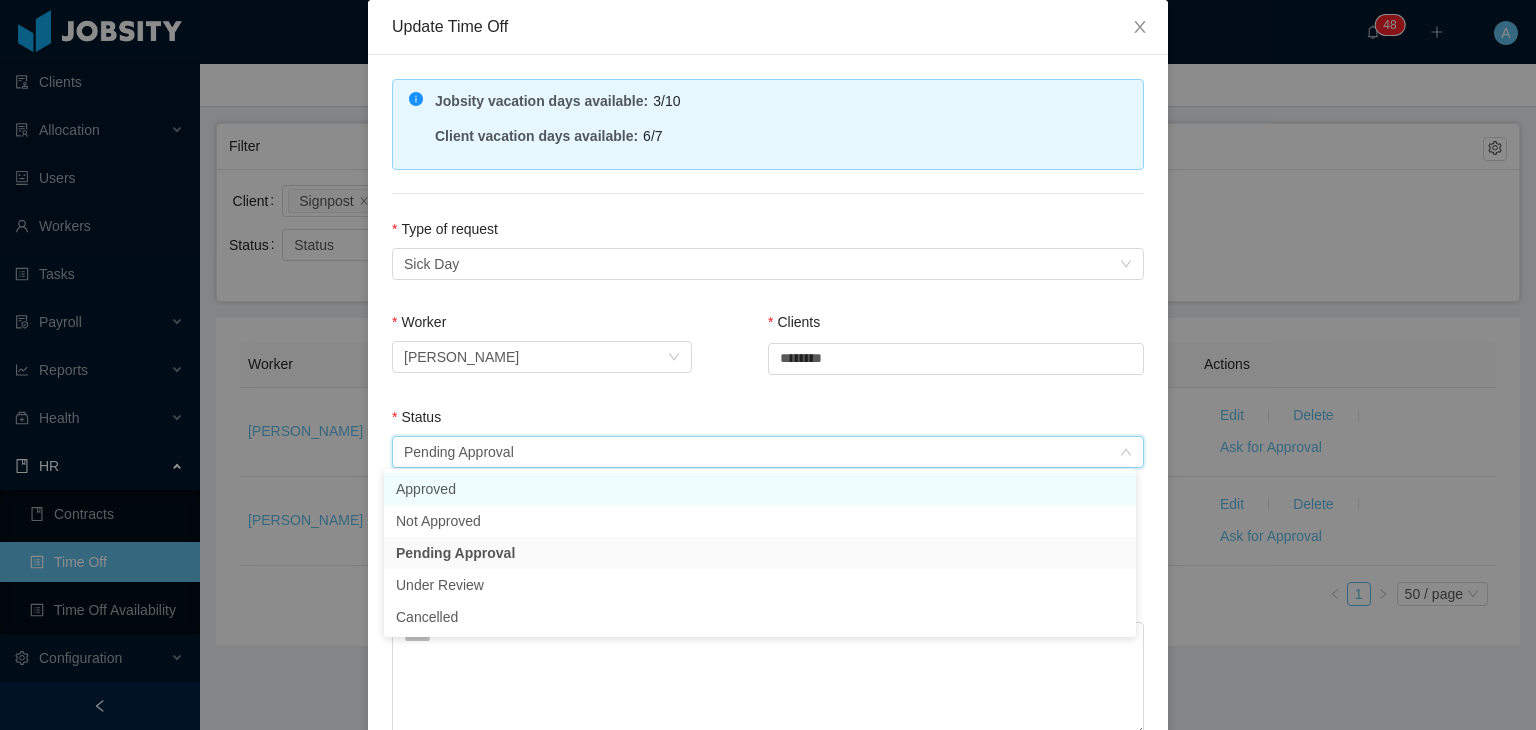 click on "Approved" at bounding box center [760, 489] 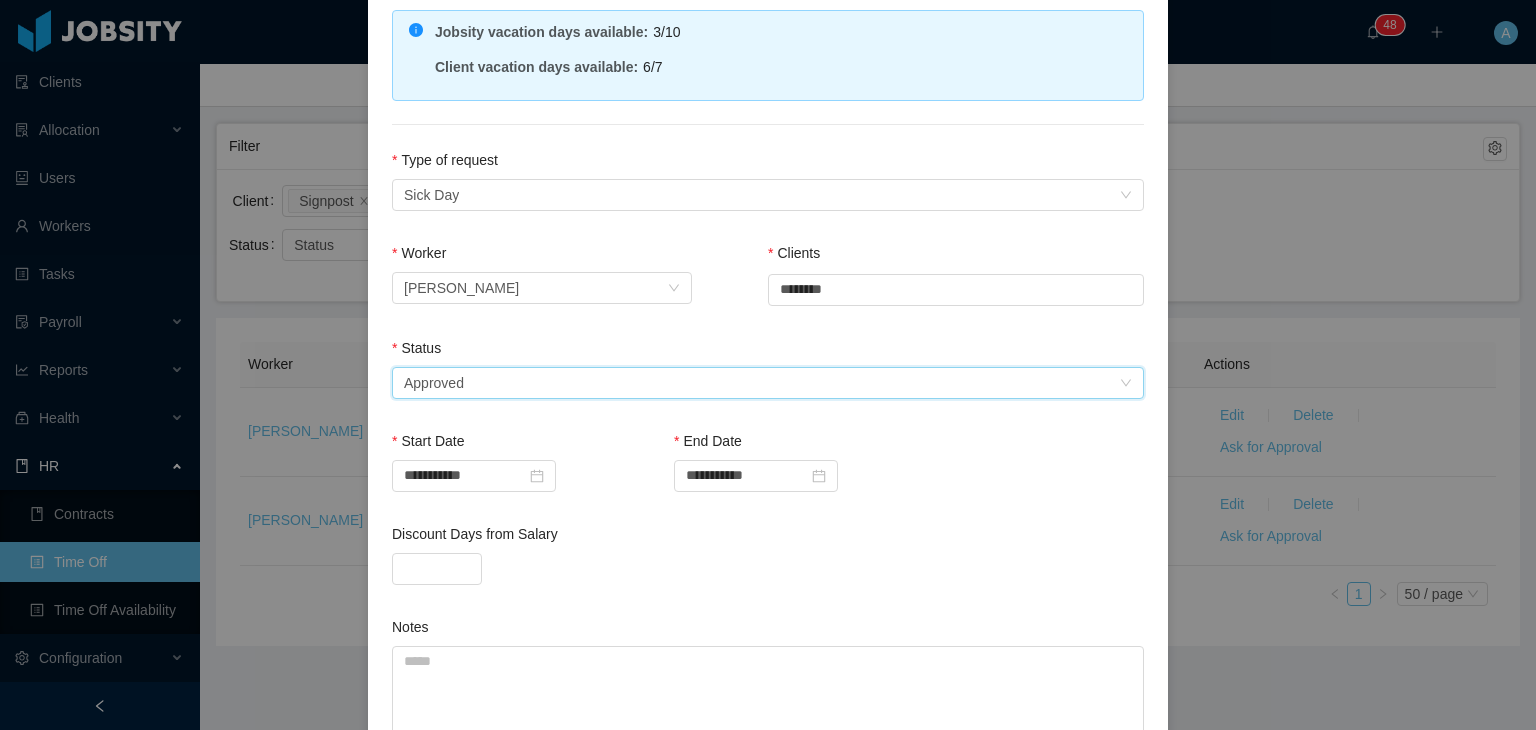 scroll, scrollTop: 376, scrollLeft: 0, axis: vertical 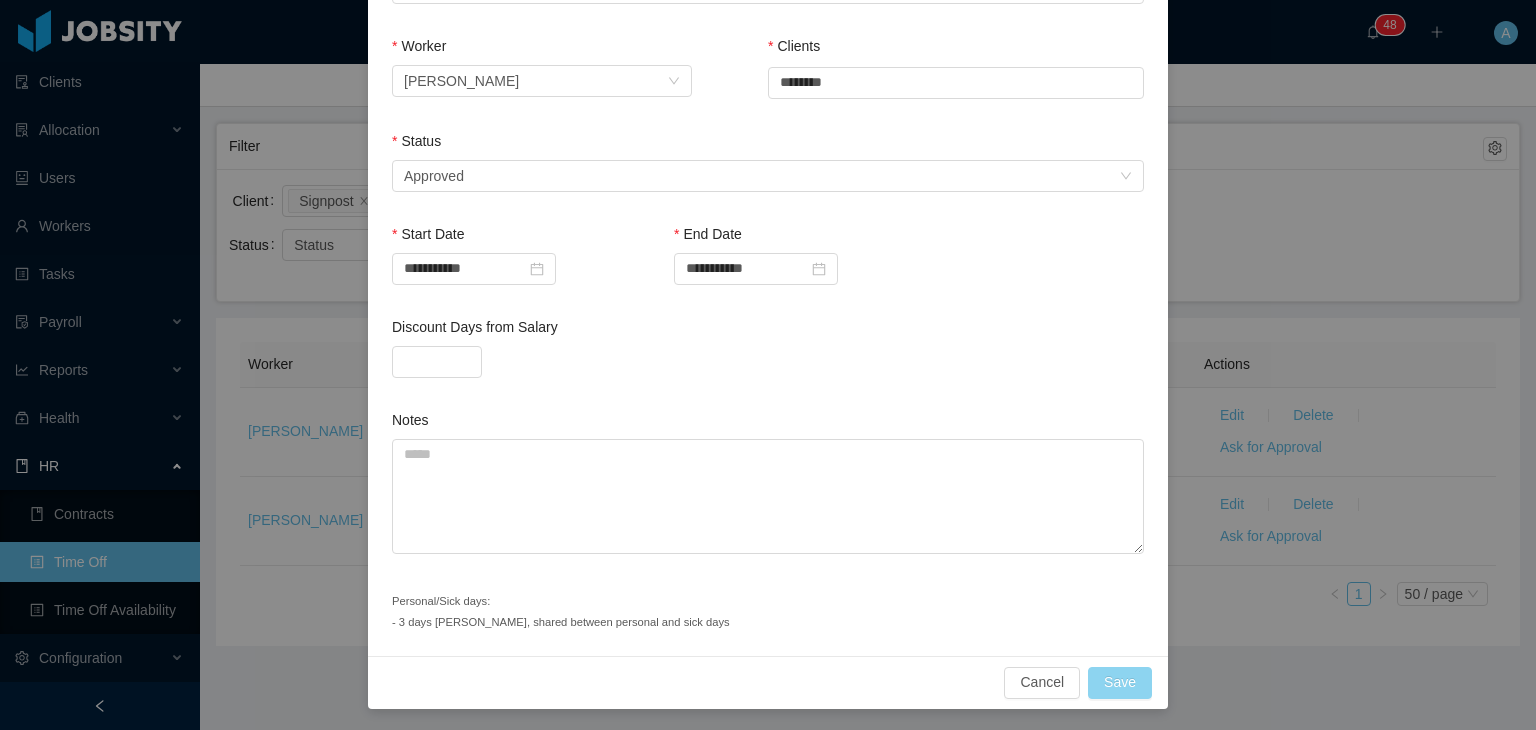 click on "Save" at bounding box center (1120, 683) 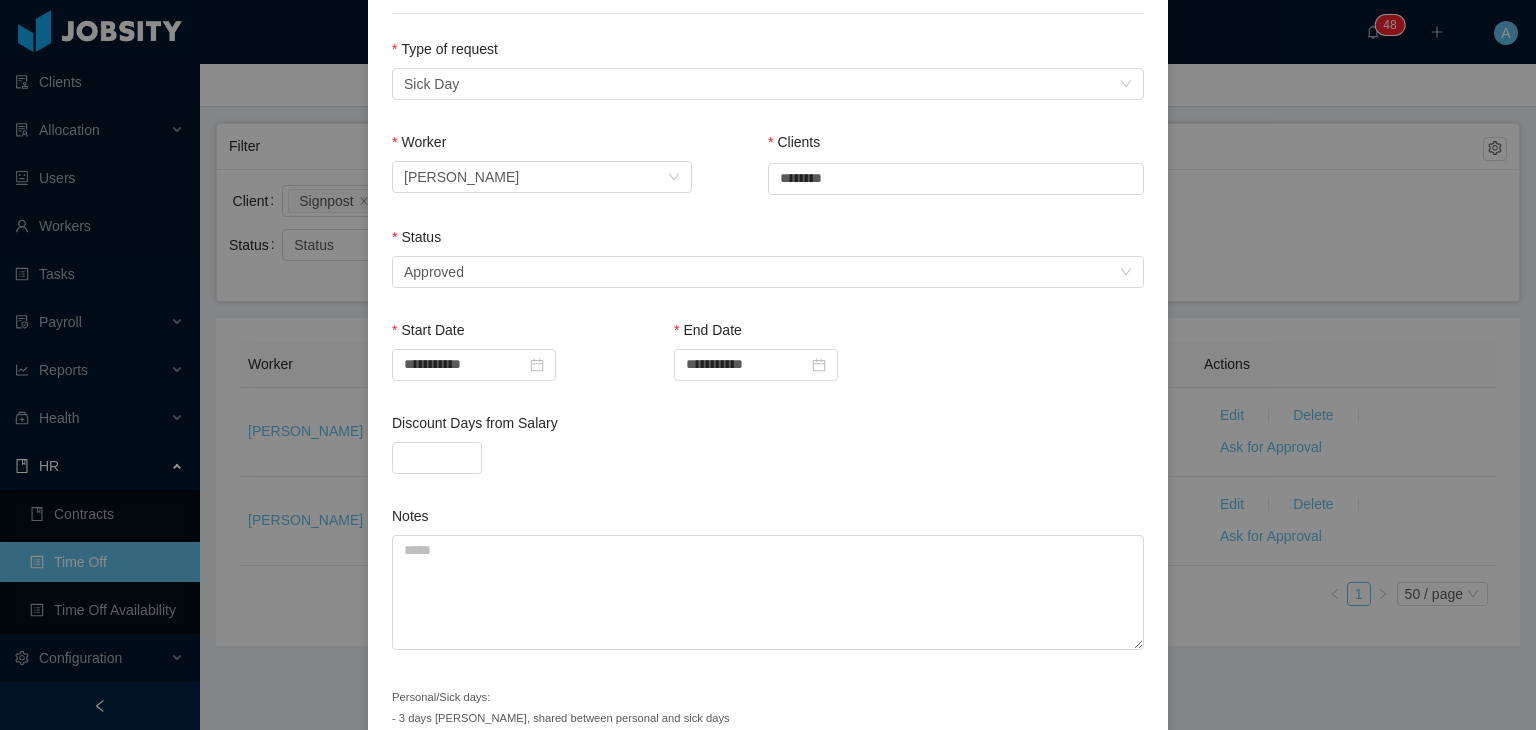 scroll, scrollTop: 276, scrollLeft: 0, axis: vertical 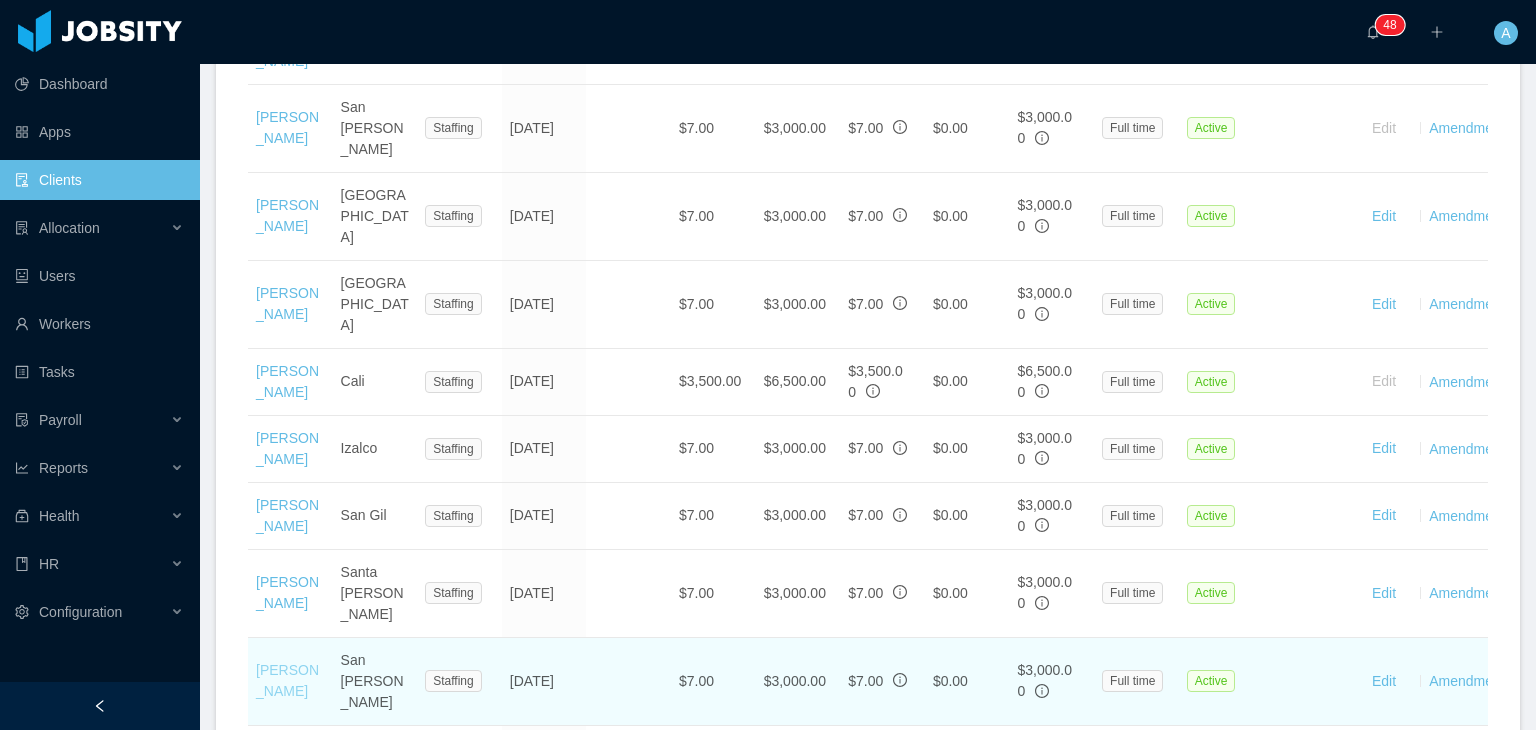 click on "[PERSON_NAME]" at bounding box center (287, 680) 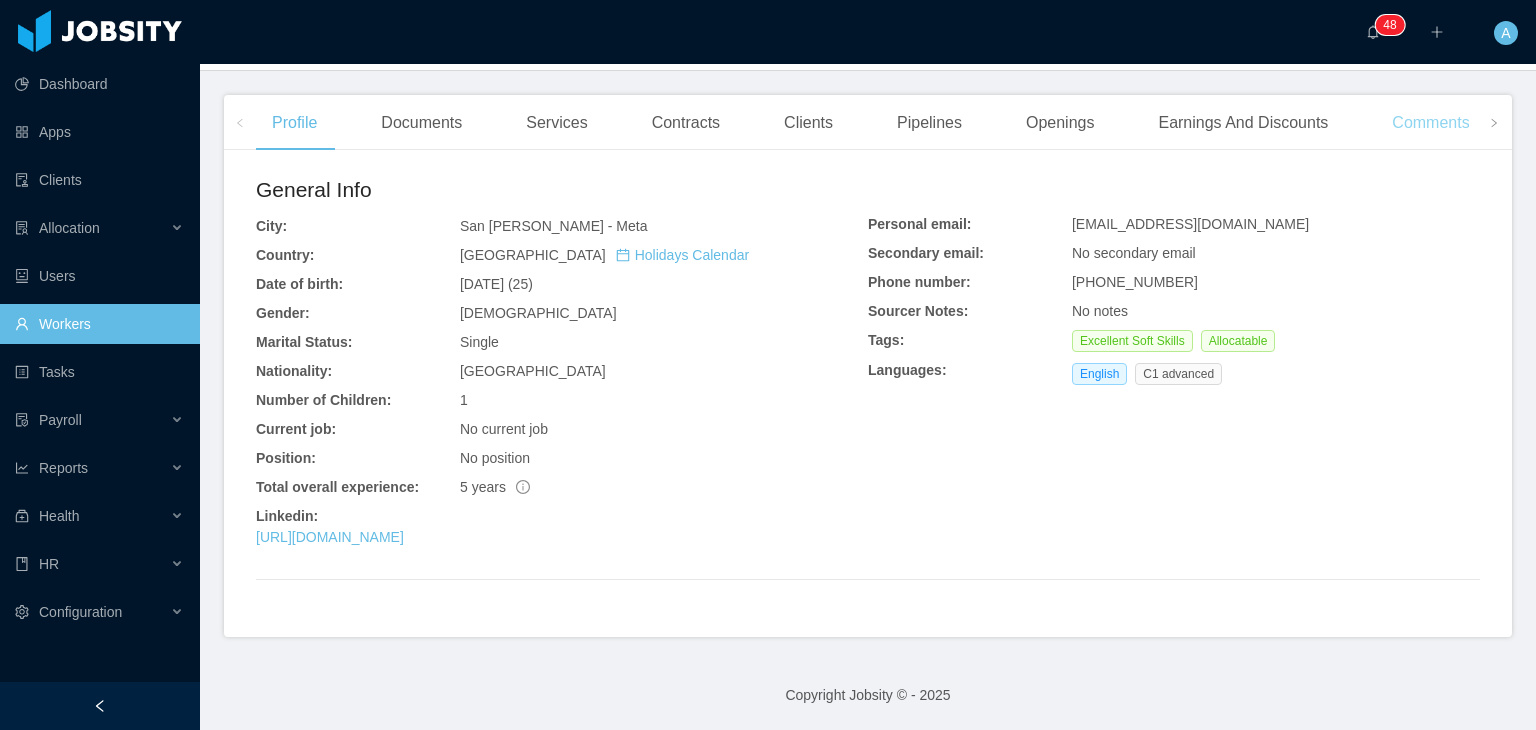 scroll, scrollTop: 492, scrollLeft: 0, axis: vertical 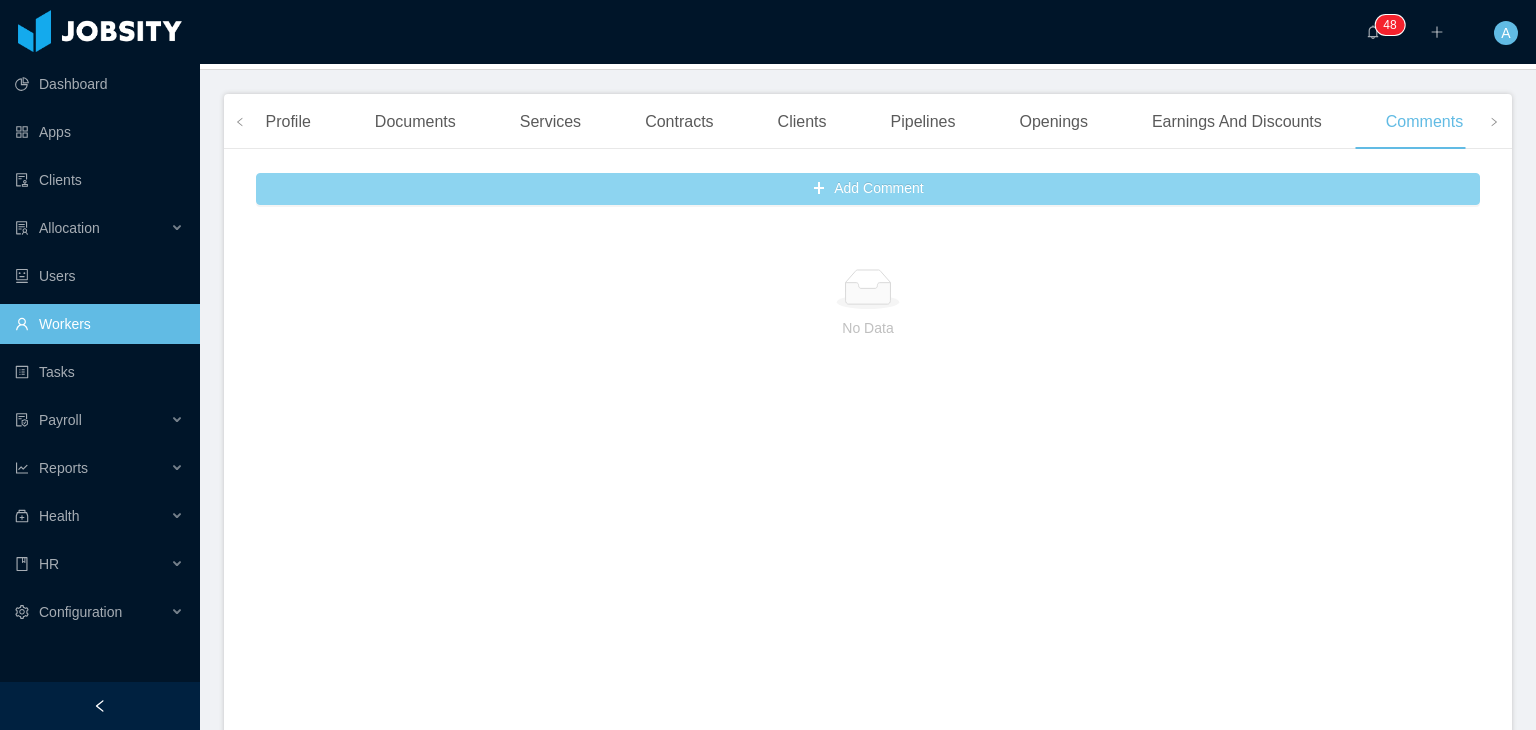 click on "Add Comment" at bounding box center [868, 189] 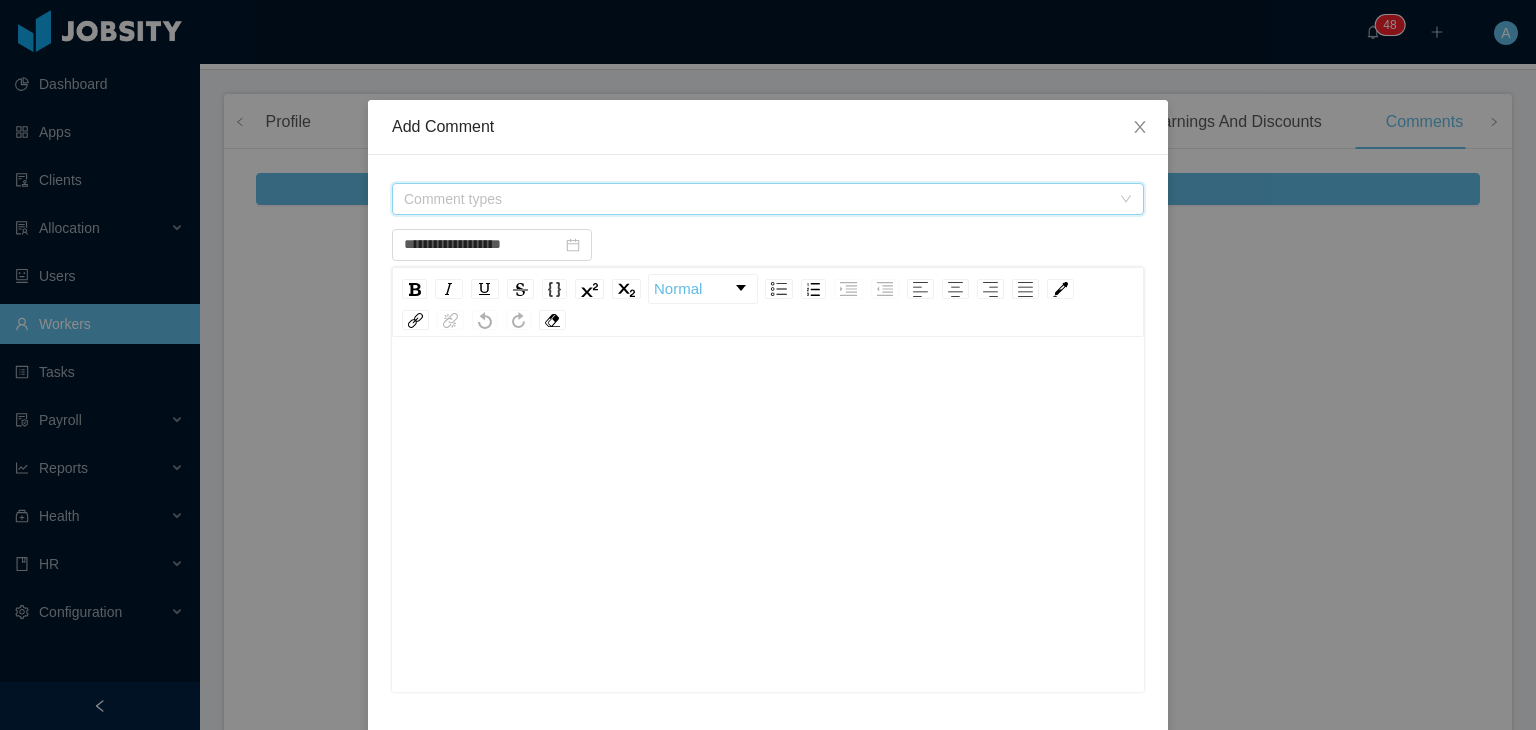 click on "Comment types" at bounding box center (757, 199) 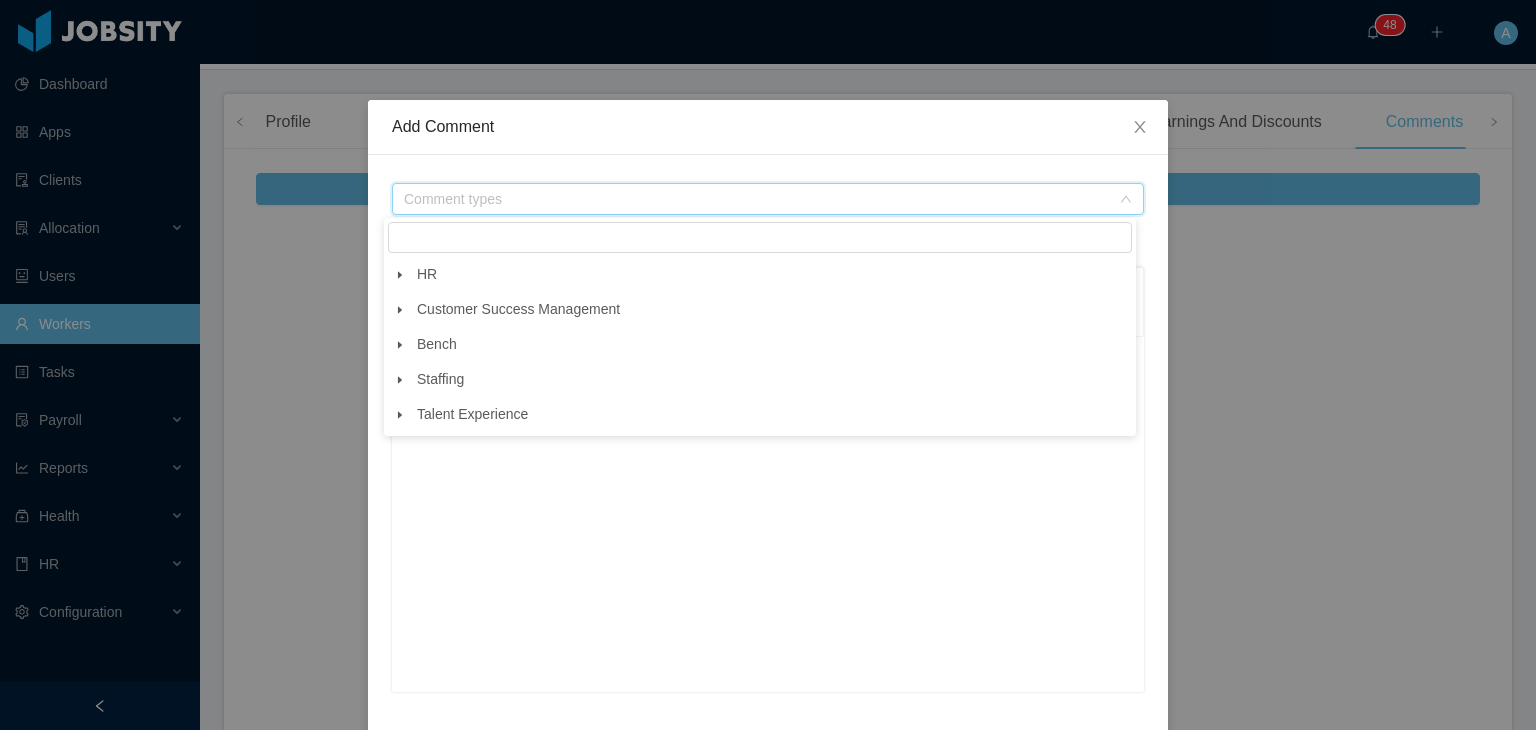 click at bounding box center [400, 310] 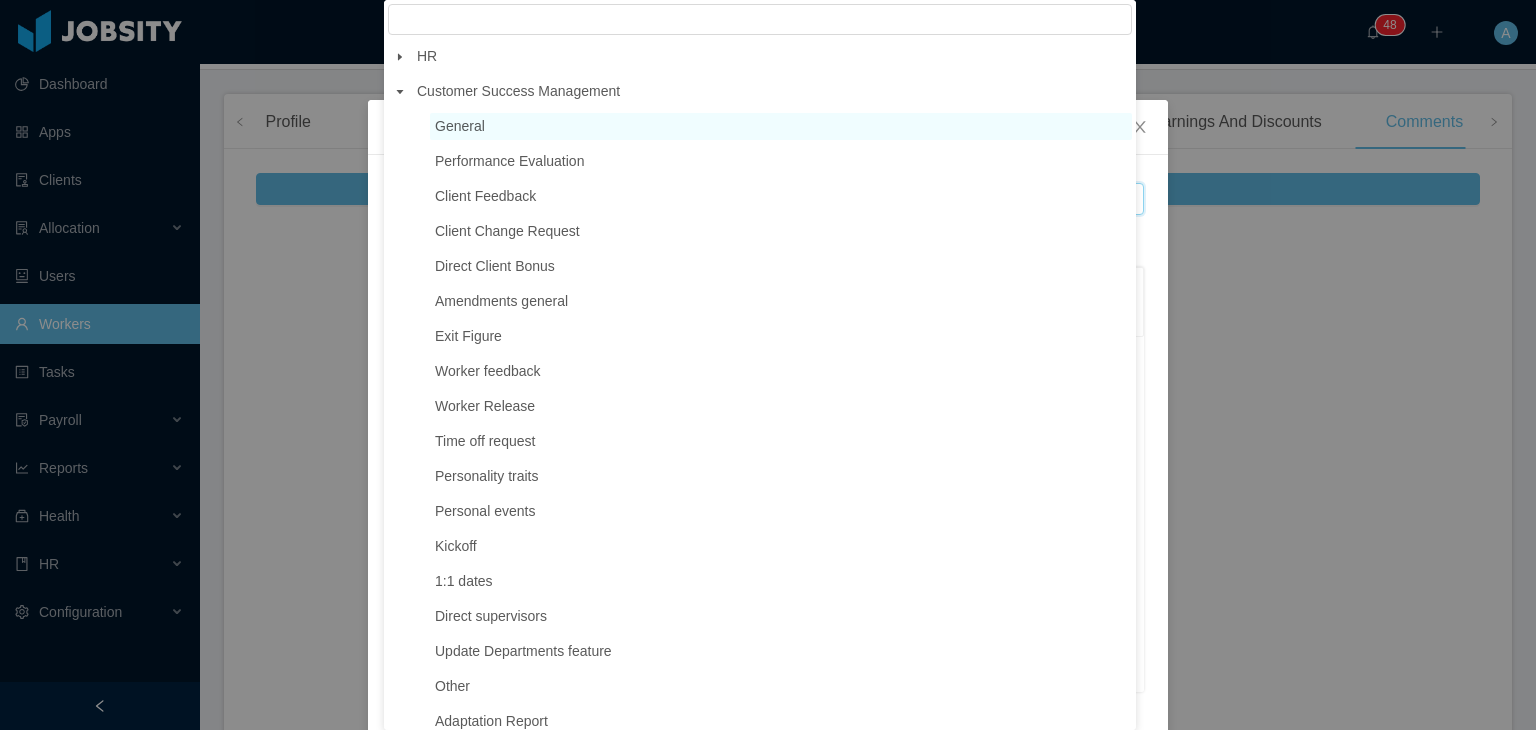 click on "General" at bounding box center [460, 126] 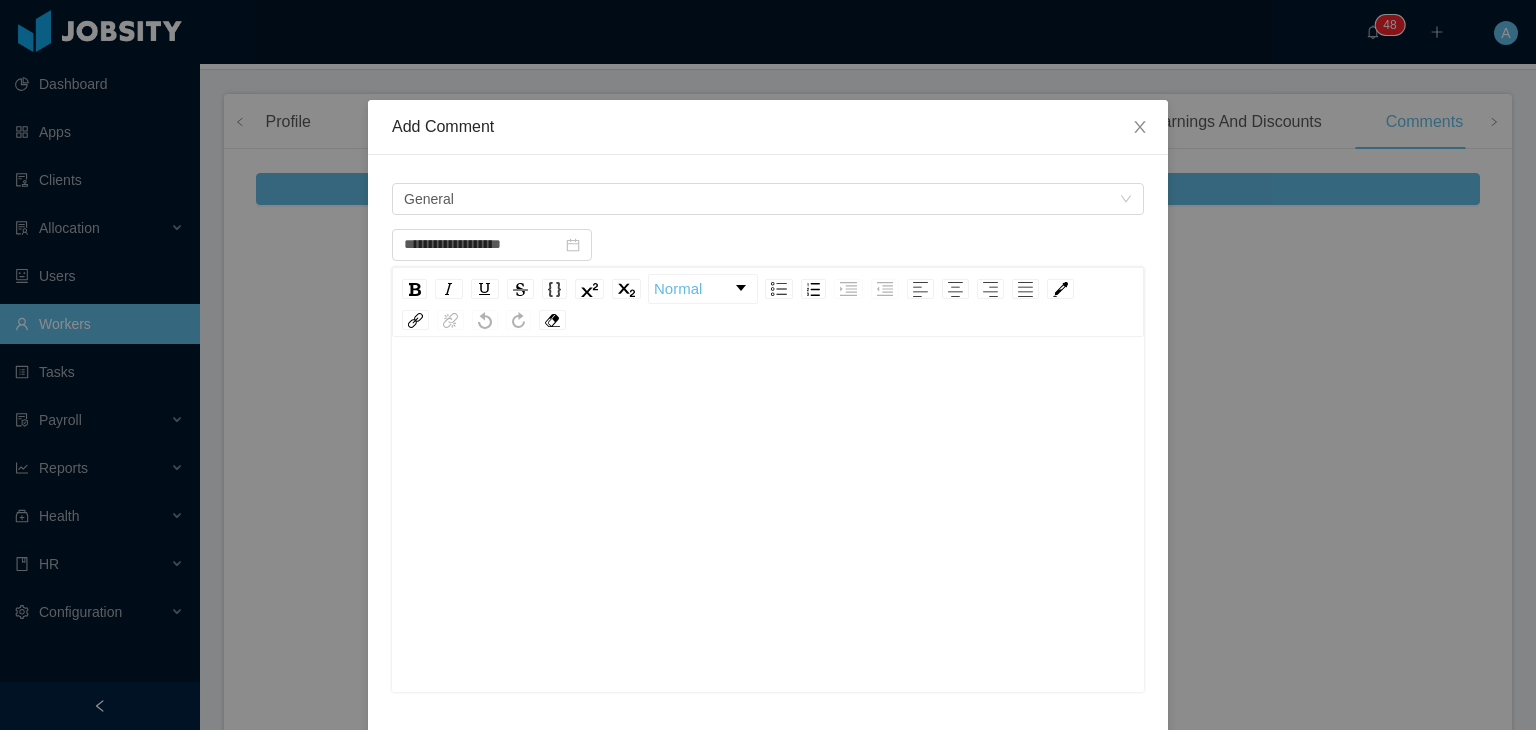 click at bounding box center [768, 391] 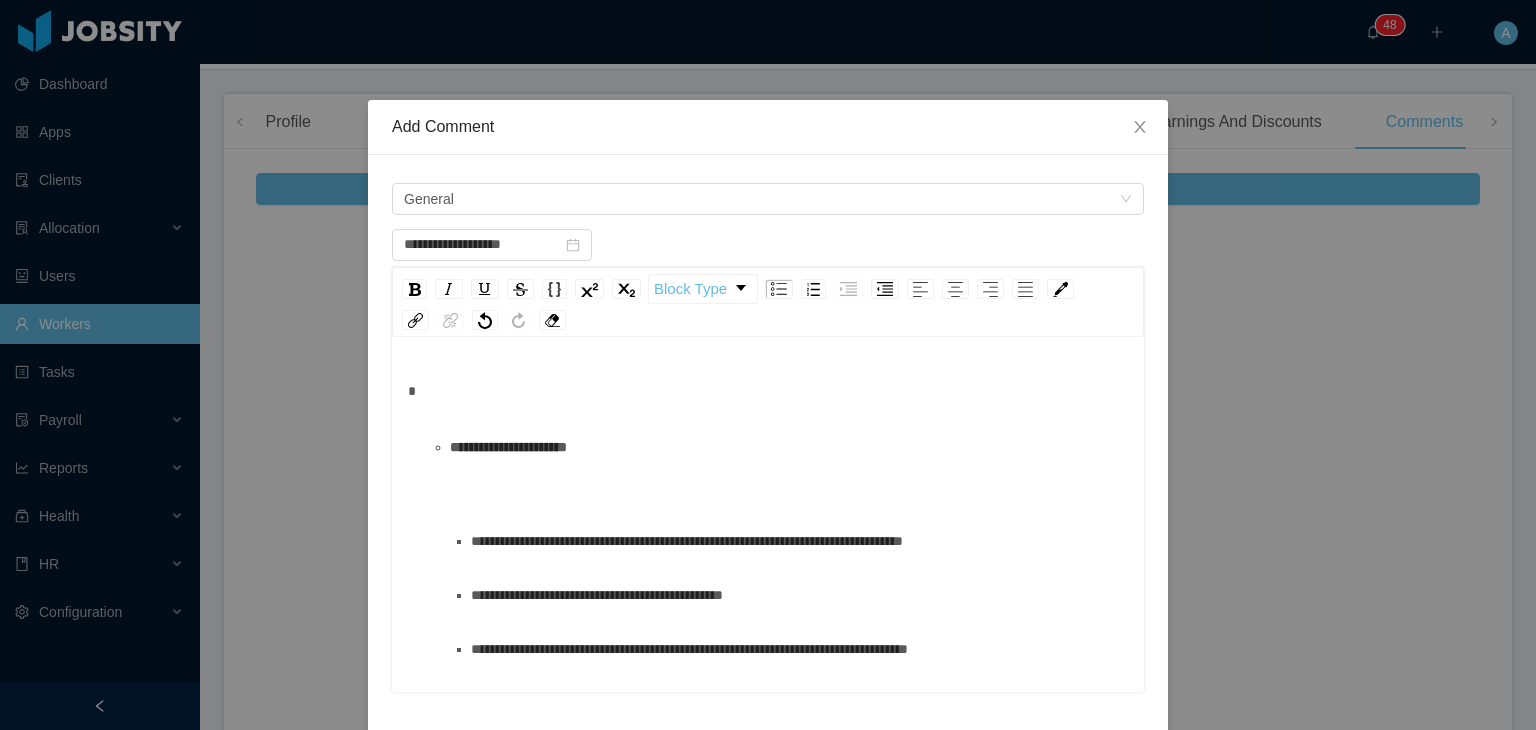 click at bounding box center (768, 391) 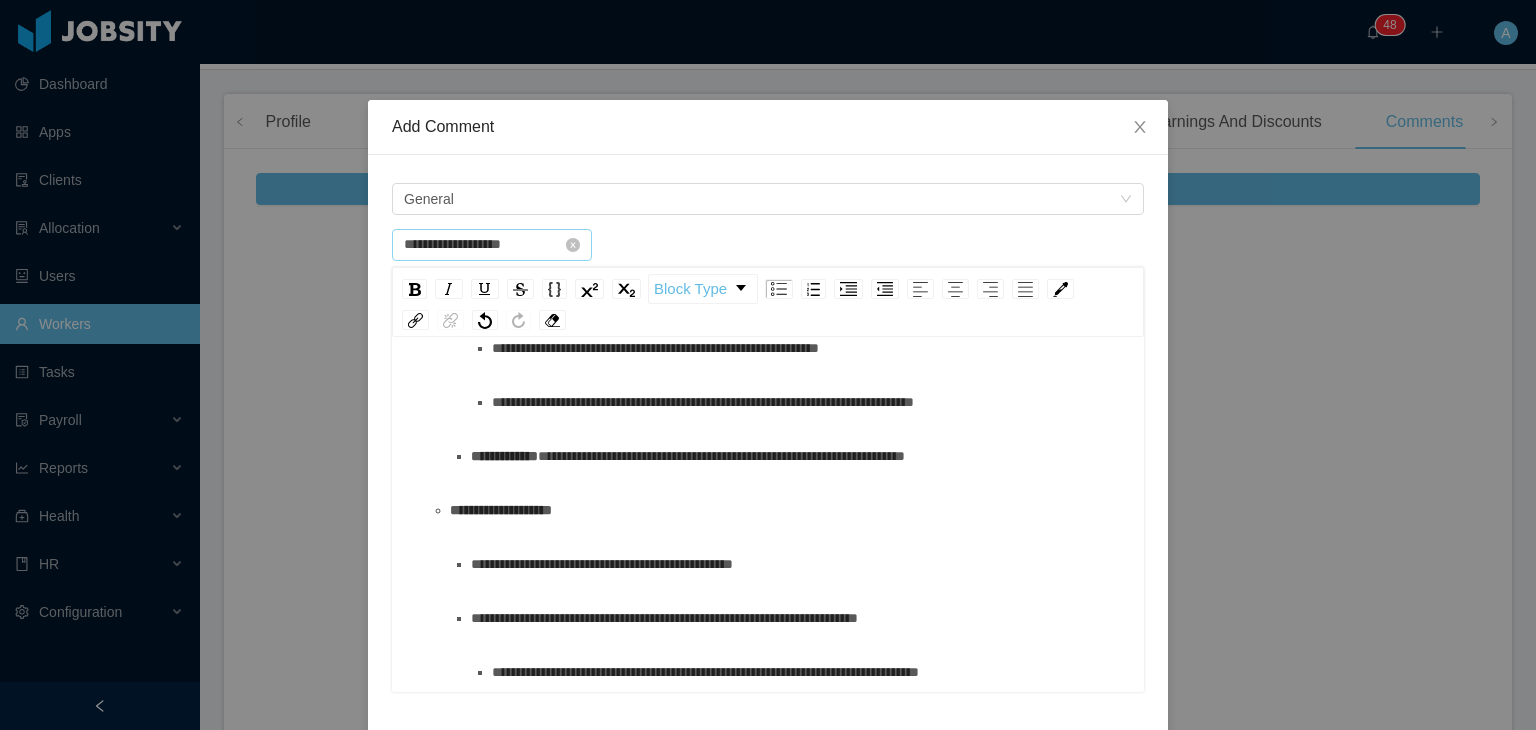 scroll, scrollTop: 476, scrollLeft: 0, axis: vertical 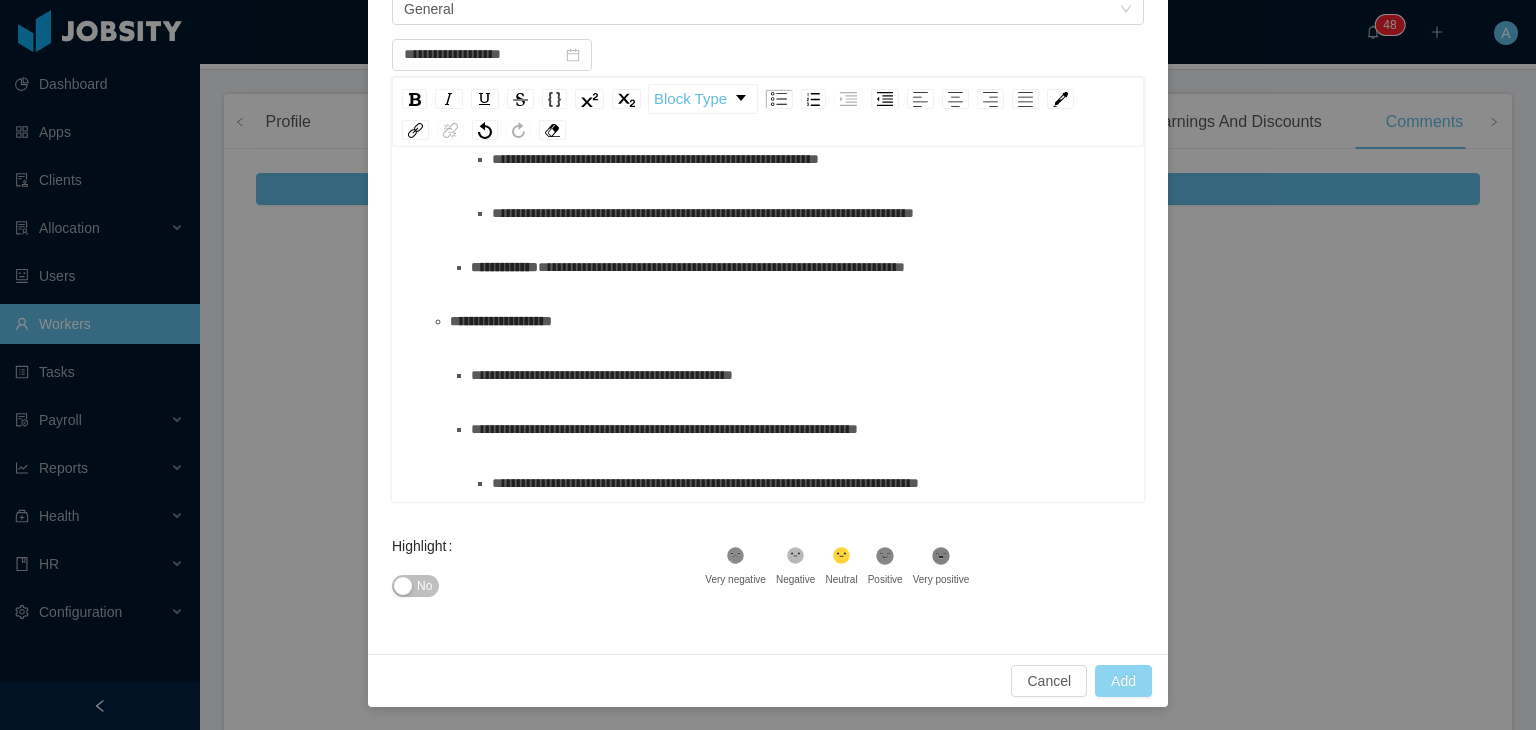 click on "Add" at bounding box center [1123, 681] 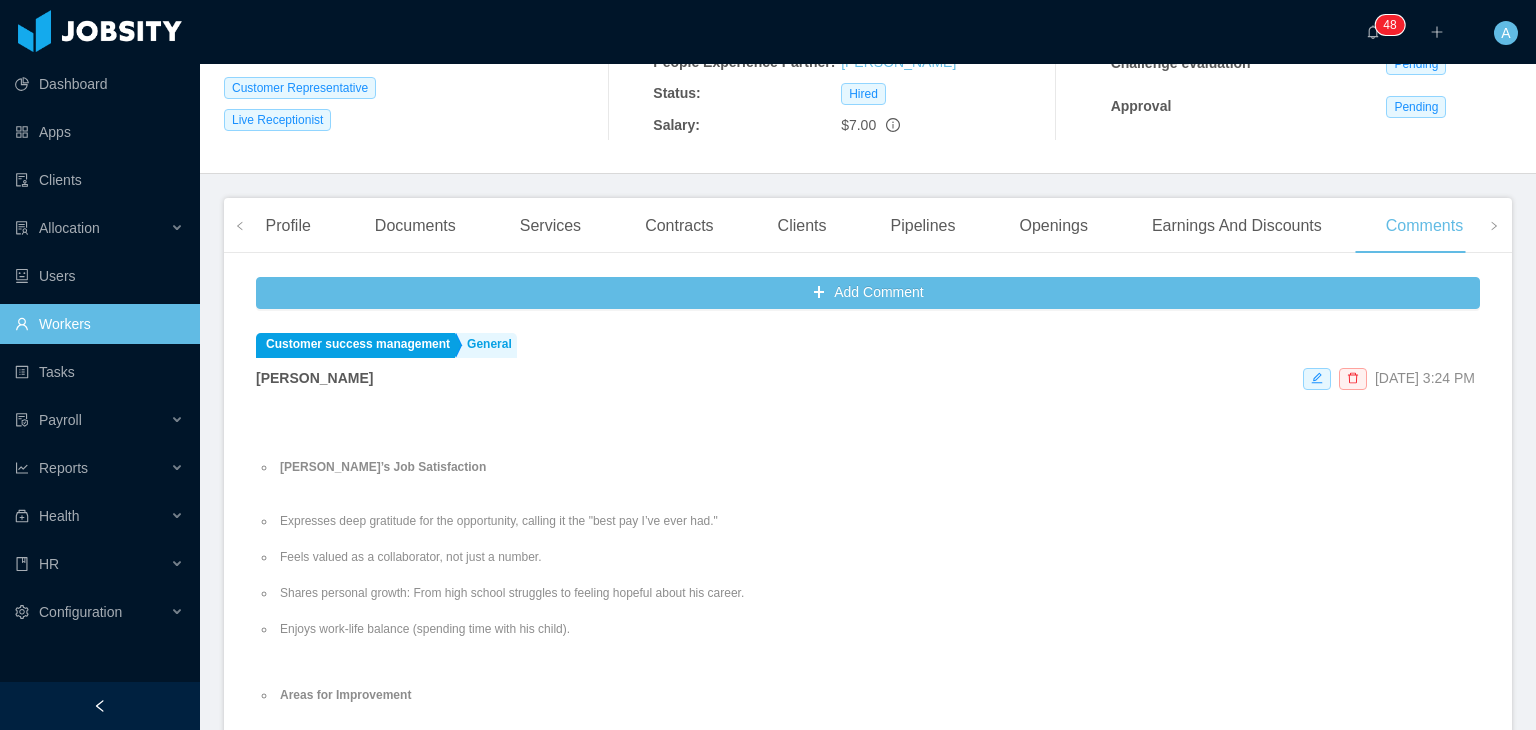 scroll, scrollTop: 0, scrollLeft: 0, axis: both 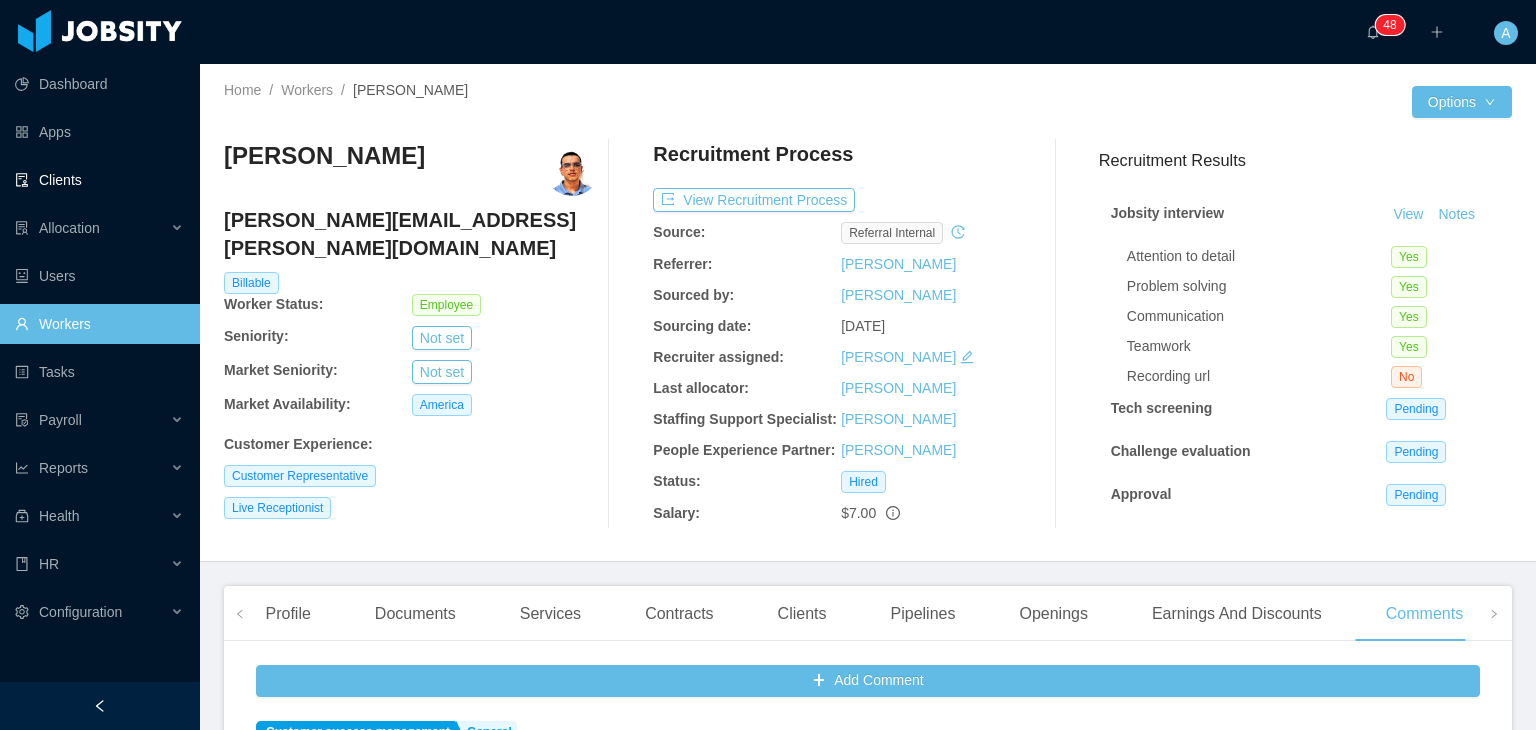click on "Clients" at bounding box center (99, 180) 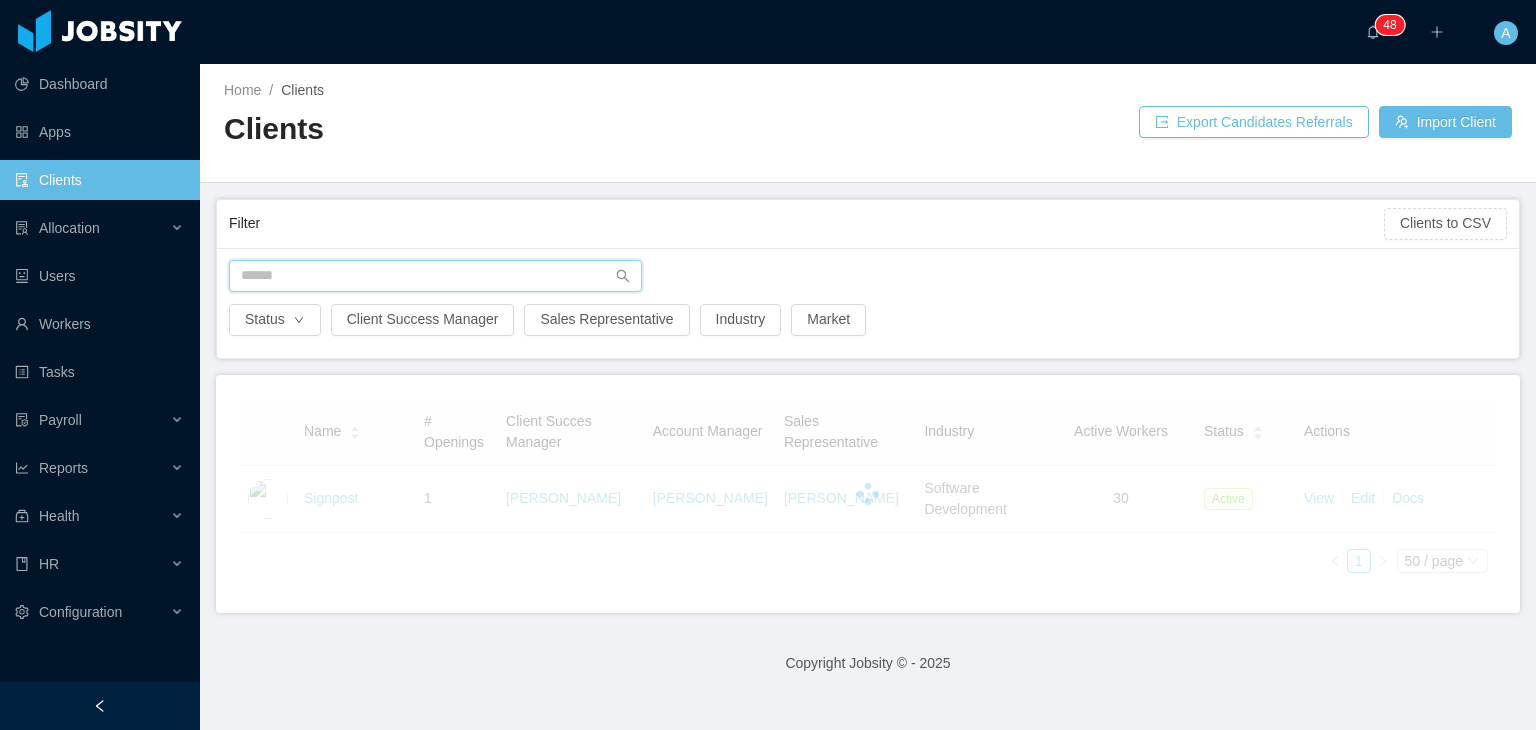 click at bounding box center [435, 276] 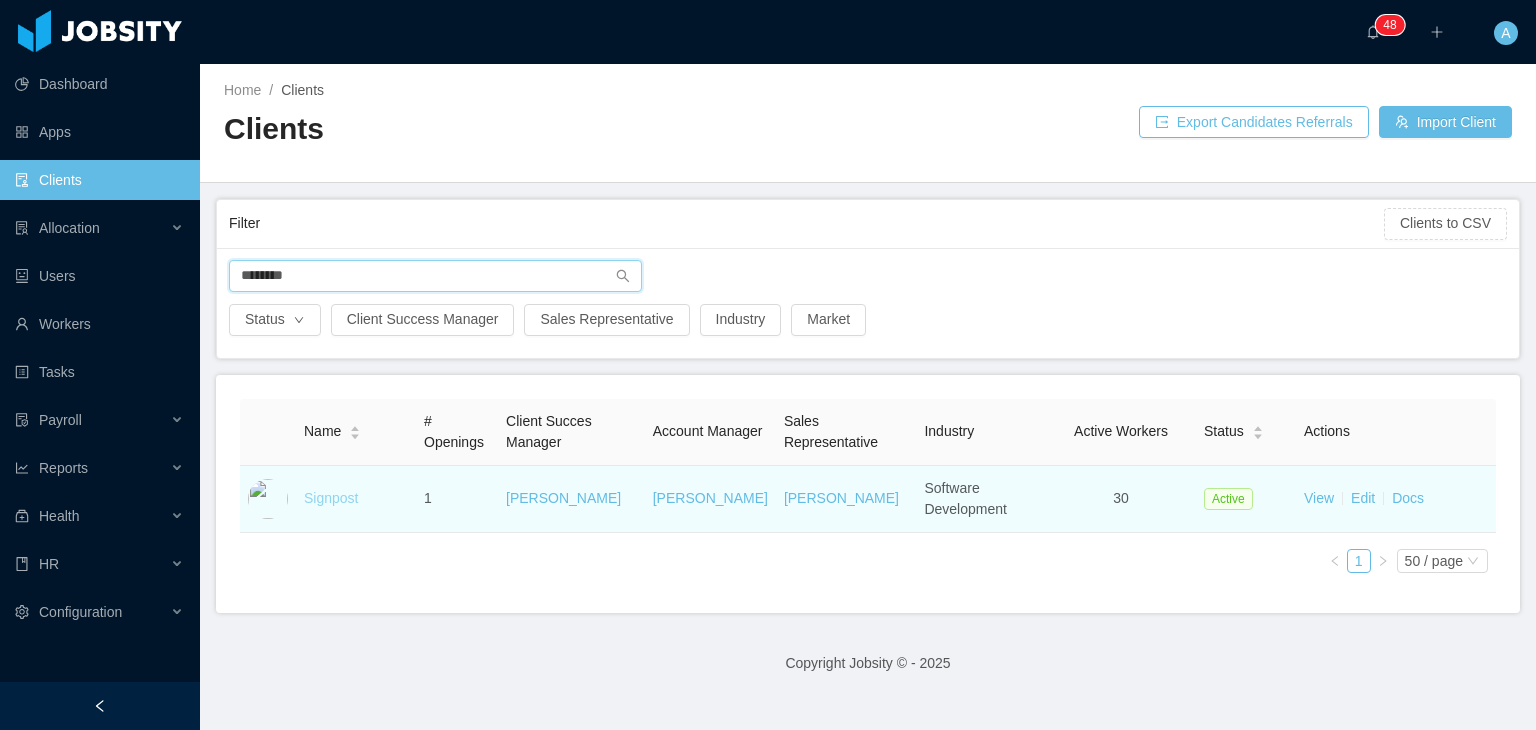 type on "********" 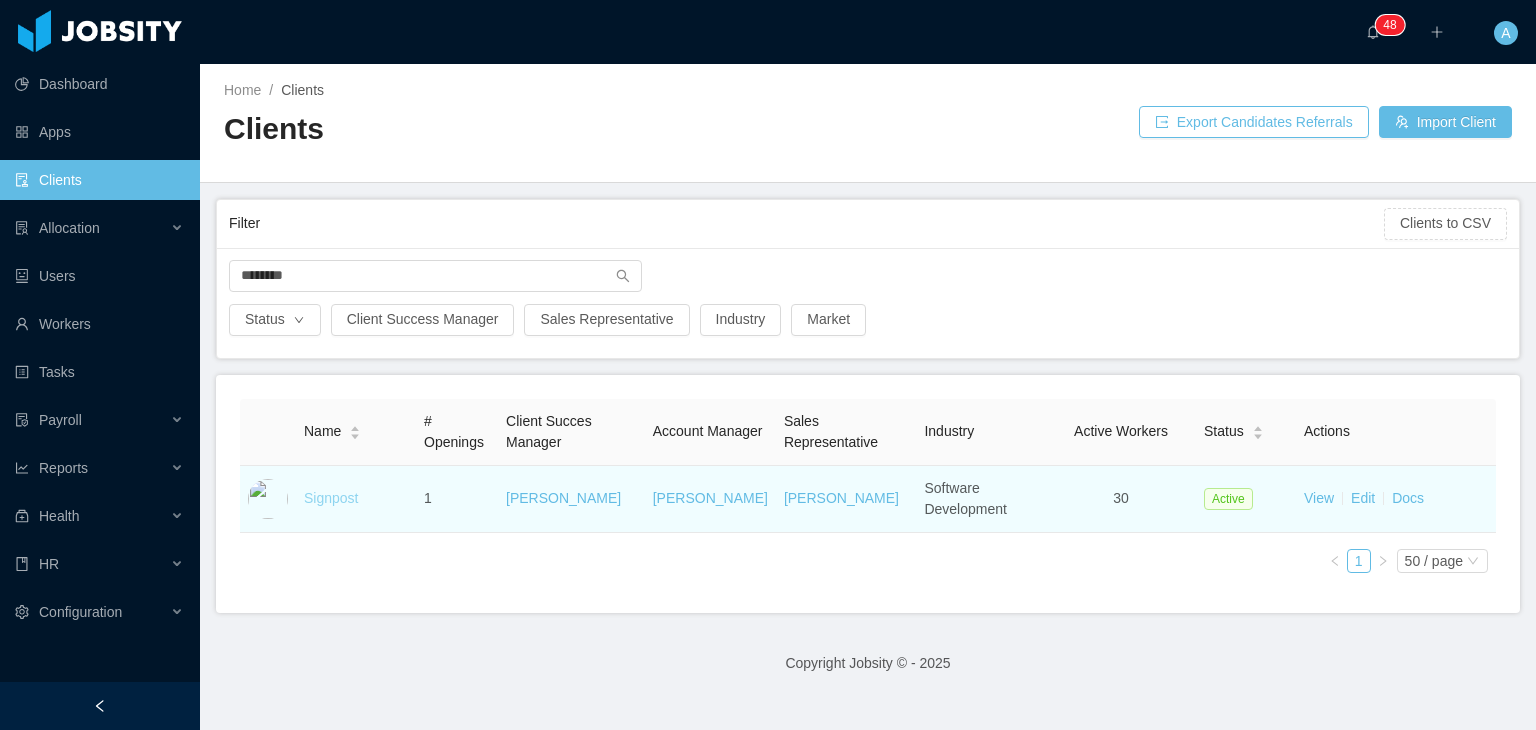 click on "Signpost" at bounding box center (331, 498) 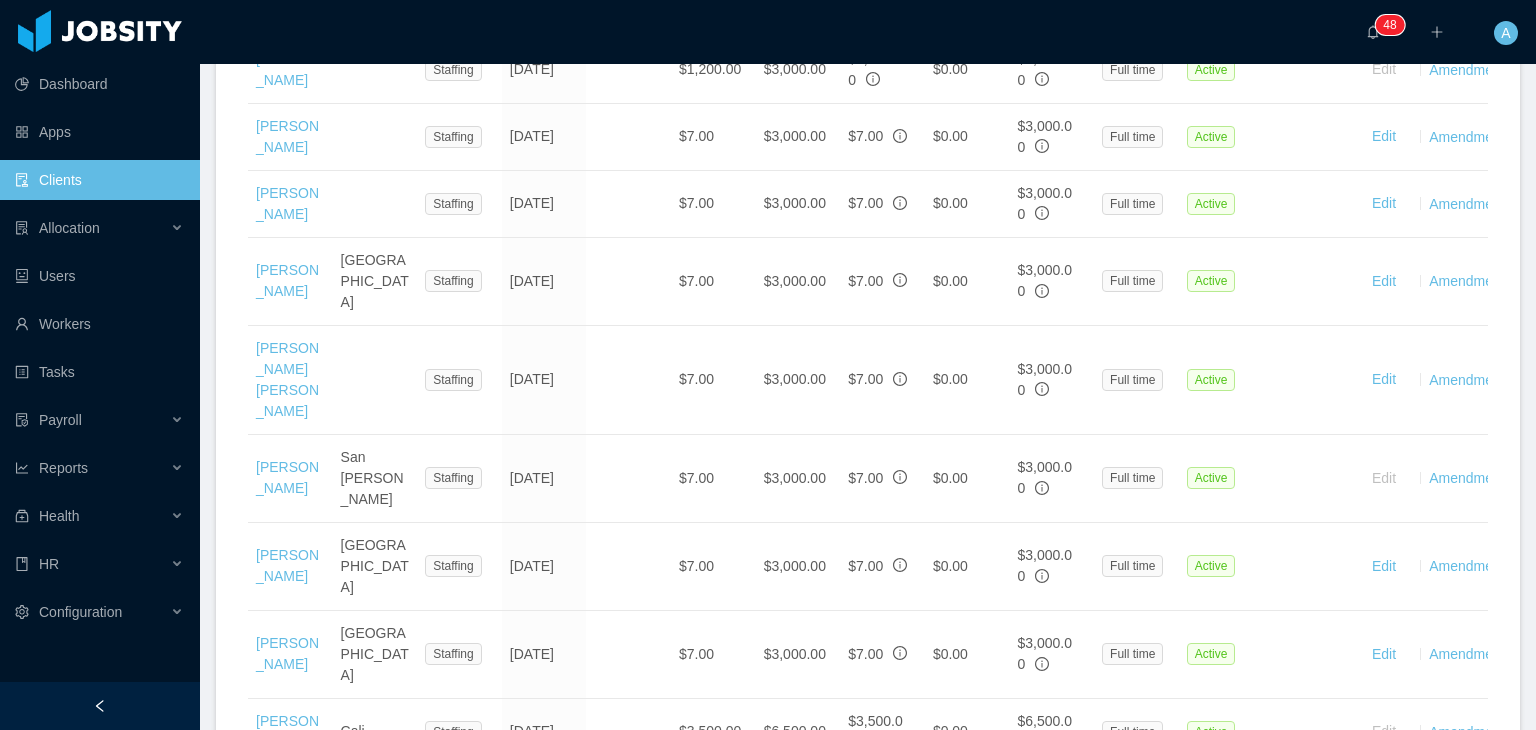 scroll, scrollTop: 1756, scrollLeft: 0, axis: vertical 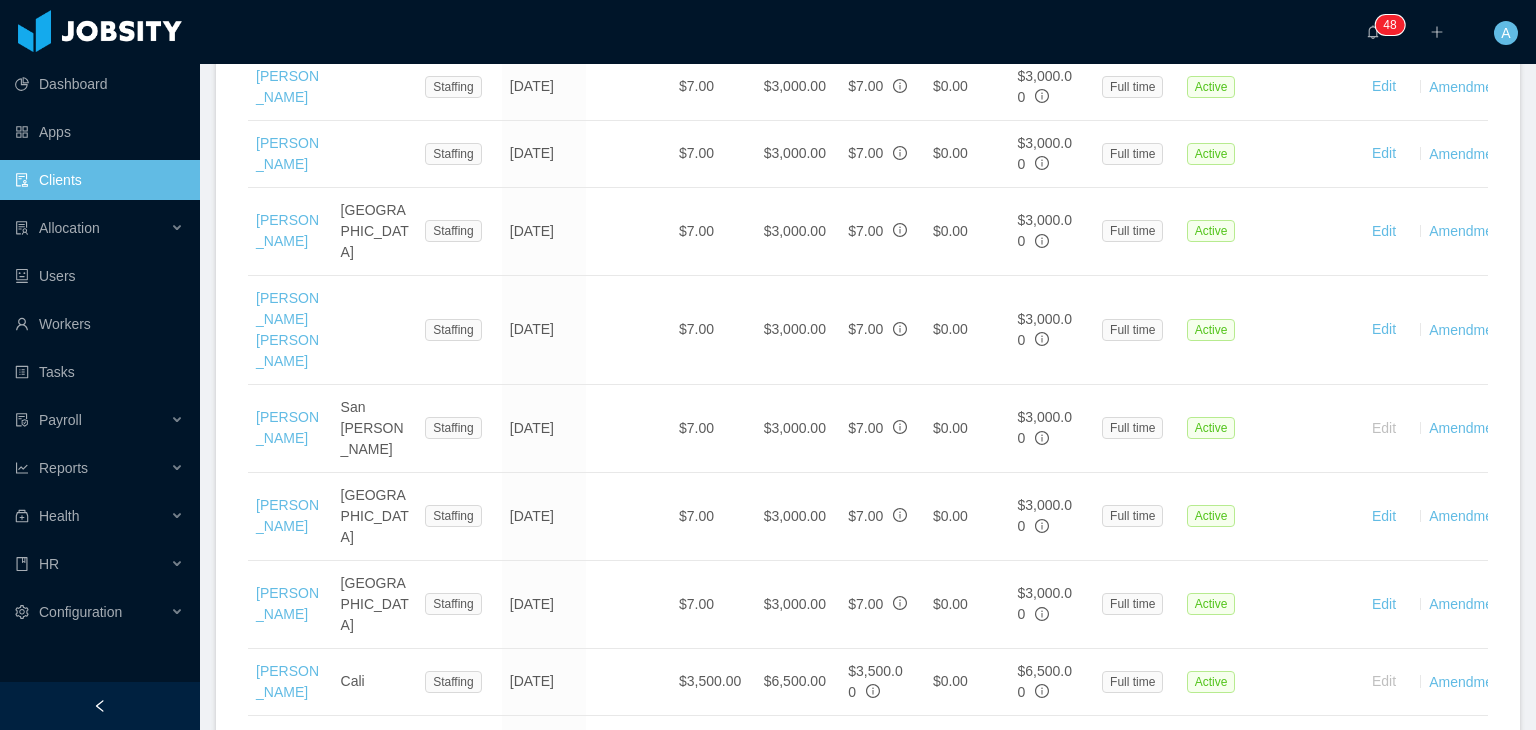 click on "[PERSON_NAME]" at bounding box center (287, 815) 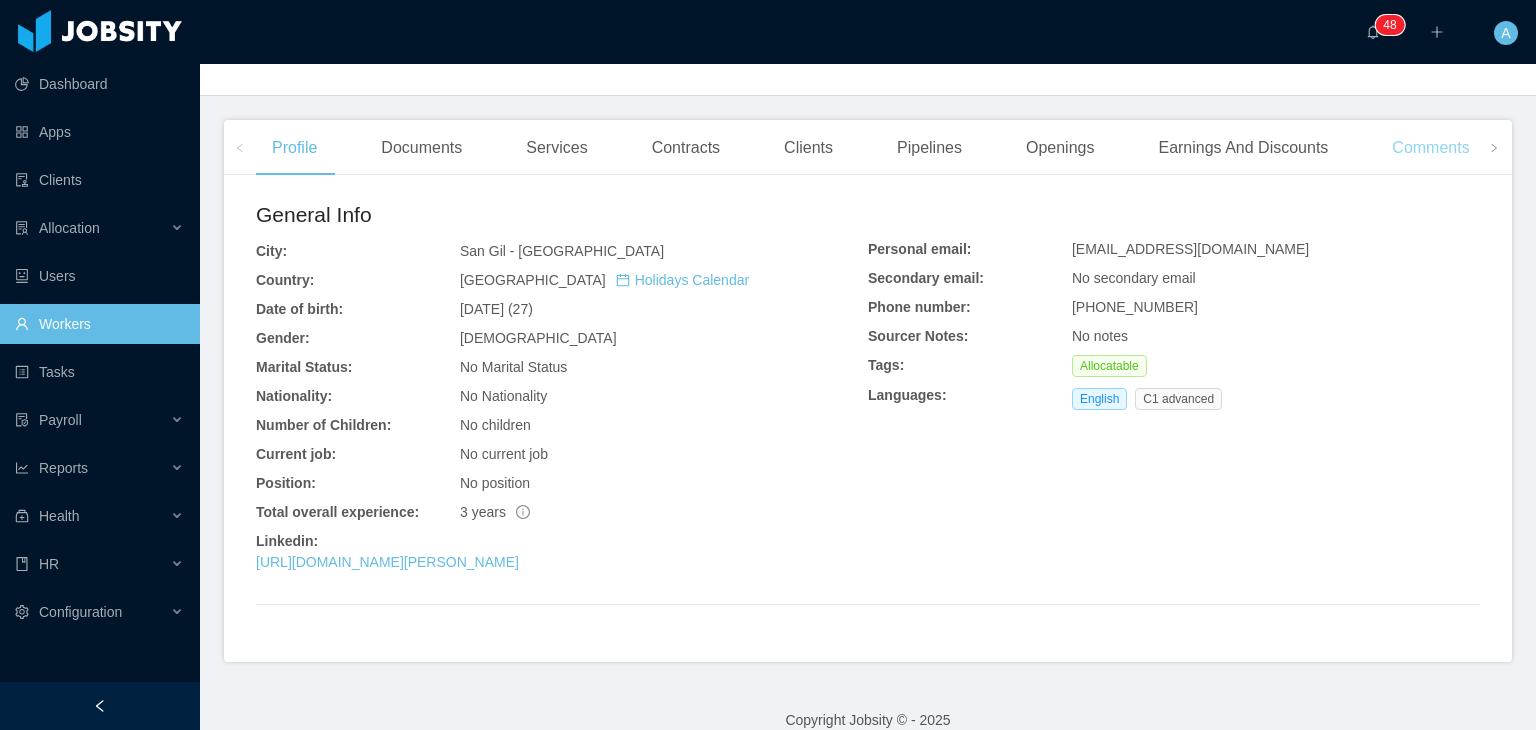 scroll, scrollTop: 492, scrollLeft: 0, axis: vertical 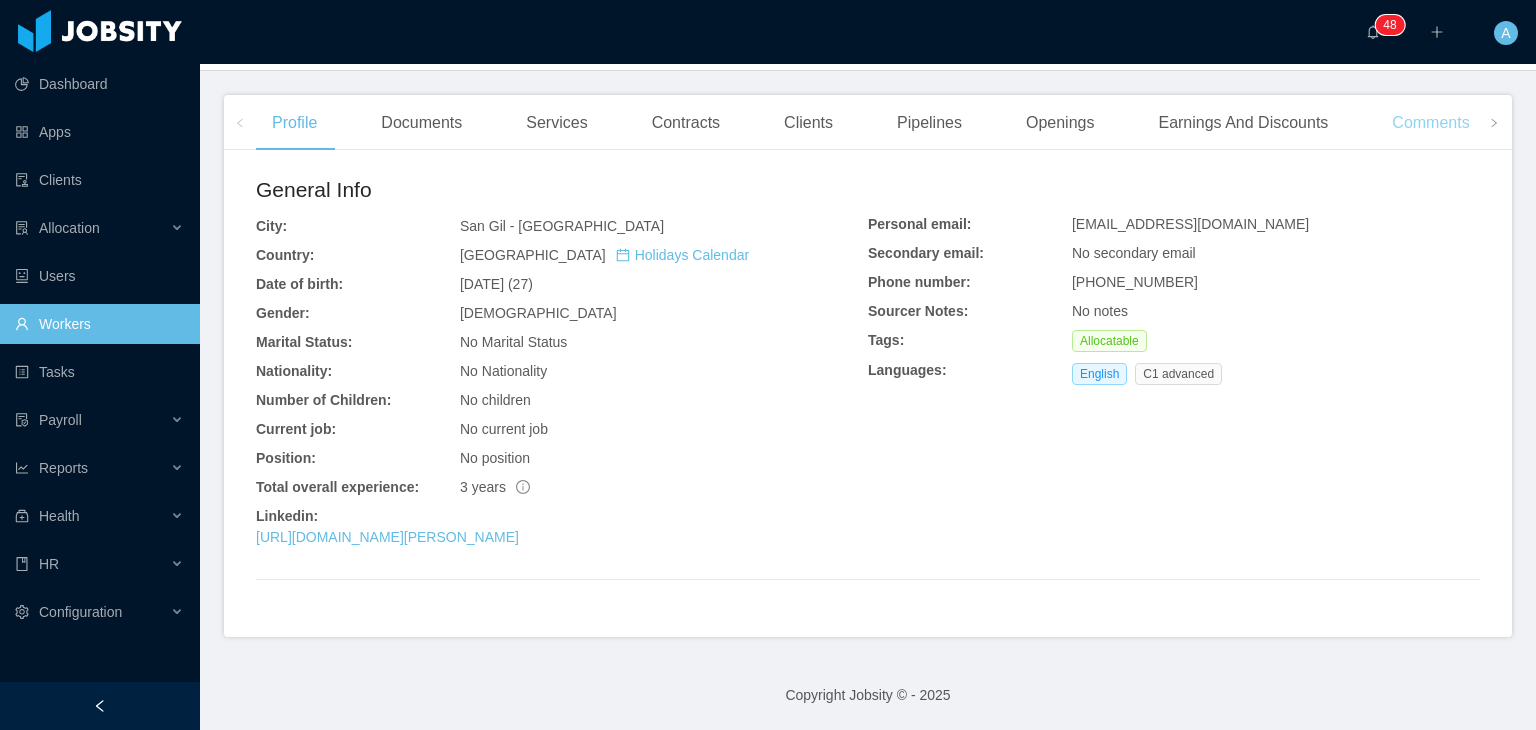 click on "Comments" at bounding box center [1430, 123] 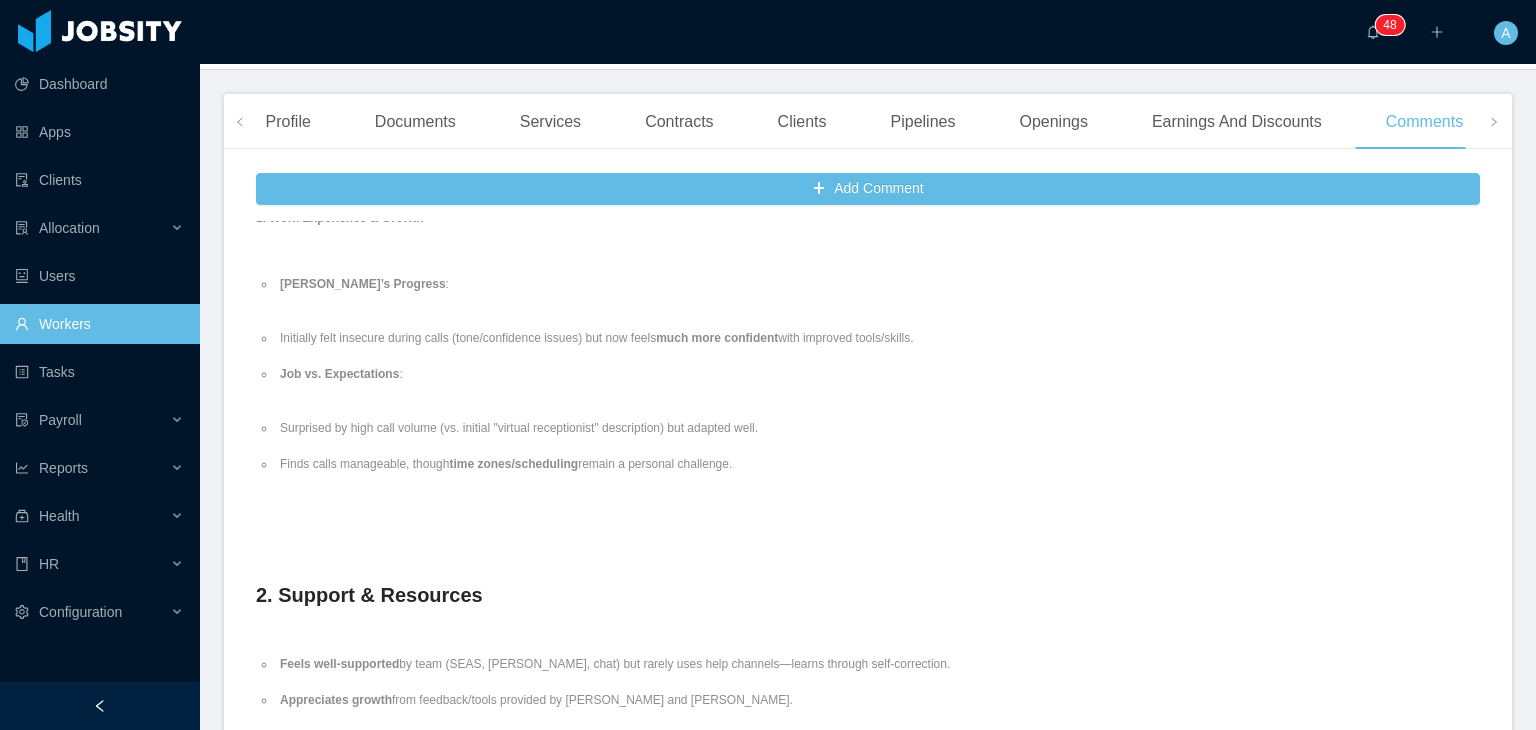 scroll, scrollTop: 100, scrollLeft: 0, axis: vertical 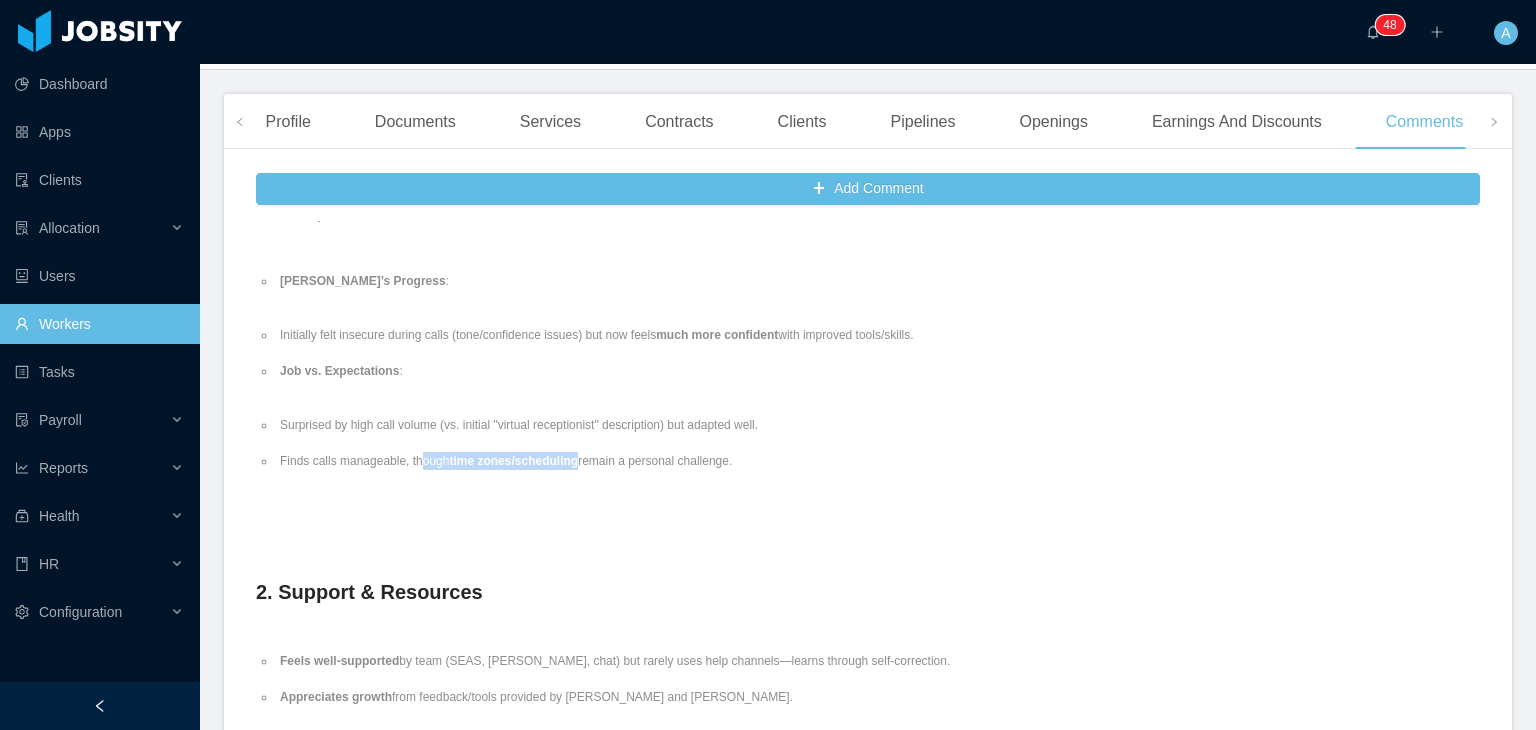 drag, startPoint x: 570, startPoint y: 469, endPoint x: 419, endPoint y: 469, distance: 151 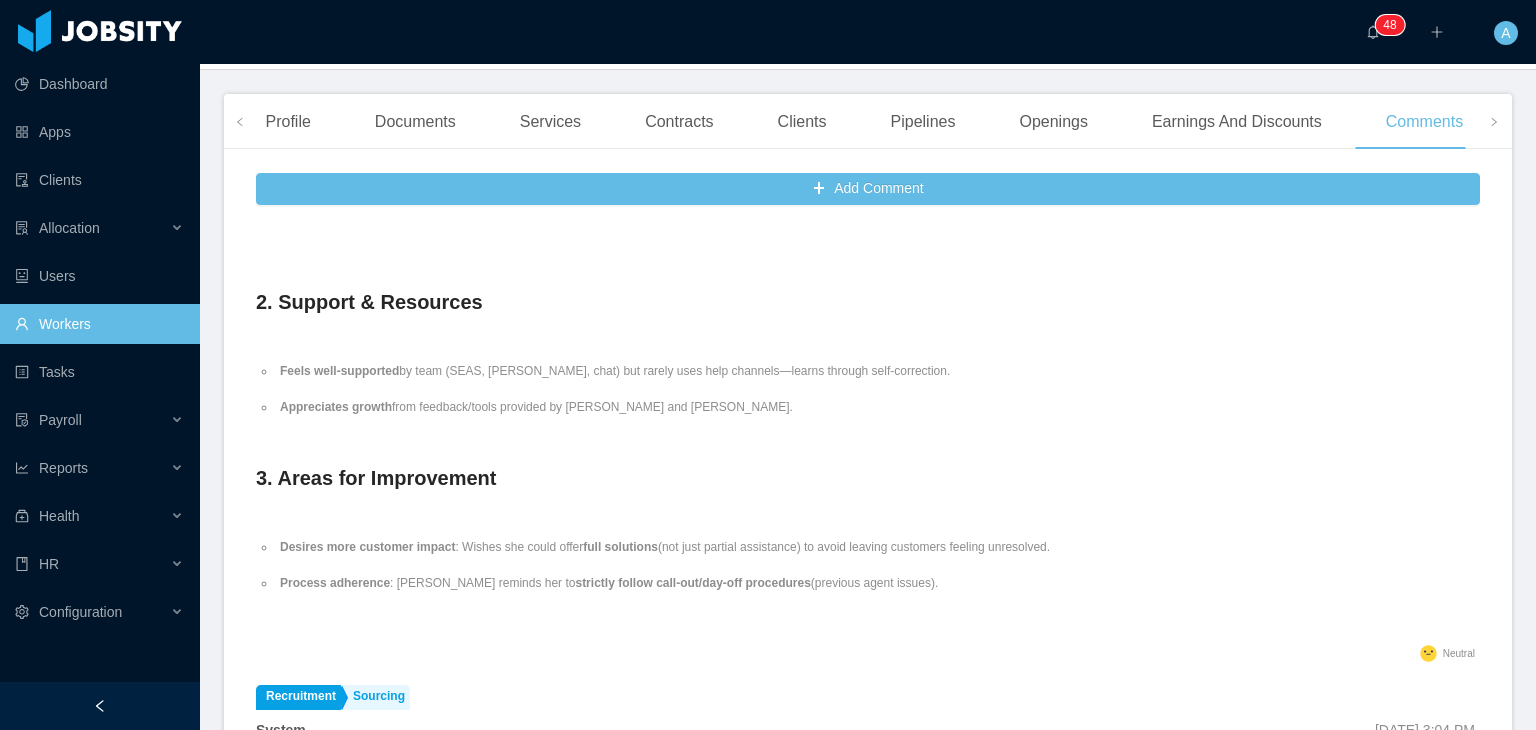 scroll, scrollTop: 397, scrollLeft: 0, axis: vertical 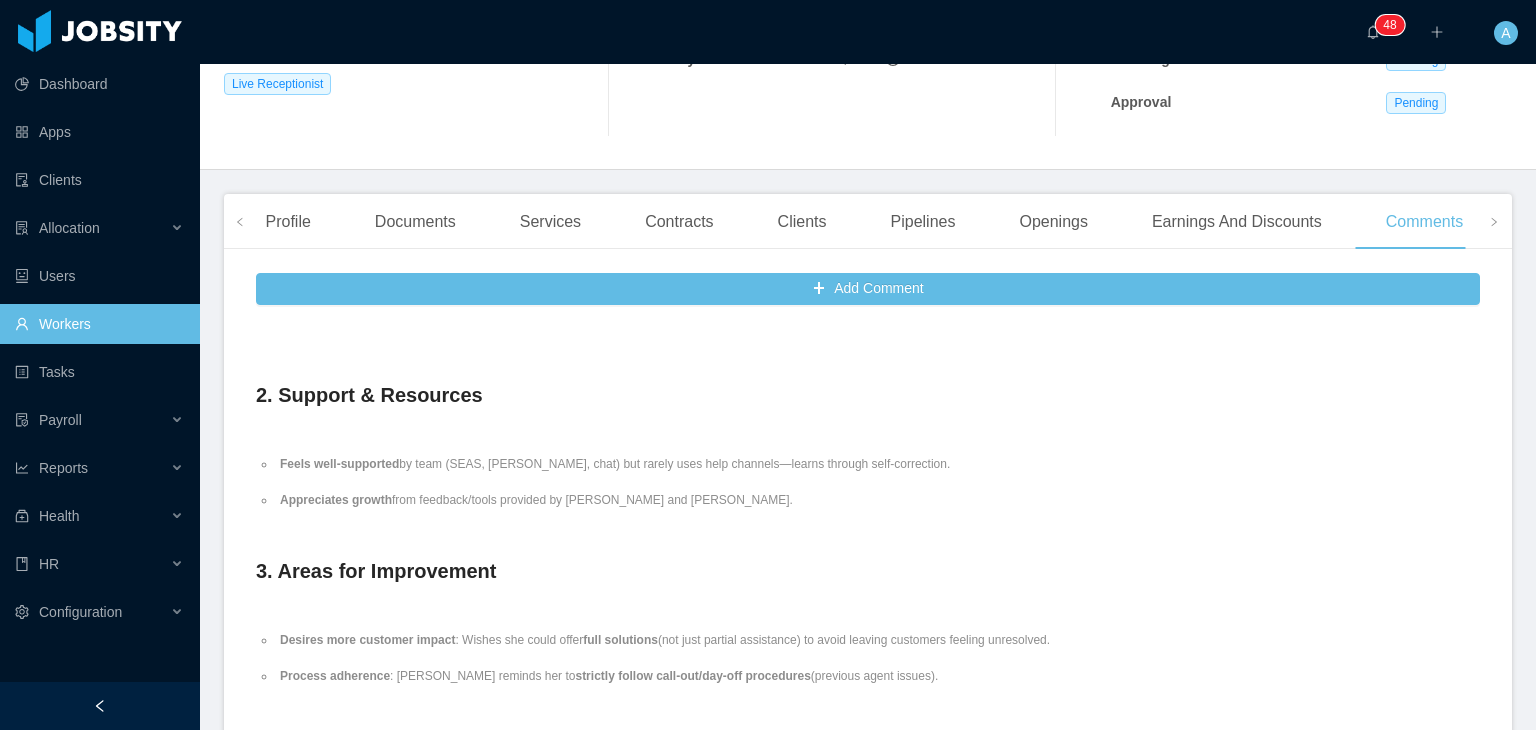 click on "Feels well-supported  by team (SEAS, Fredo, chat) but rarely uses help channels—learns through self-correction. Appreciates growth  from feedback/tools provided by Fredo and Eva." at bounding box center [653, 482] 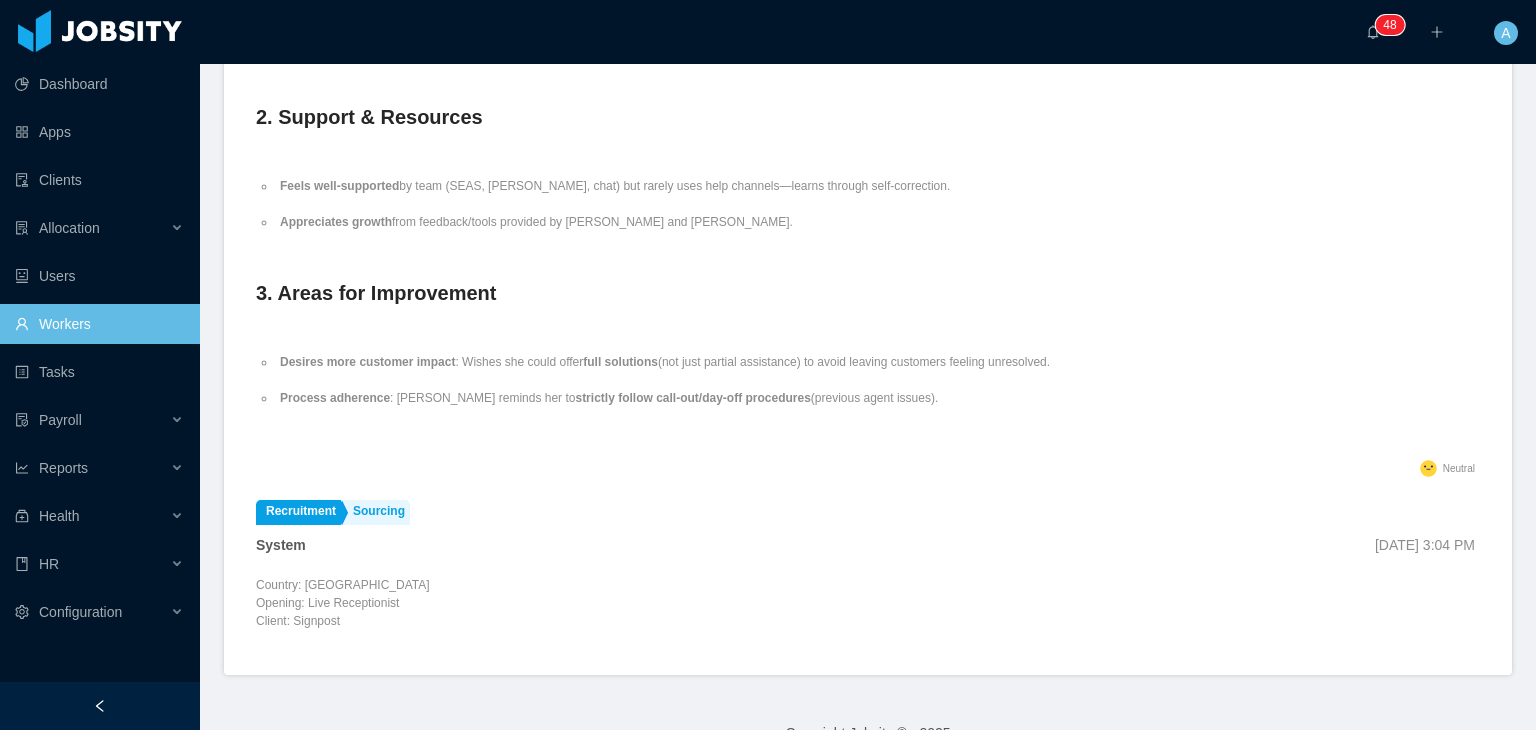 scroll, scrollTop: 709, scrollLeft: 0, axis: vertical 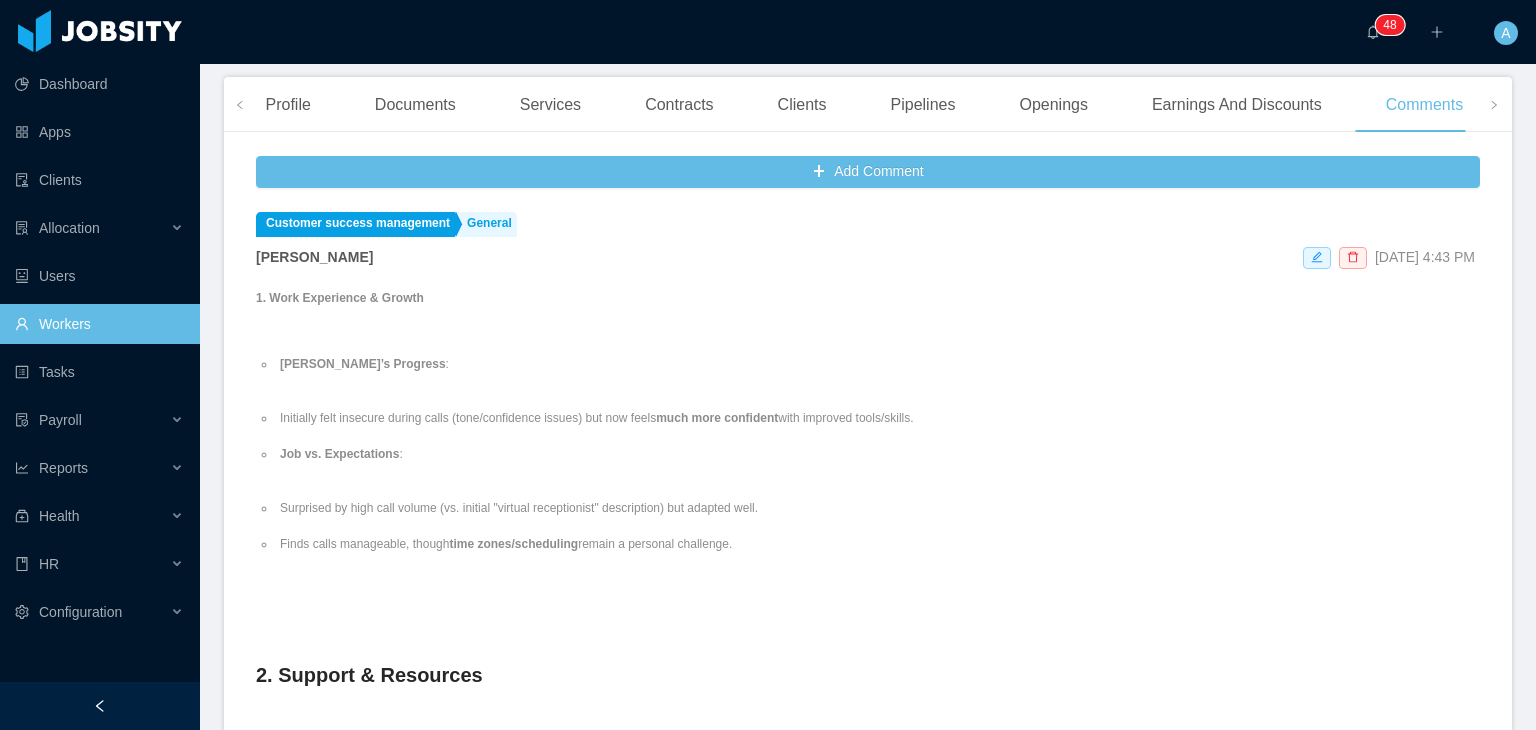 click on "1. Work Experience & Growth Daniella’s Progress : Initially felt insecure during calls (tone/confidence issues) but now feels  much more confident  with improved tools/skills. Job vs. Expectations : Surprised by high call volume (vs. initial "virtual receptionist" description) but adapted well. Finds calls manageable, though  time zones/scheduling  remain a personal challenge. 2. Support & Resources Feels well-supported  by team (SEAS, Fredo, chat) but rarely uses help channels—learns through self-correction. Appreciates growth  from feedback/tools provided by Fredo and Eva. 3. Areas for Improvement Desires more customer impact : Wishes she could offer  full solutions  (not just partial assistance) to avoid leaving customers feeling unresolved. Process adherence : Fredo reminds her to  strictly follow call-out/day-off procedures  (previous agent issues)." at bounding box center (868, 649) 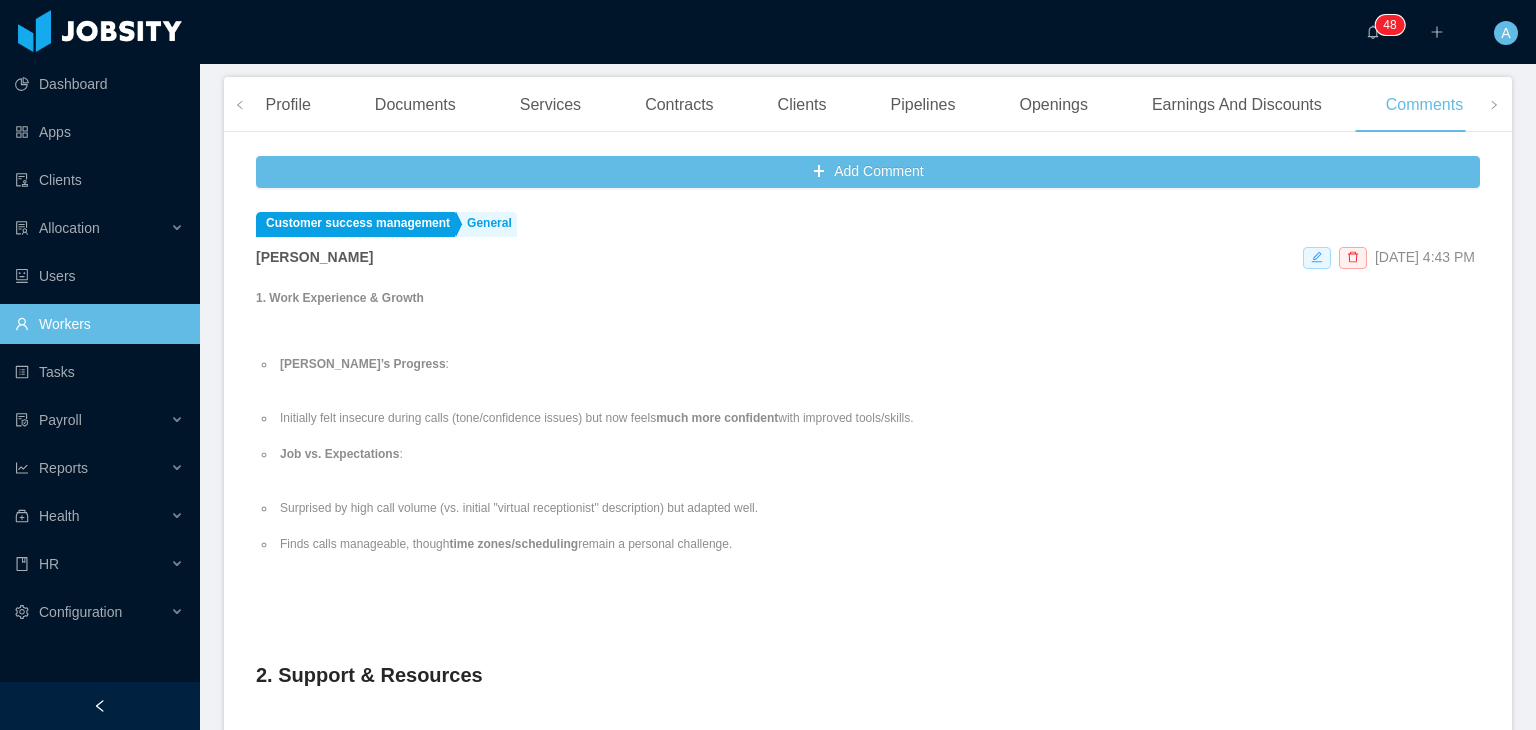 click 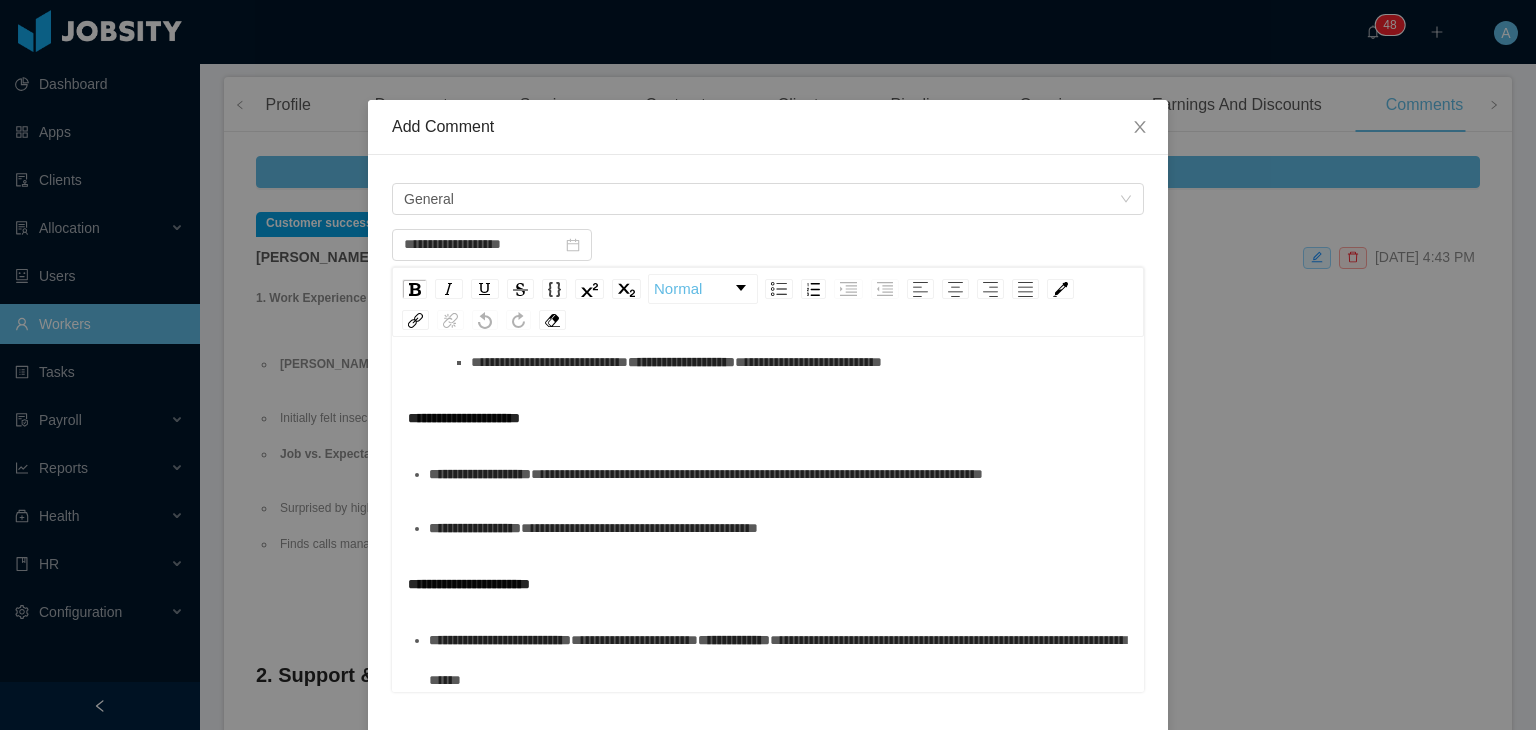 scroll, scrollTop: 482, scrollLeft: 0, axis: vertical 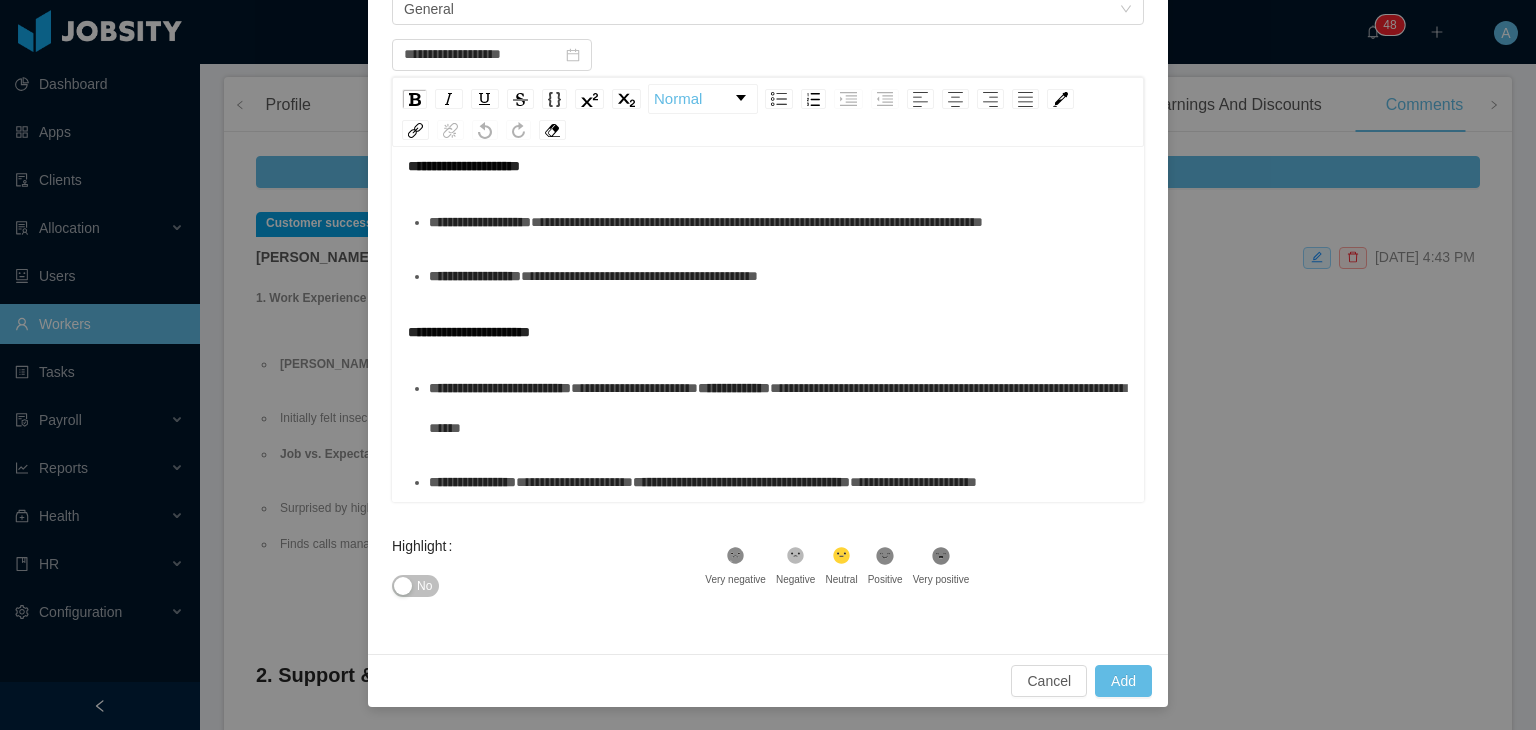 click on "**********" at bounding box center (639, 276) 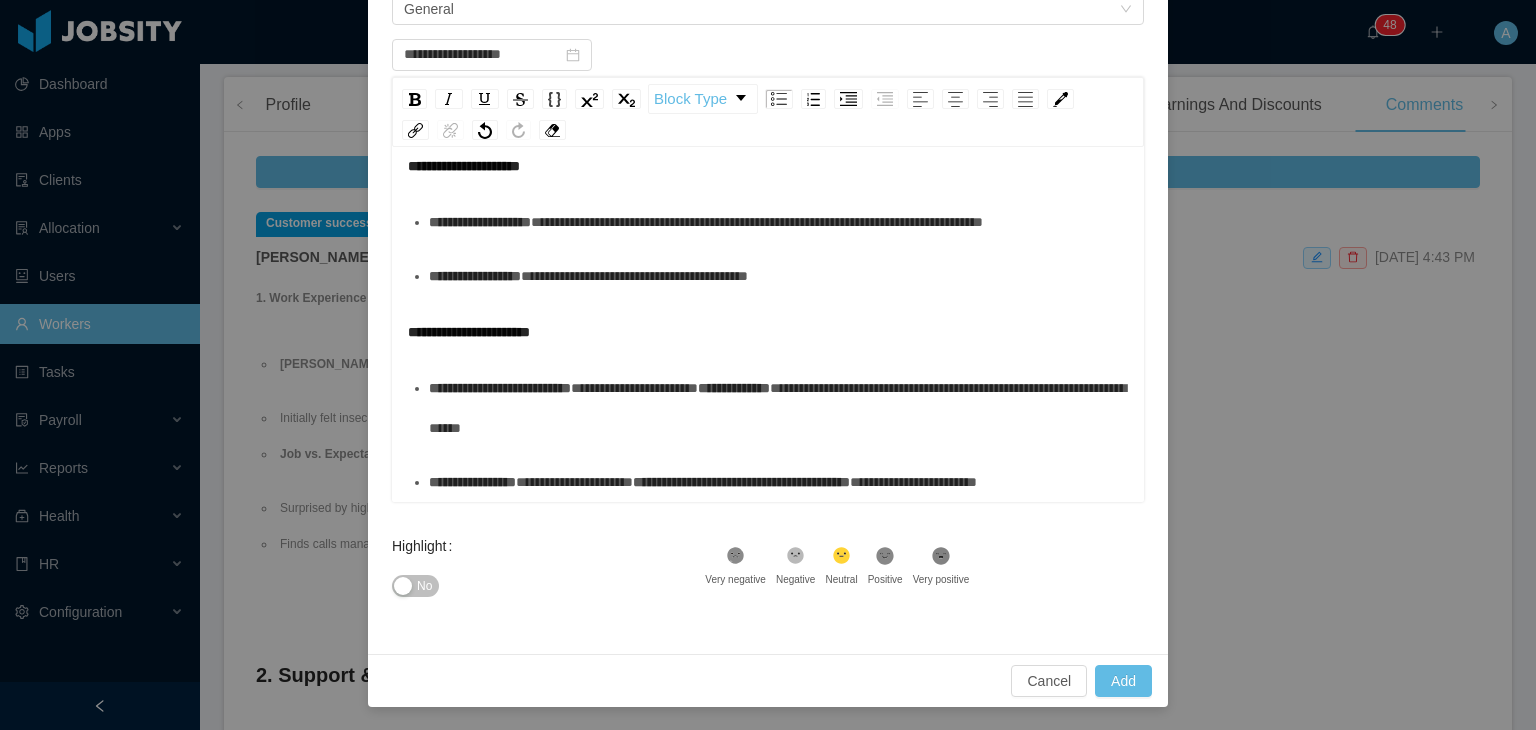 type 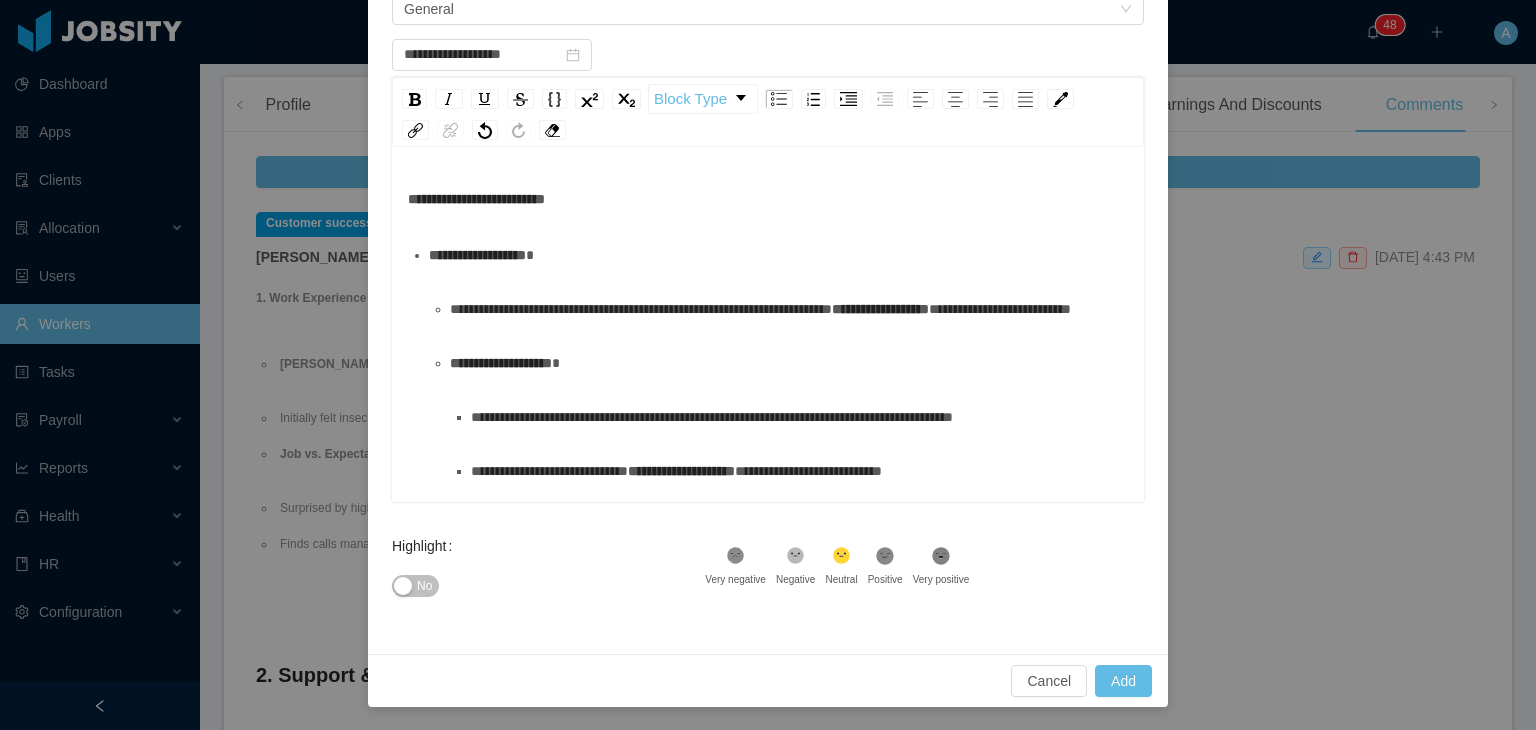 scroll, scrollTop: 0, scrollLeft: 0, axis: both 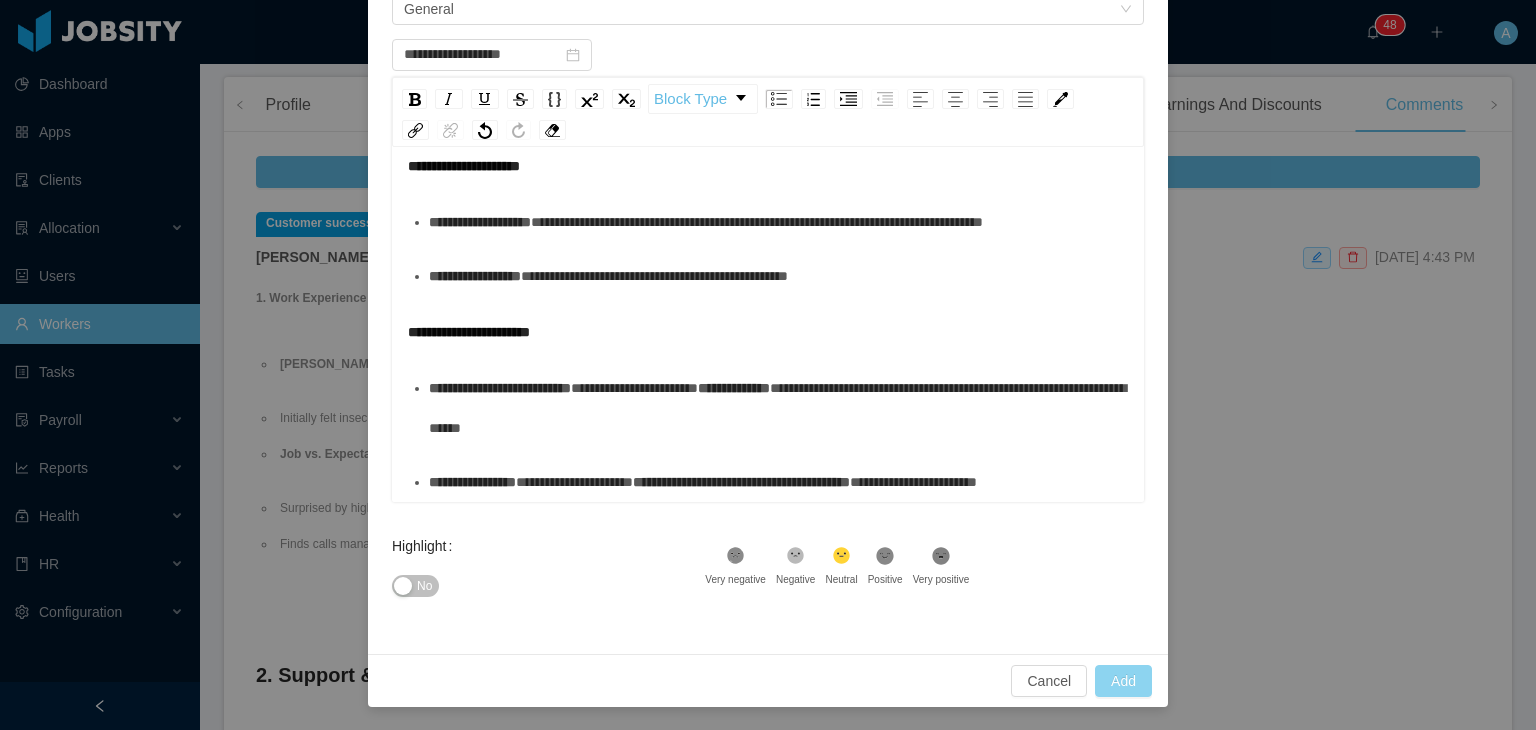 click on "Add" at bounding box center (1123, 681) 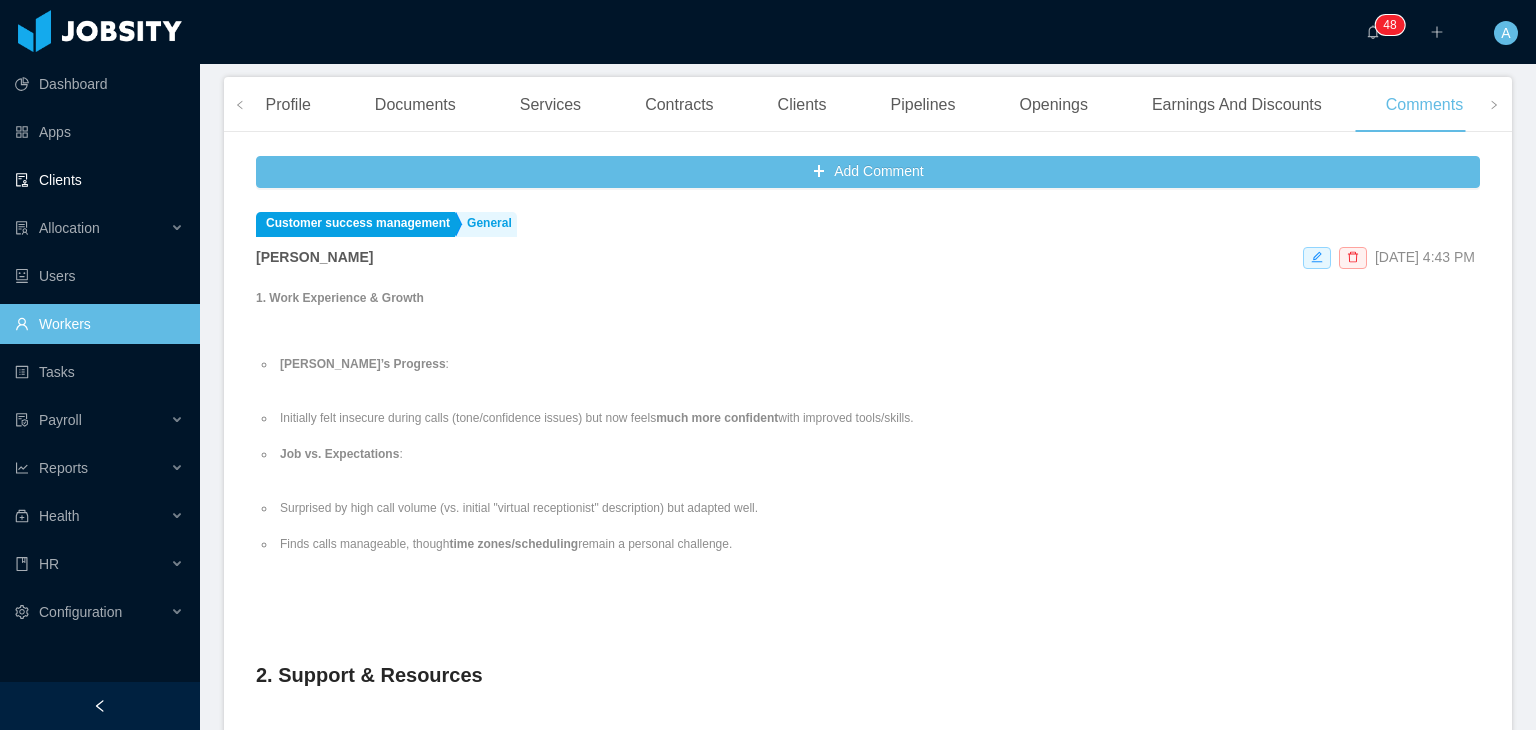 click on "Clients" at bounding box center [99, 180] 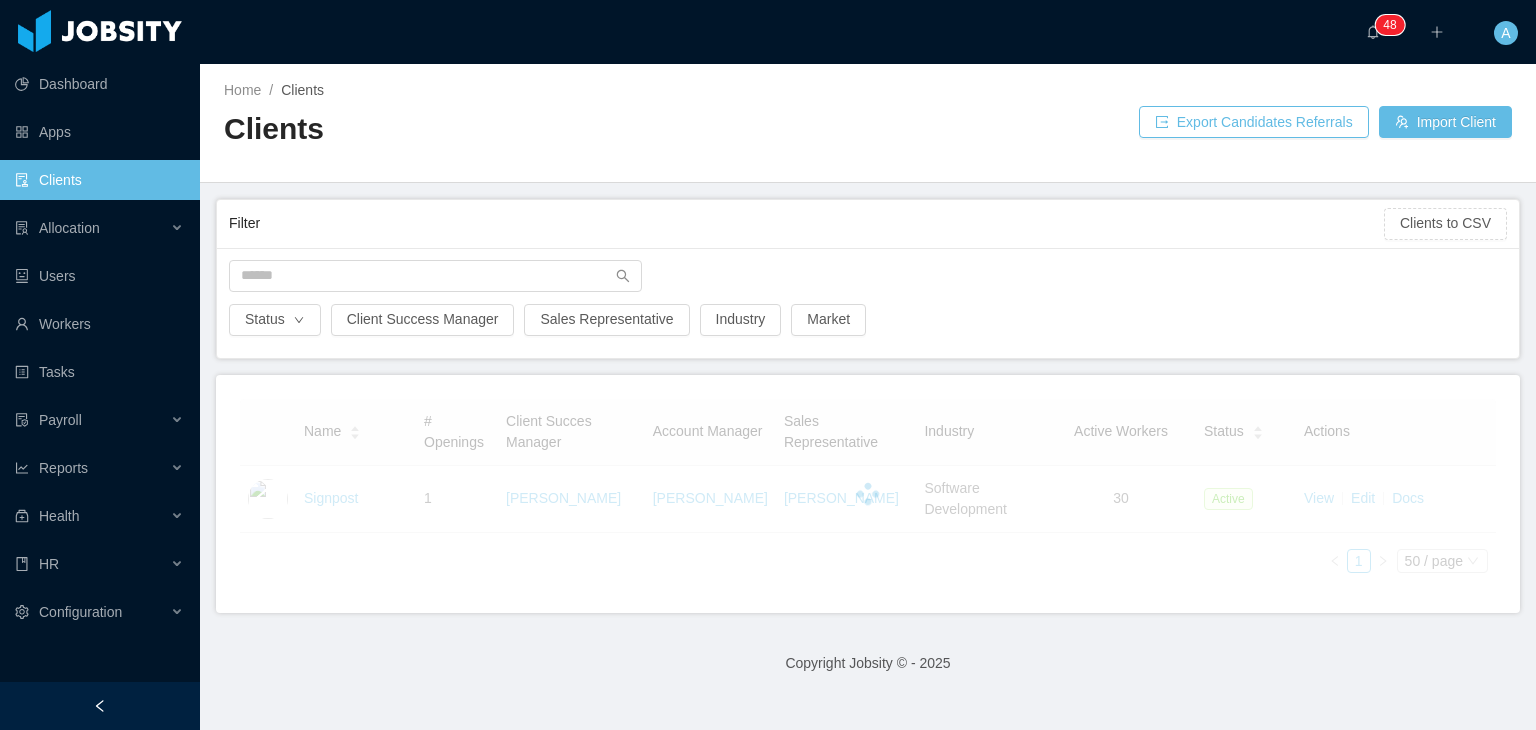 scroll, scrollTop: 0, scrollLeft: 0, axis: both 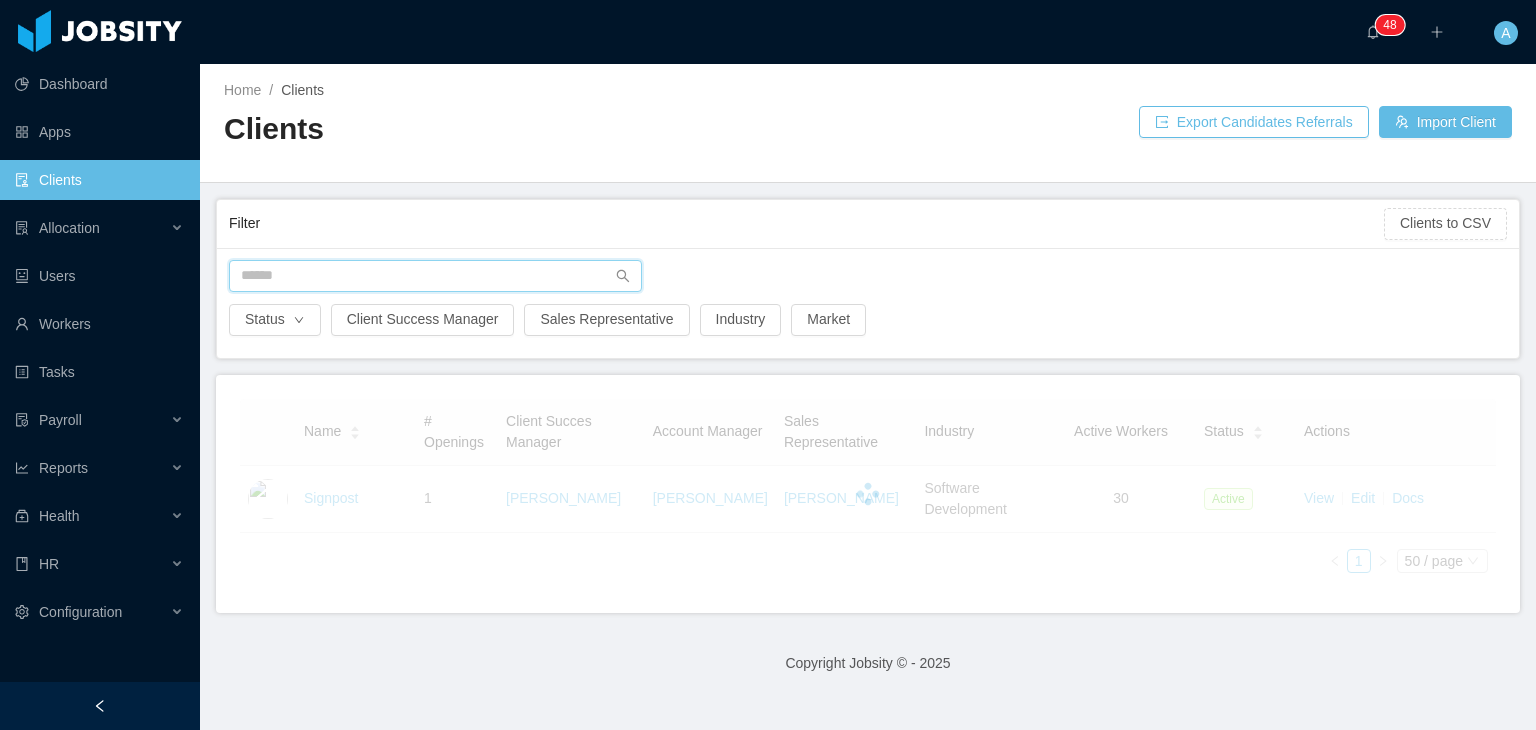 click at bounding box center (435, 276) 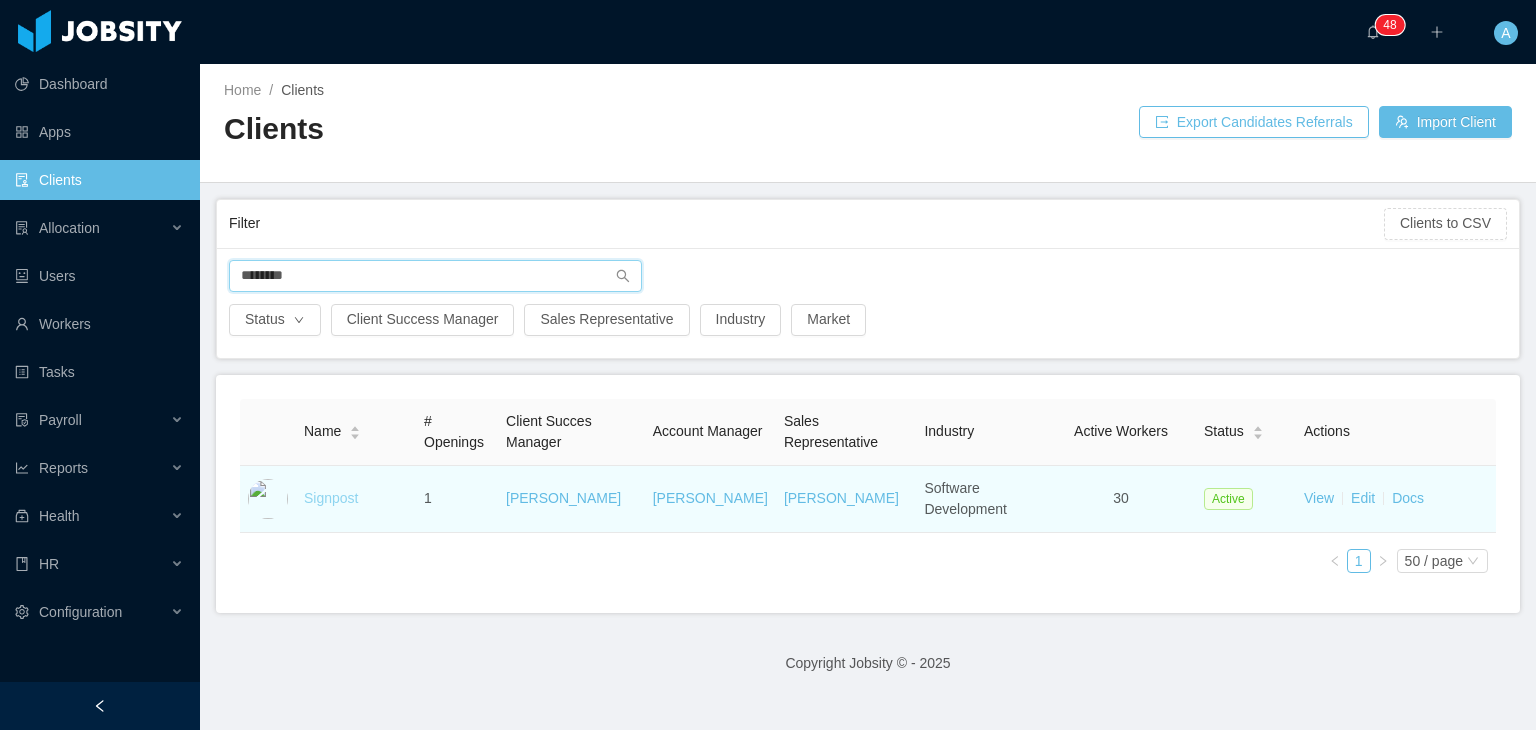 type on "********" 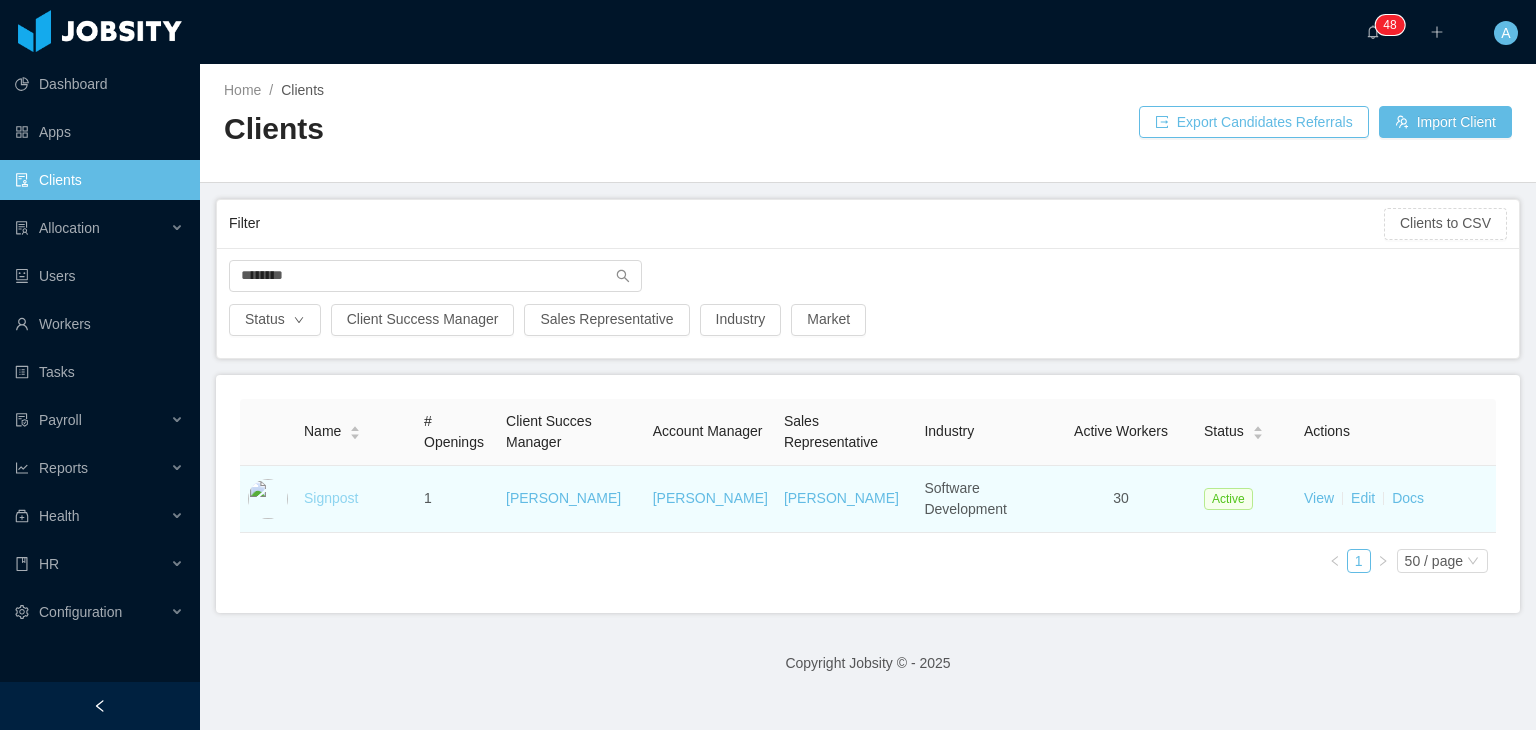 click on "Signpost" at bounding box center [331, 498] 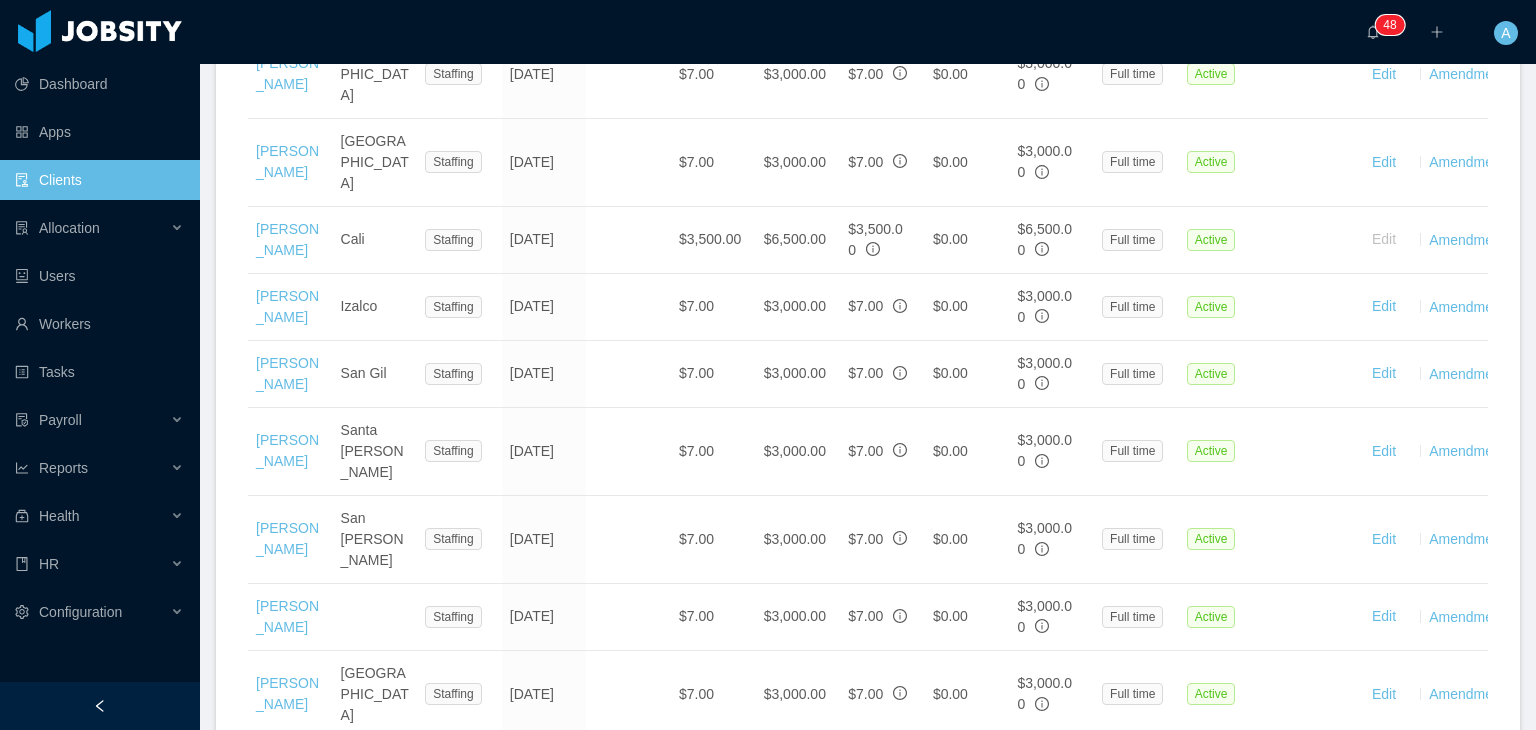 scroll, scrollTop: 2117, scrollLeft: 0, axis: vertical 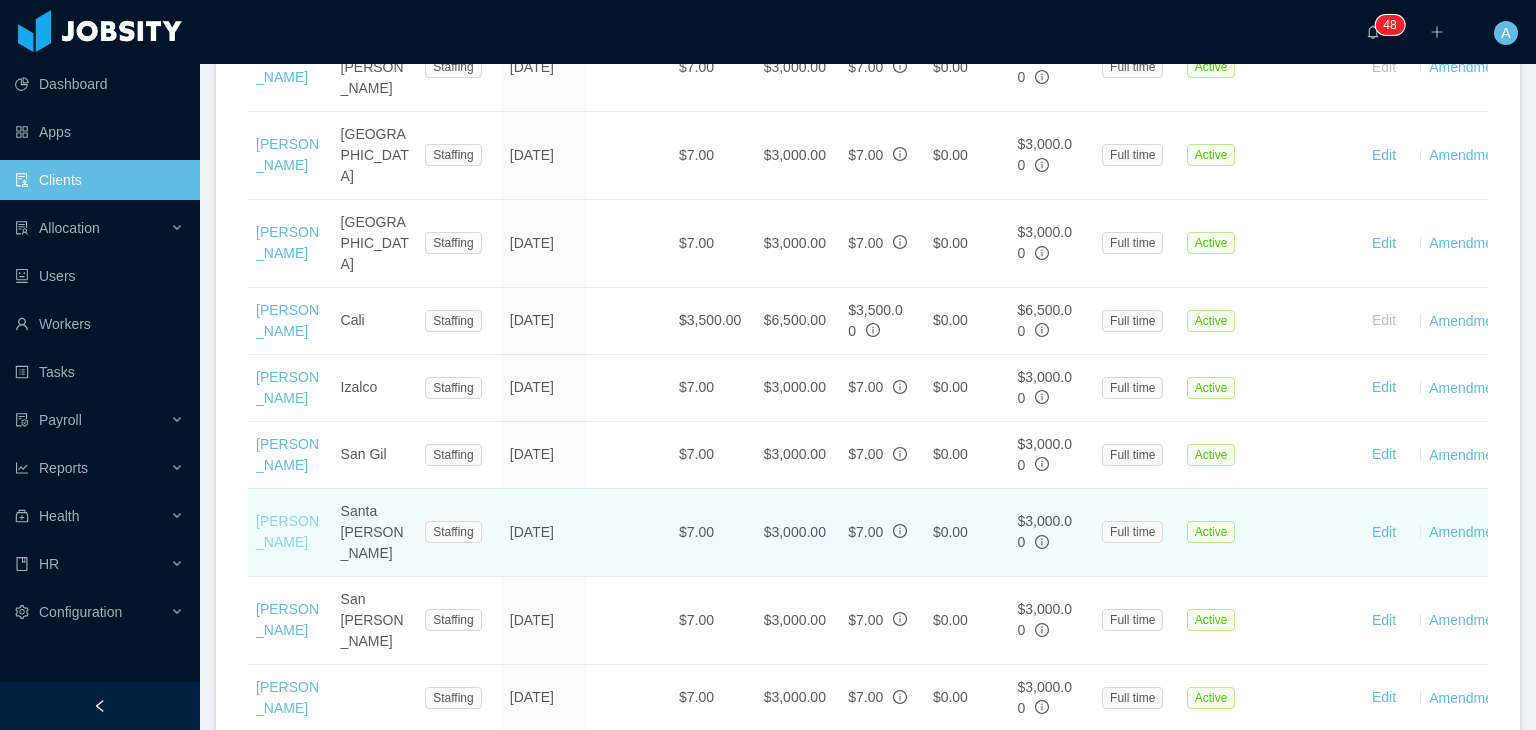 click on "[PERSON_NAME]" at bounding box center [287, 531] 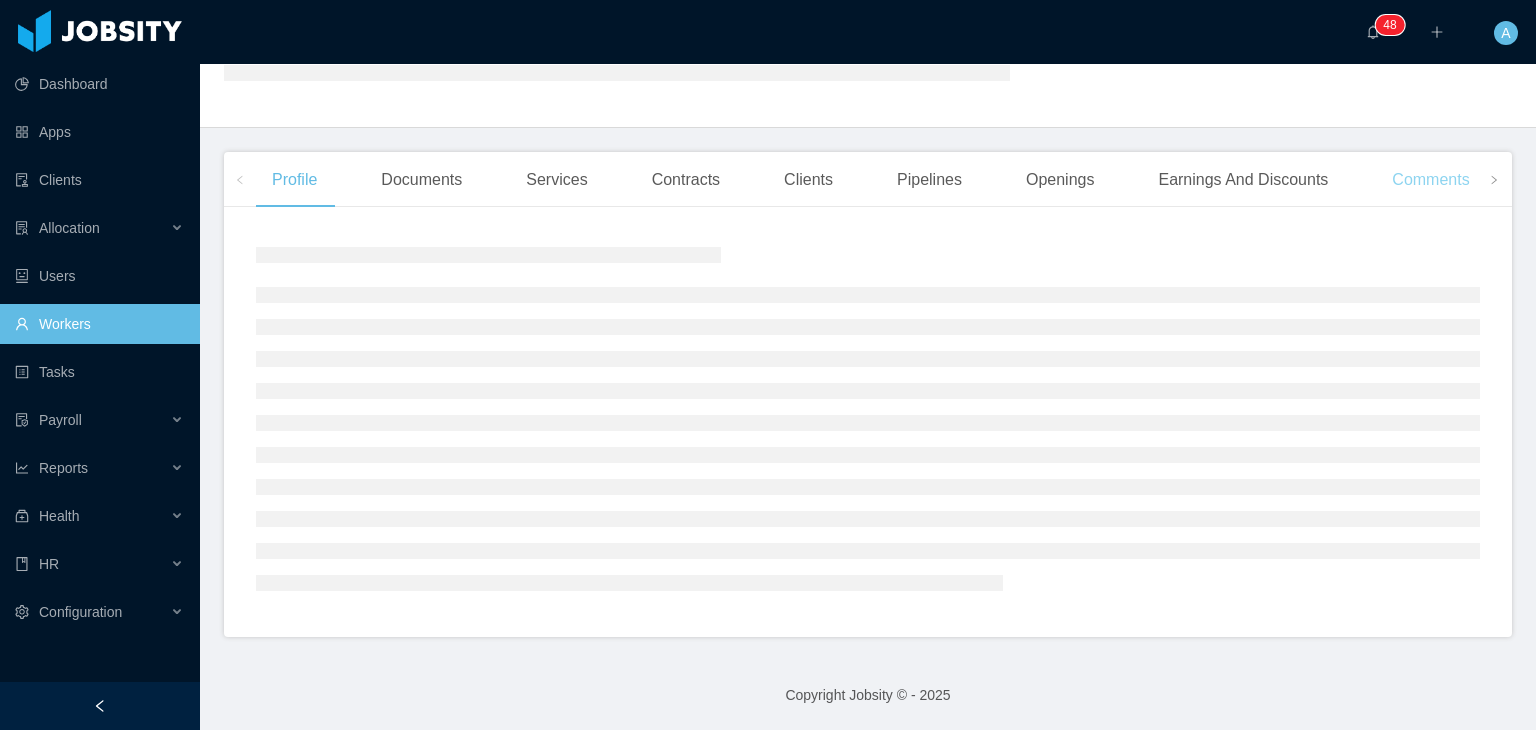 scroll, scrollTop: 436, scrollLeft: 0, axis: vertical 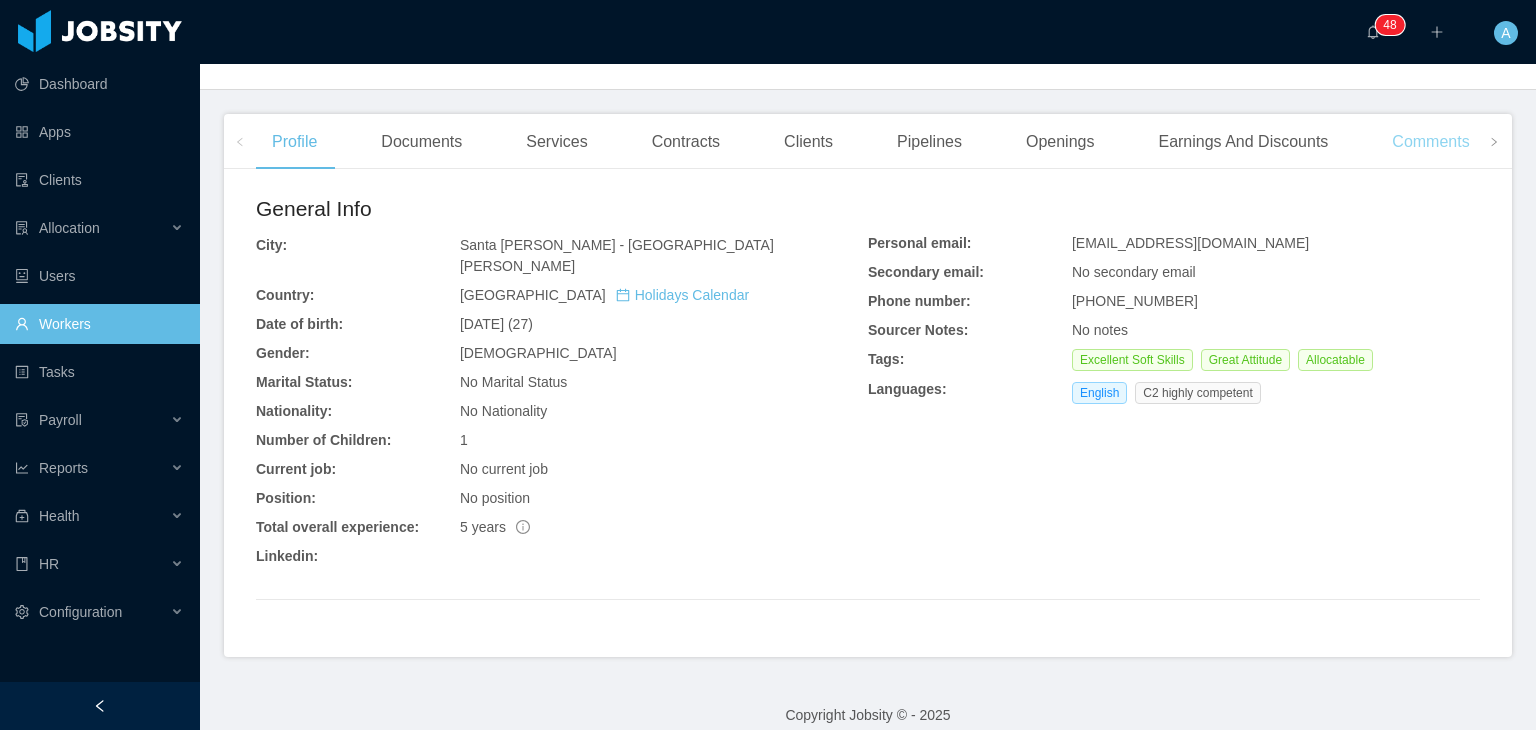 click on "Home / Workers / Dennis Pinto /   Options Dennis Pinto dennis.pinto@jobsity.com  Billable  Worker Status: Employee Seniority: Not set Market Seniority: Not set Market Availability: Not set Customer Experience : Live Receptionist Recruitment Process View Recruitment Process  Source: fb paid media Sourced by: Rolando Toyo Sourcing date: Apr 21st, 2025 Recruiter assigned: Rolando Toyo   Last allocator: Ana Sanchez Staffing Support Specialist: Rolando Toyo People Experience Partner: Alfredo Orjuela Status: Hired Salary: $7.00 Recruitment Results Profile Documents Services Contracts Clients Pipelines Openings Earnings And Discounts Comments Experience General Info City: Santa Ana - Santa Ana Country: El Salvador Holidays Calendar Date of birth: Feb 25th, 1998 (27) Gender: Male Marital Status: No Marital Status Nationality: No Nationality Number of Children: 1 Current job: No current job Position: No position Total overall experience: 5 years Linkedin: Personal email: alexie2531pinto@gmail.com Secondary email:" at bounding box center [868, -39] 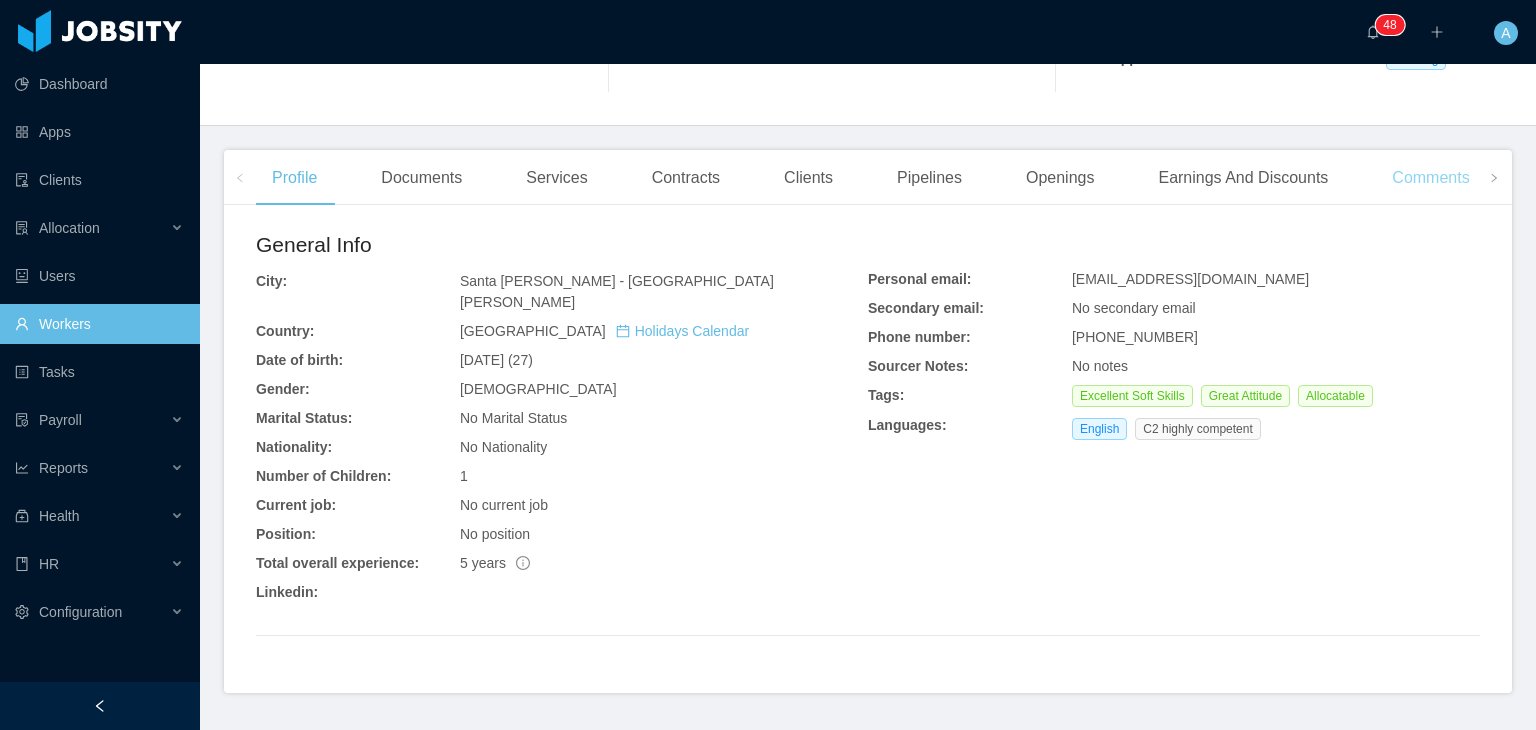 click on "Comments" at bounding box center (1430, 178) 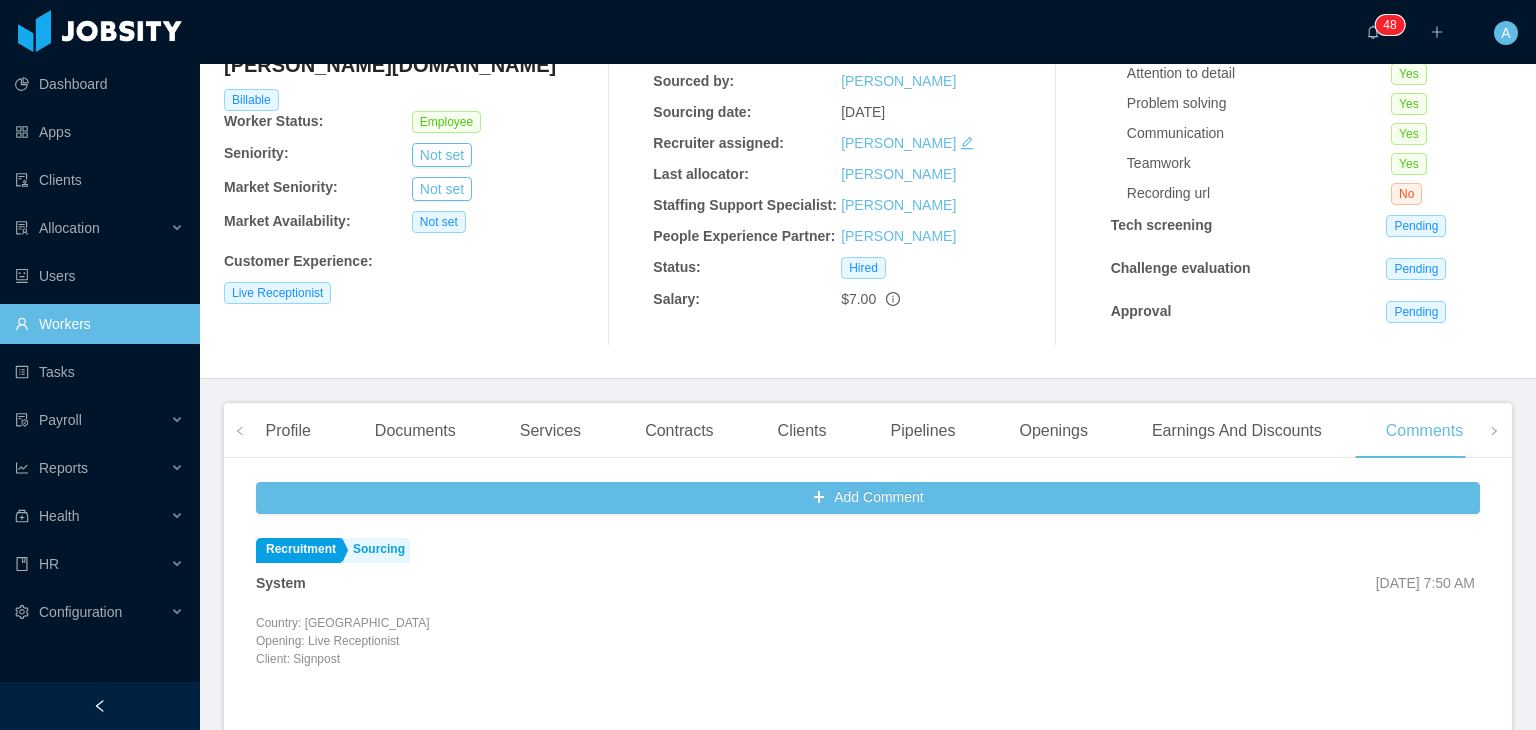 scroll, scrollTop: 100, scrollLeft: 0, axis: vertical 